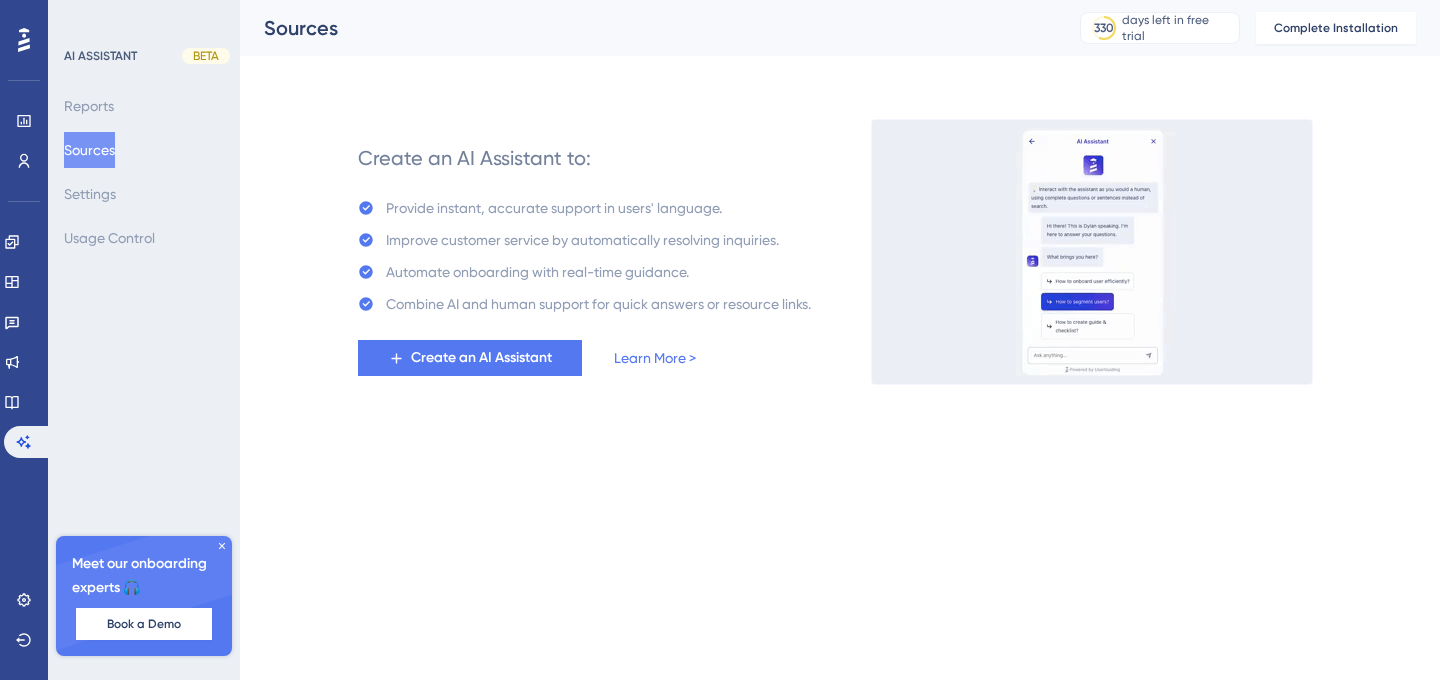 scroll, scrollTop: 0, scrollLeft: 0, axis: both 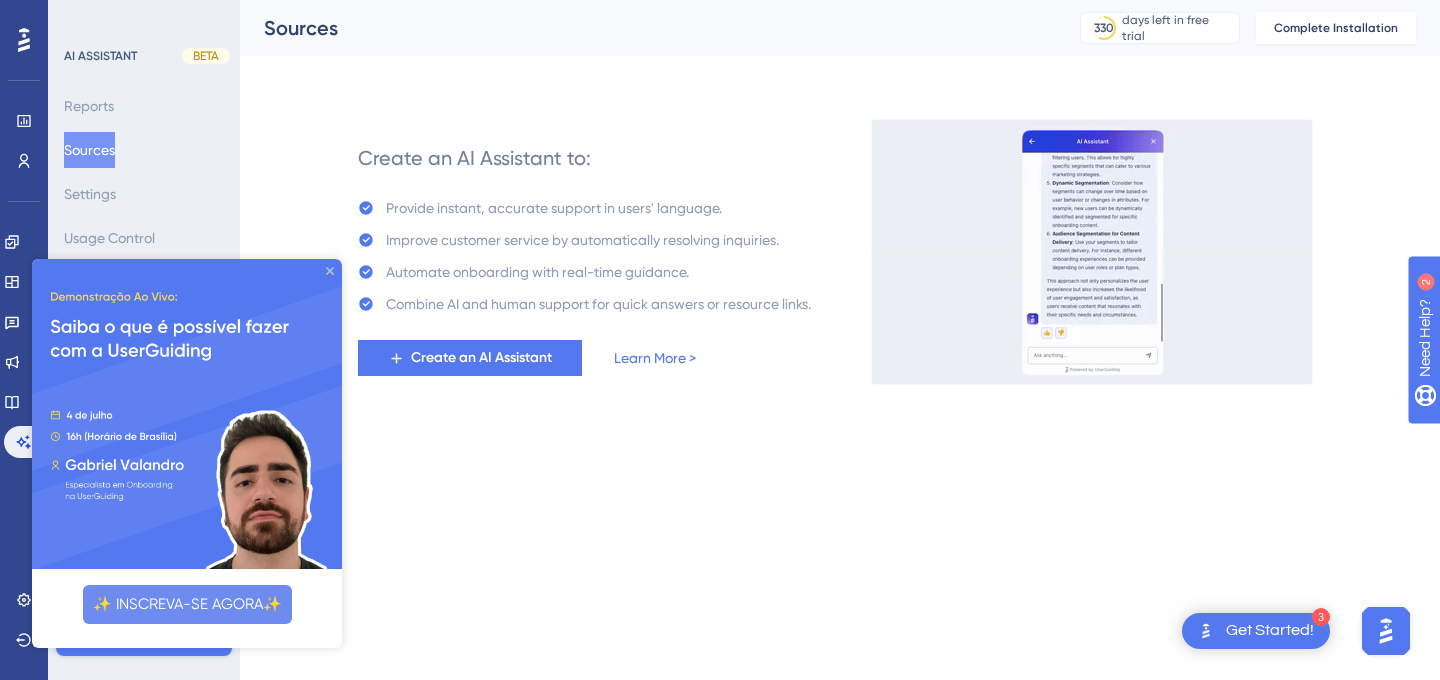 click 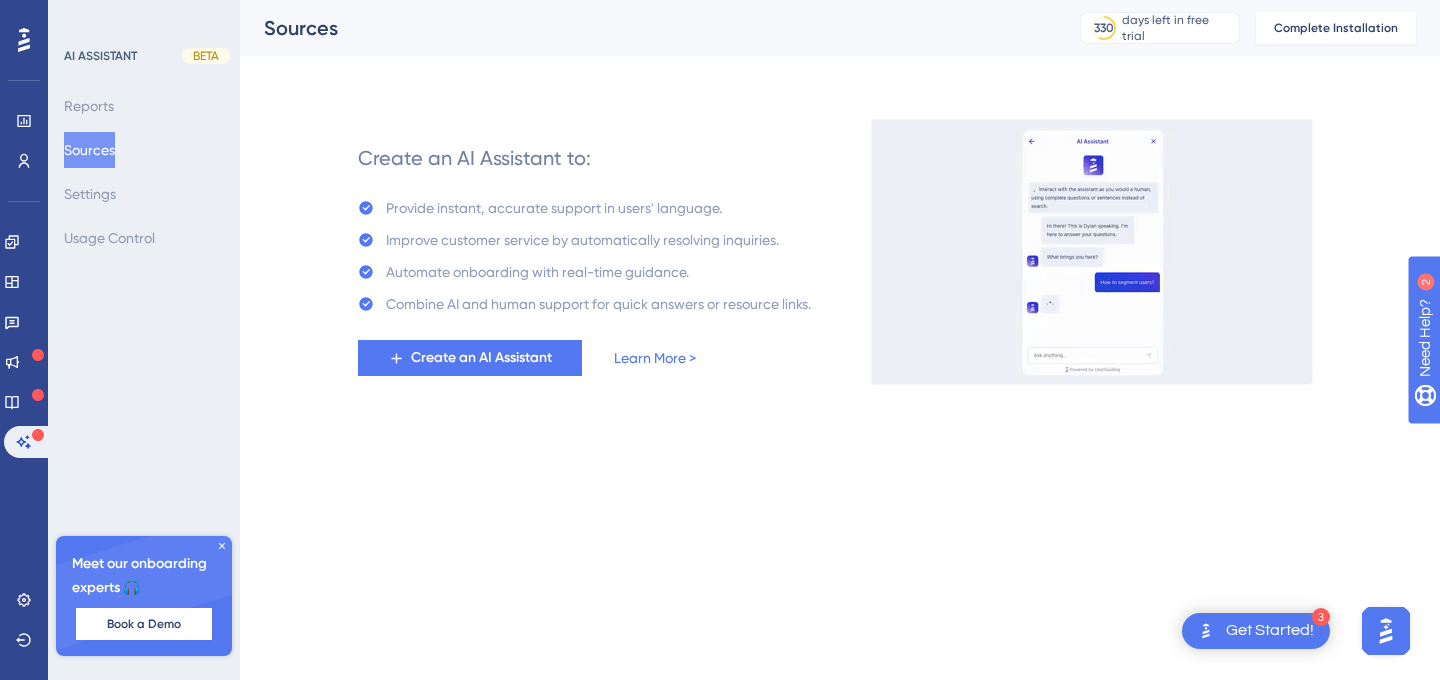 click 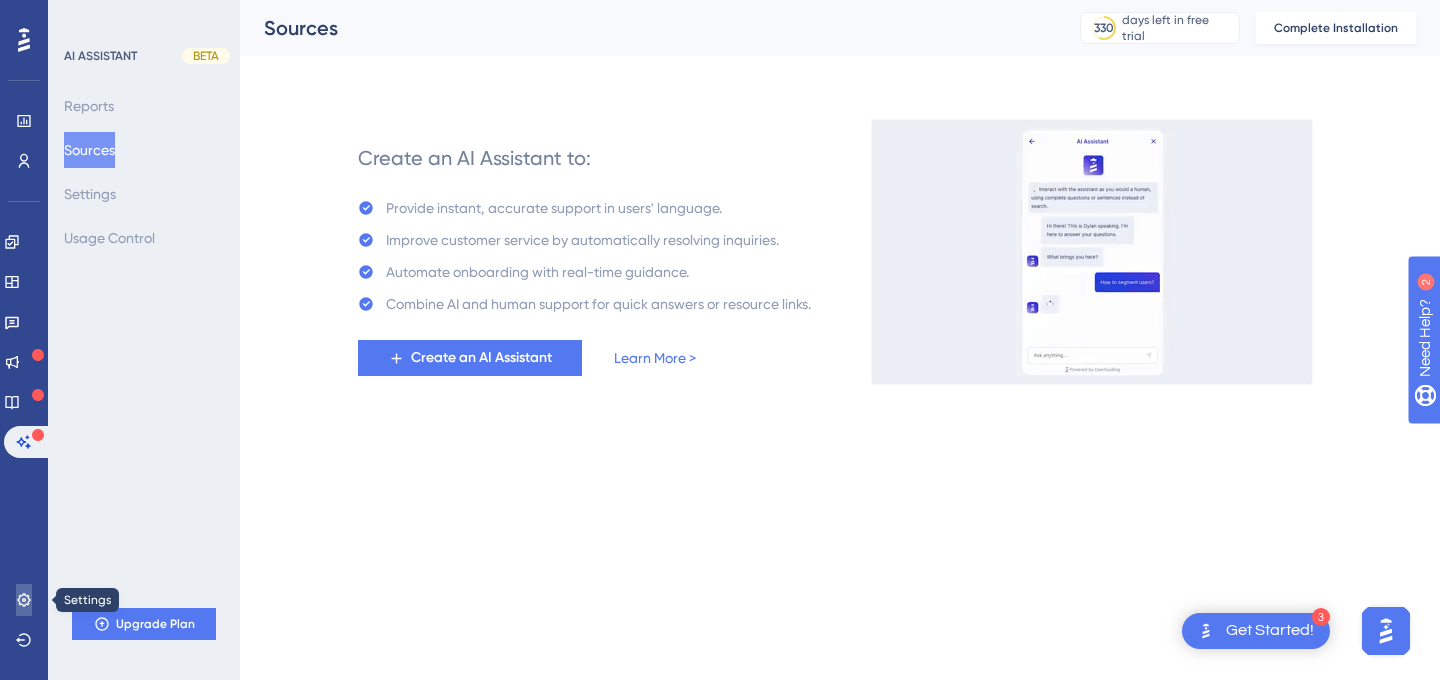 click 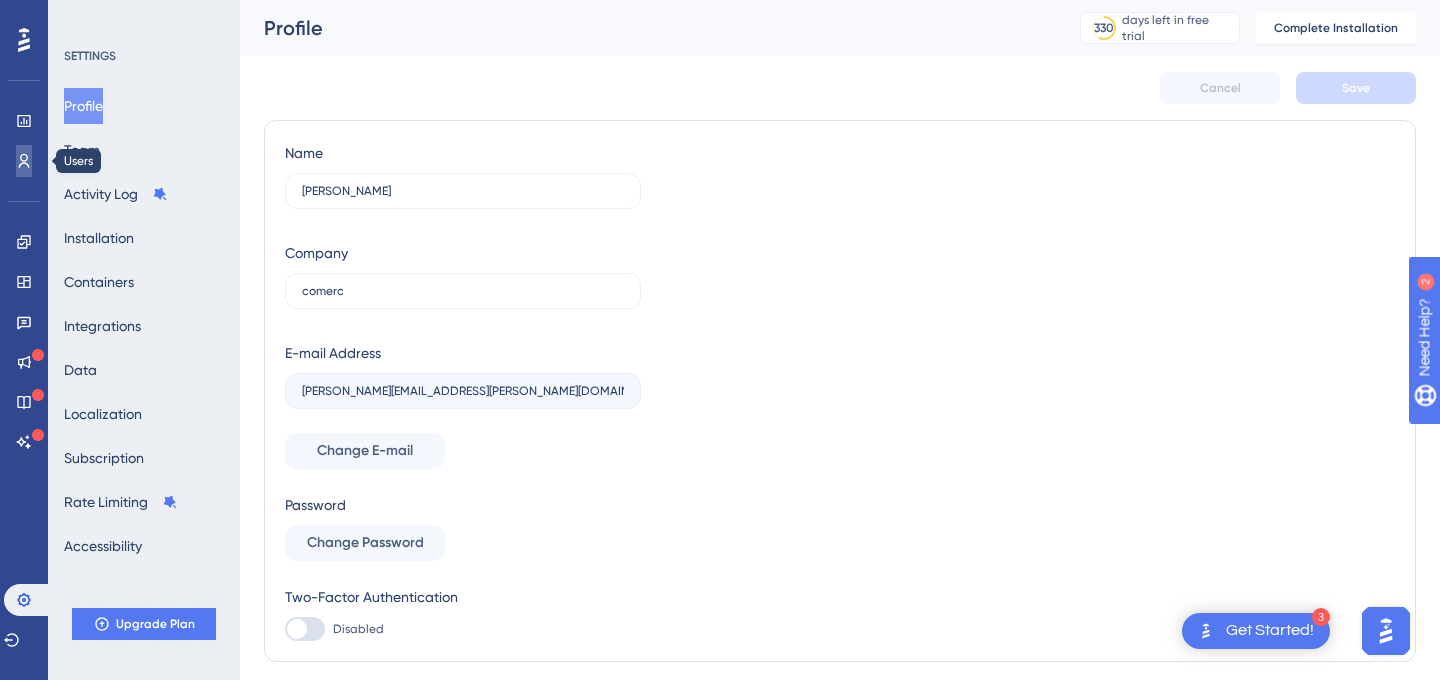 click at bounding box center [24, 161] 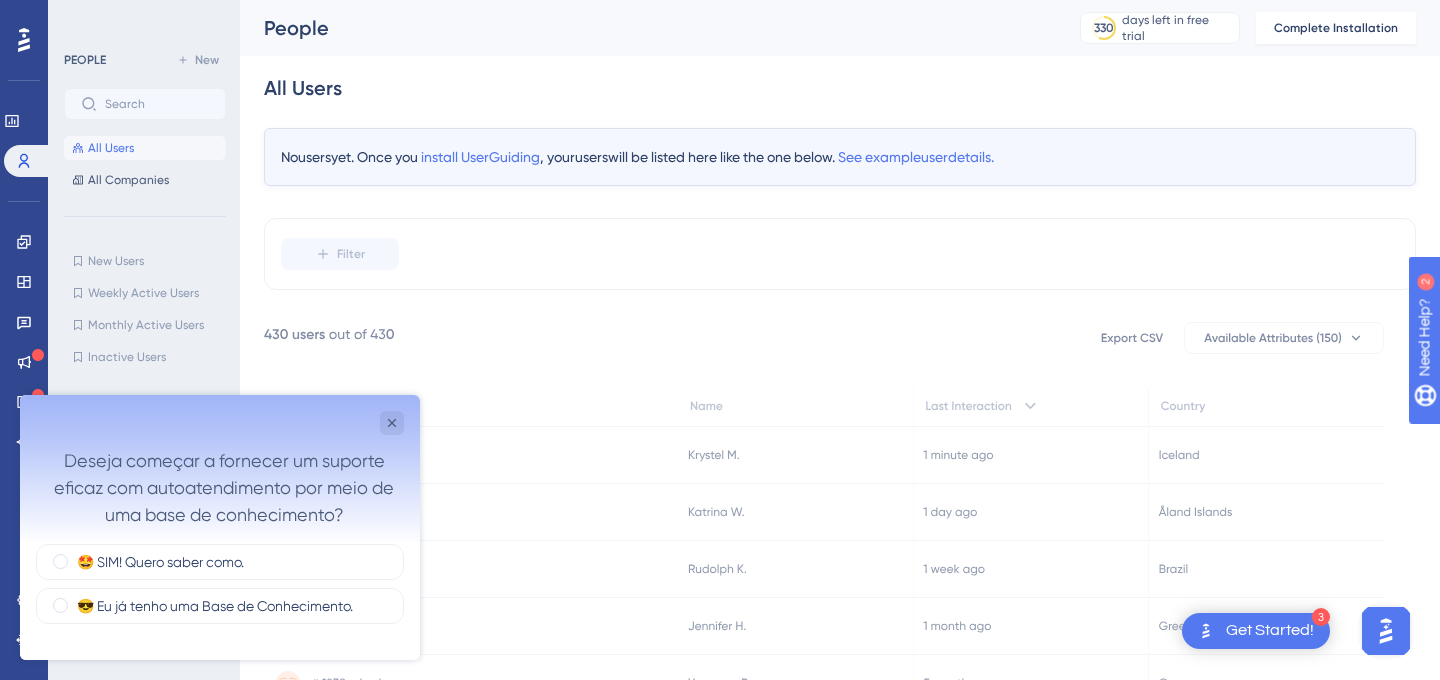 scroll, scrollTop: 0, scrollLeft: 0, axis: both 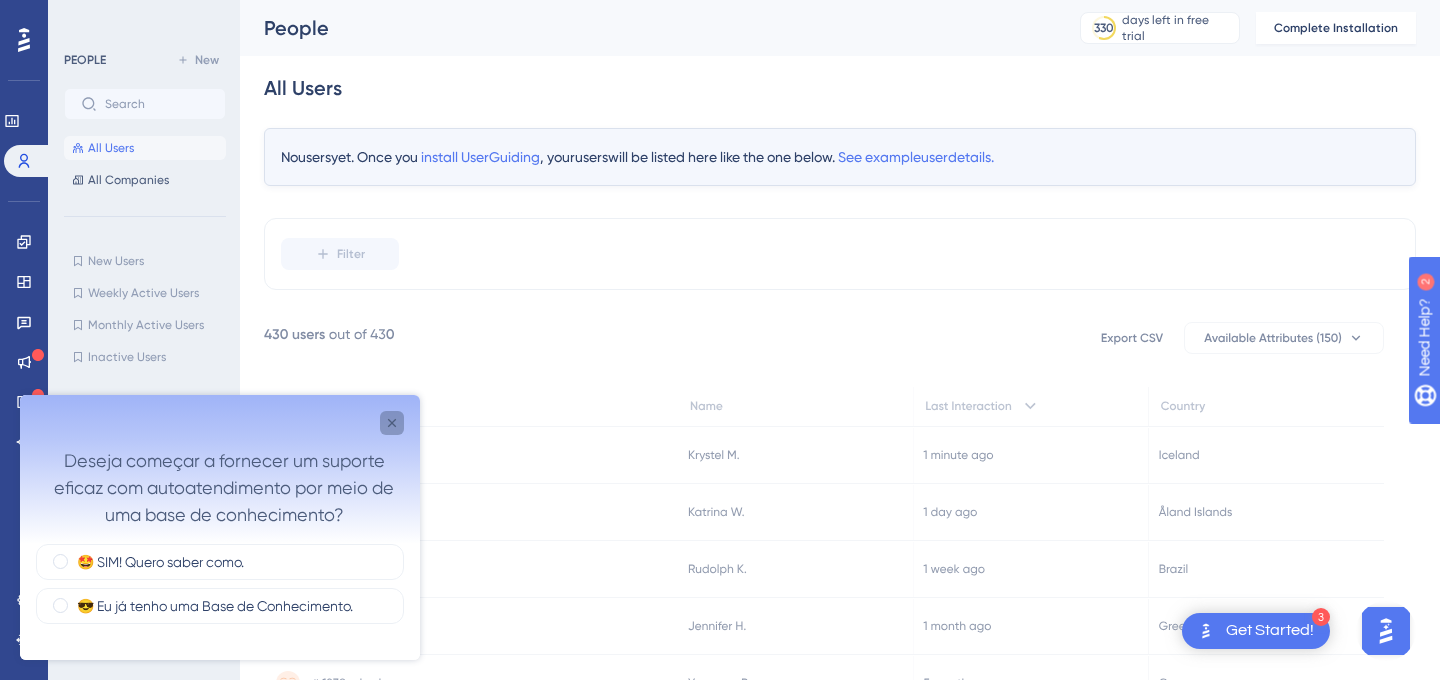 click 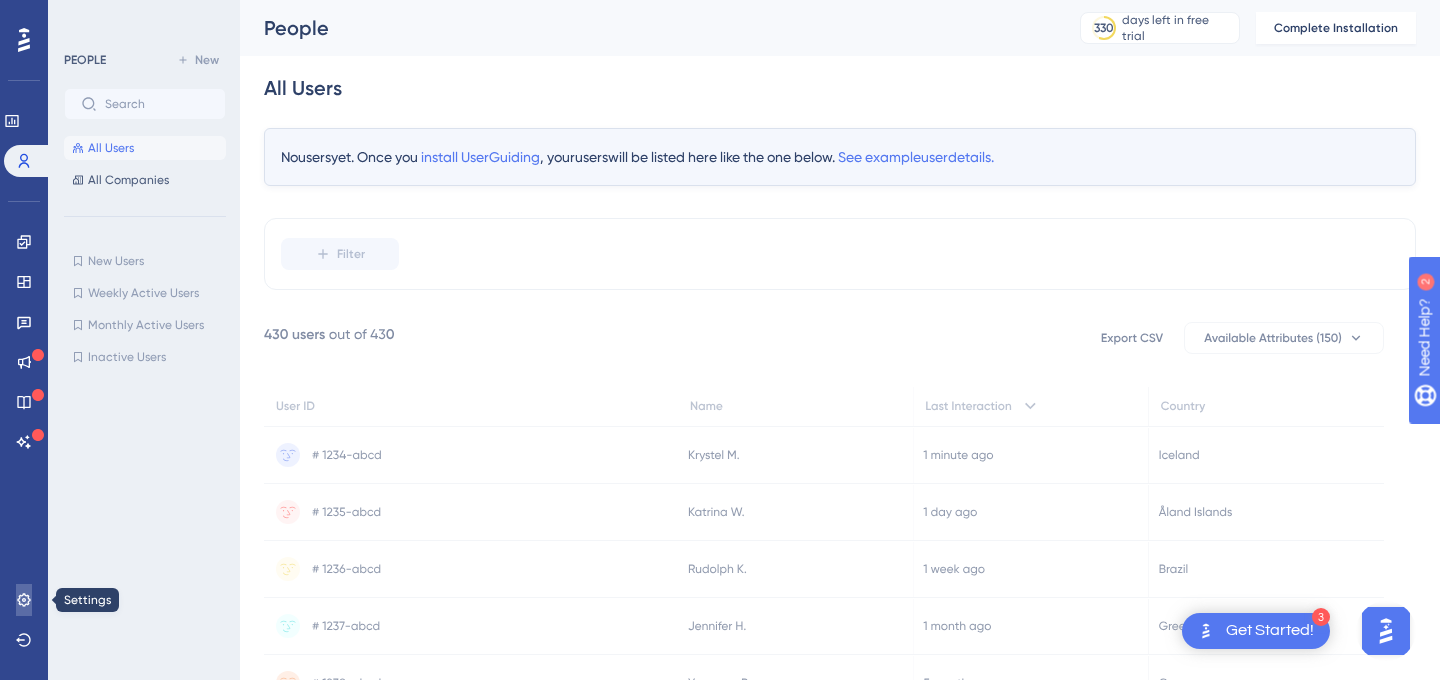 click 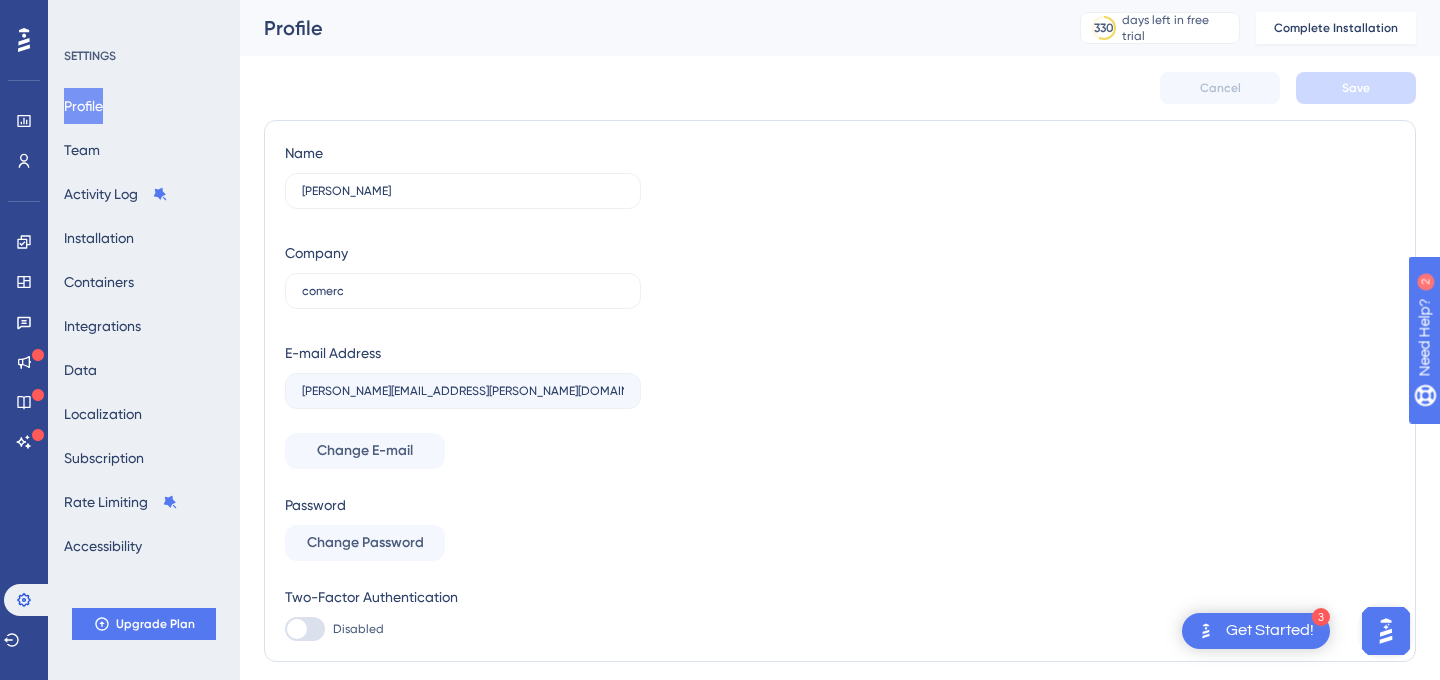 scroll, scrollTop: 70, scrollLeft: 0, axis: vertical 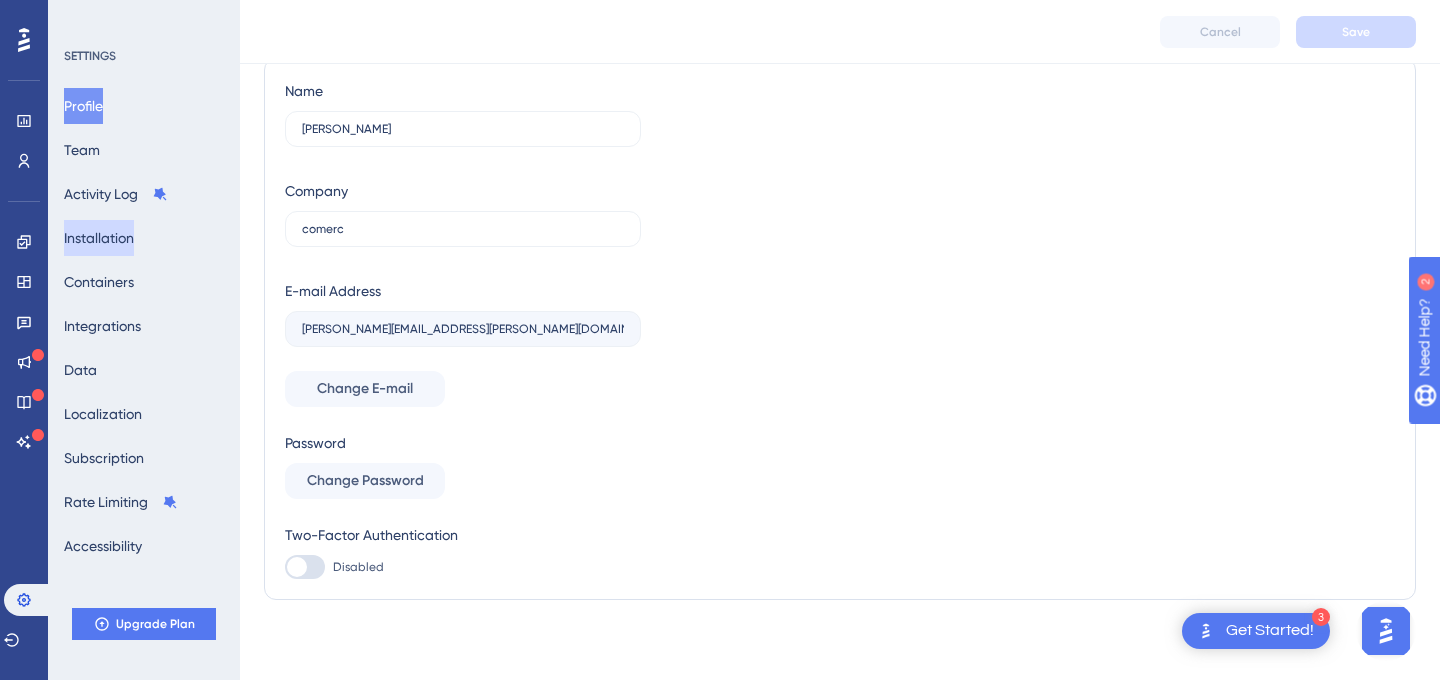 click on "Installation" at bounding box center [99, 238] 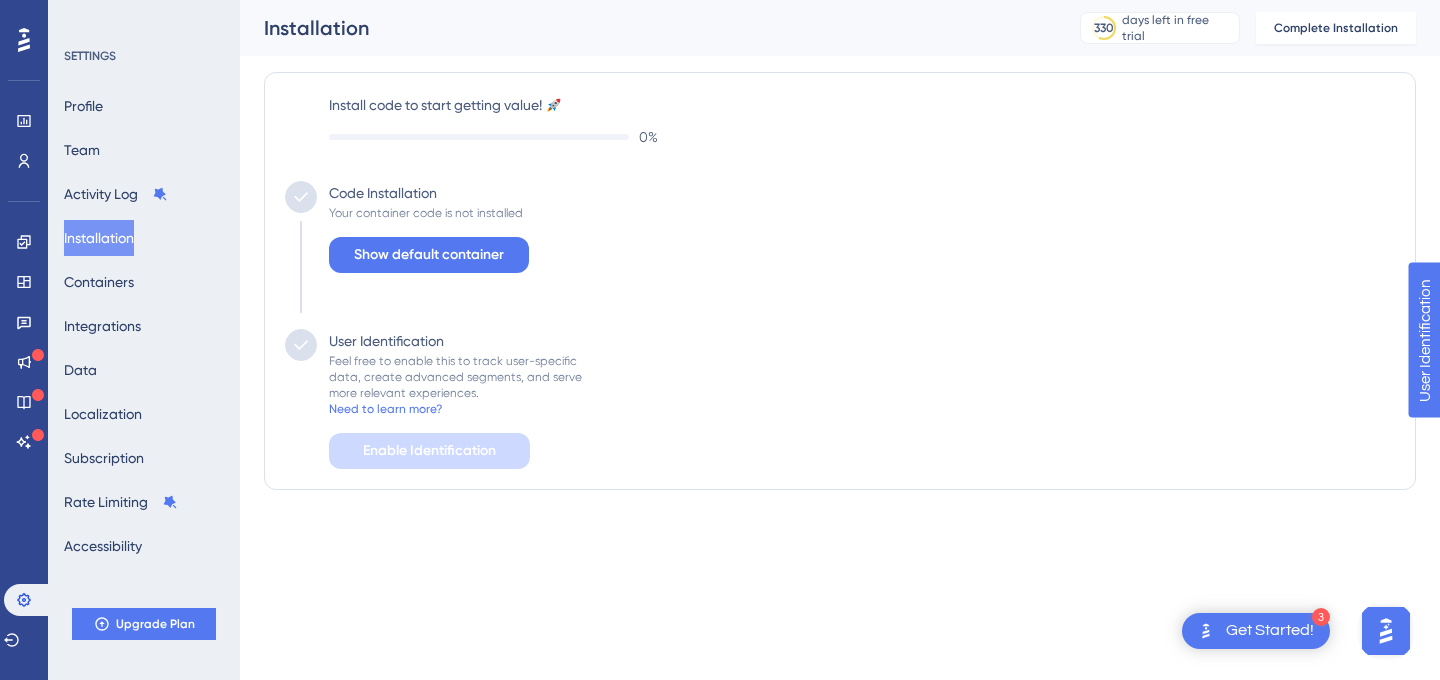 scroll, scrollTop: 0, scrollLeft: 0, axis: both 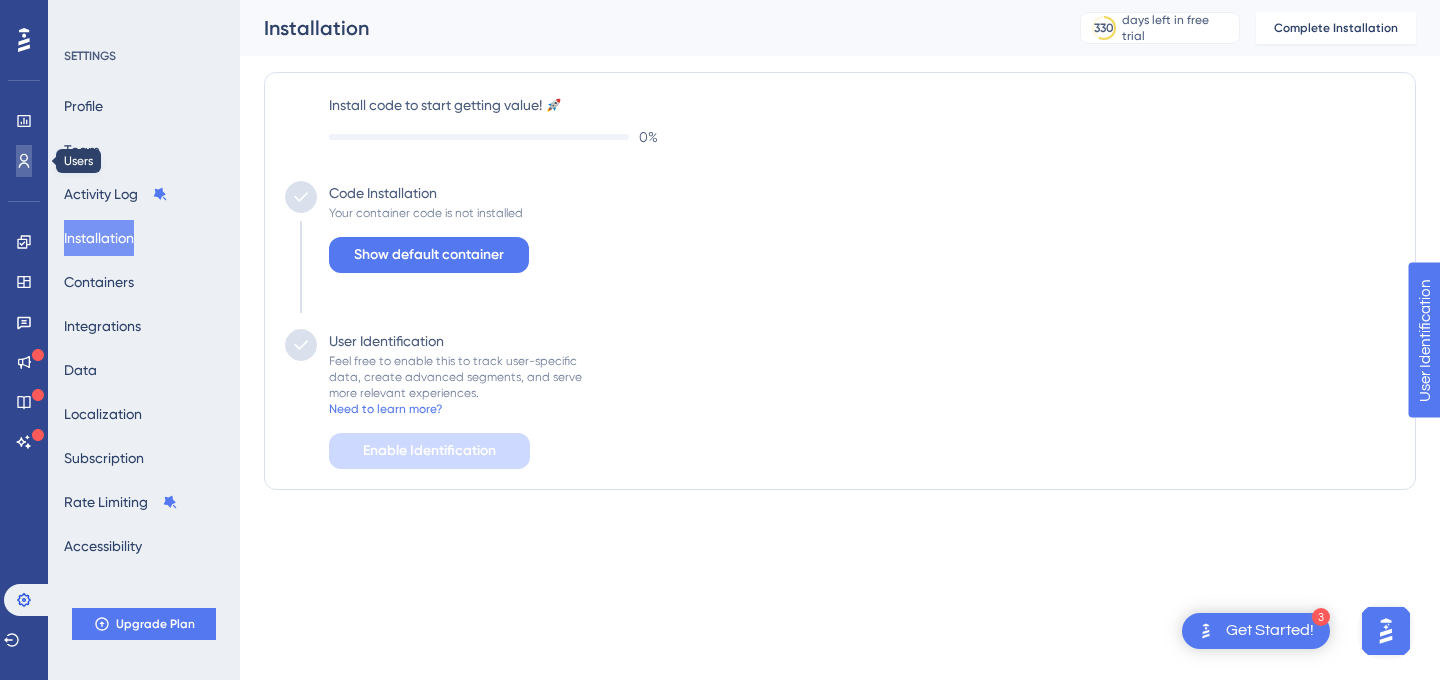 click 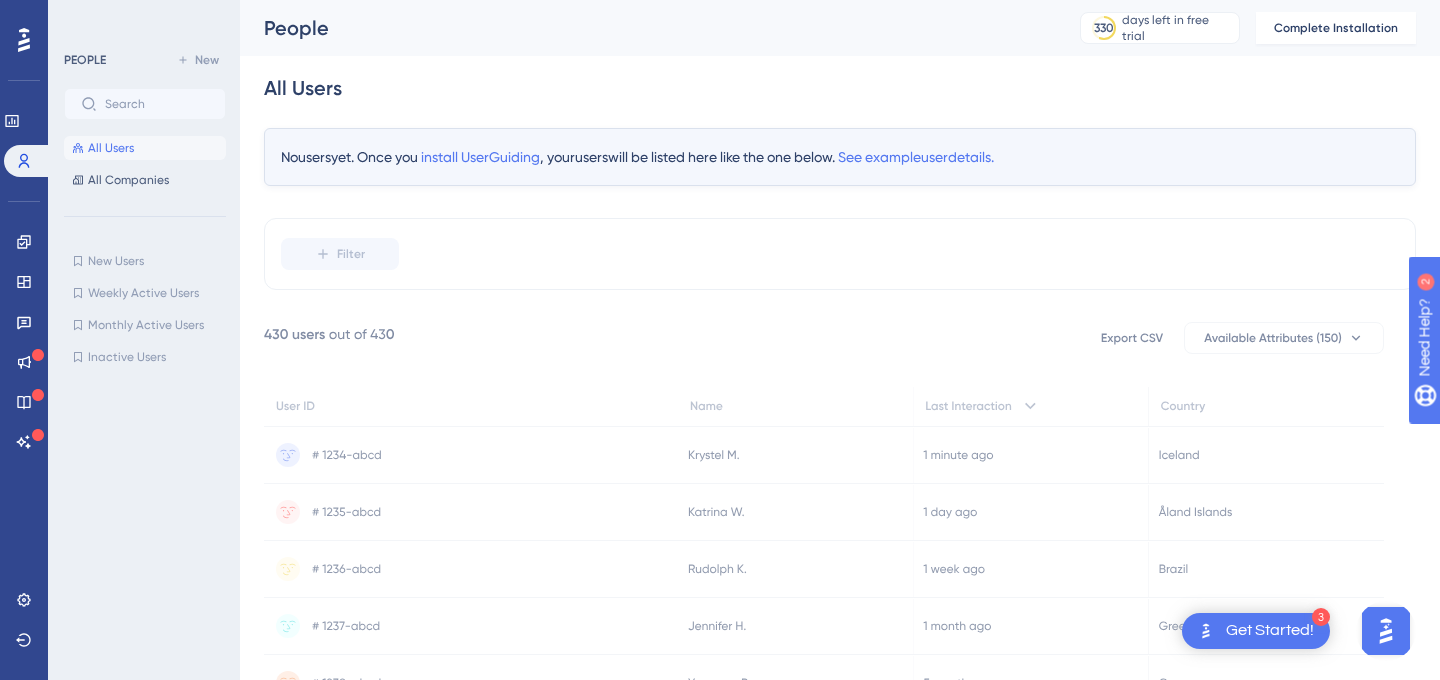 scroll, scrollTop: 0, scrollLeft: 0, axis: both 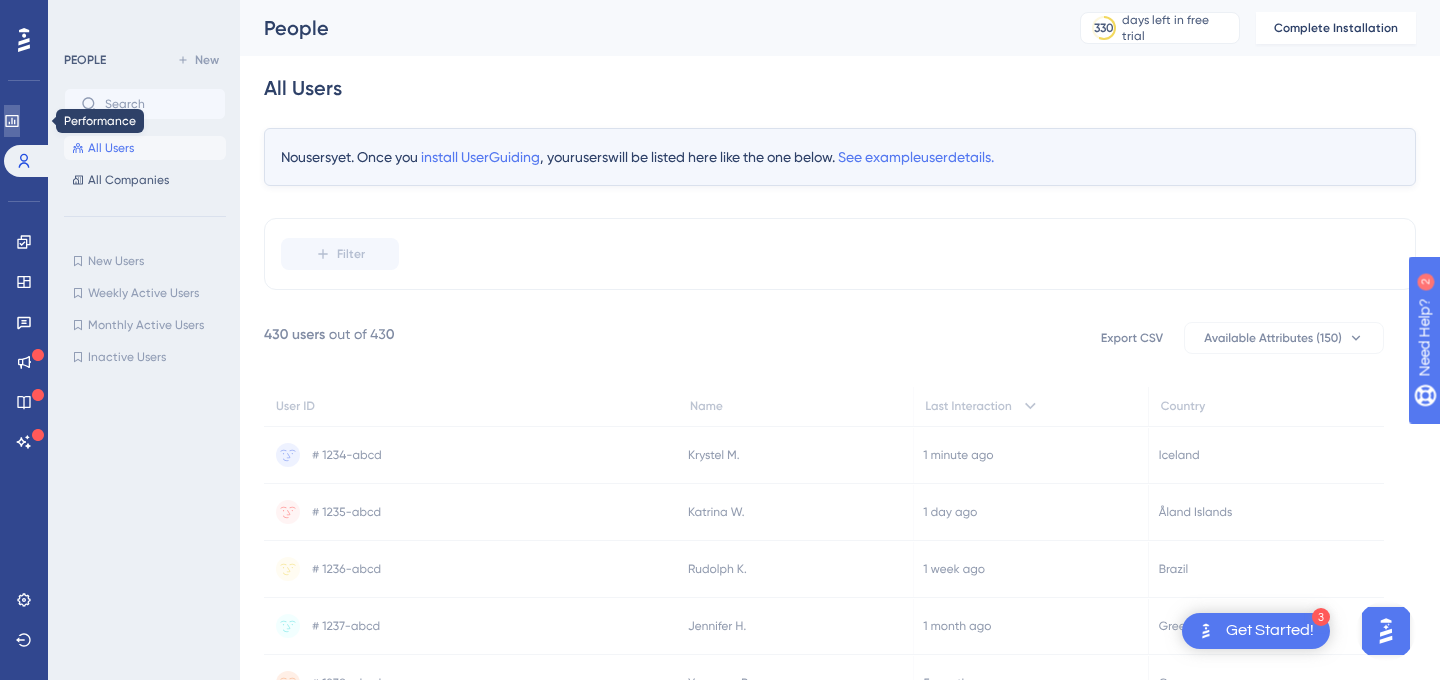 click 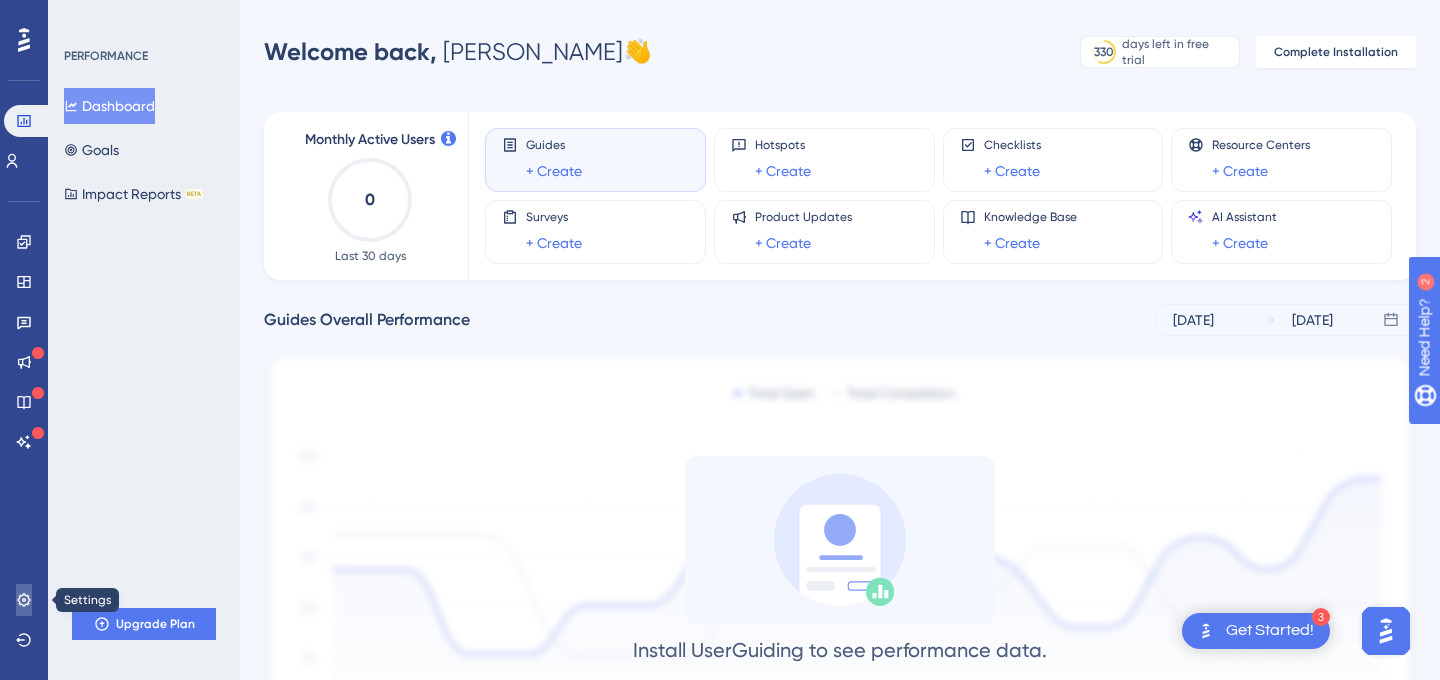 click 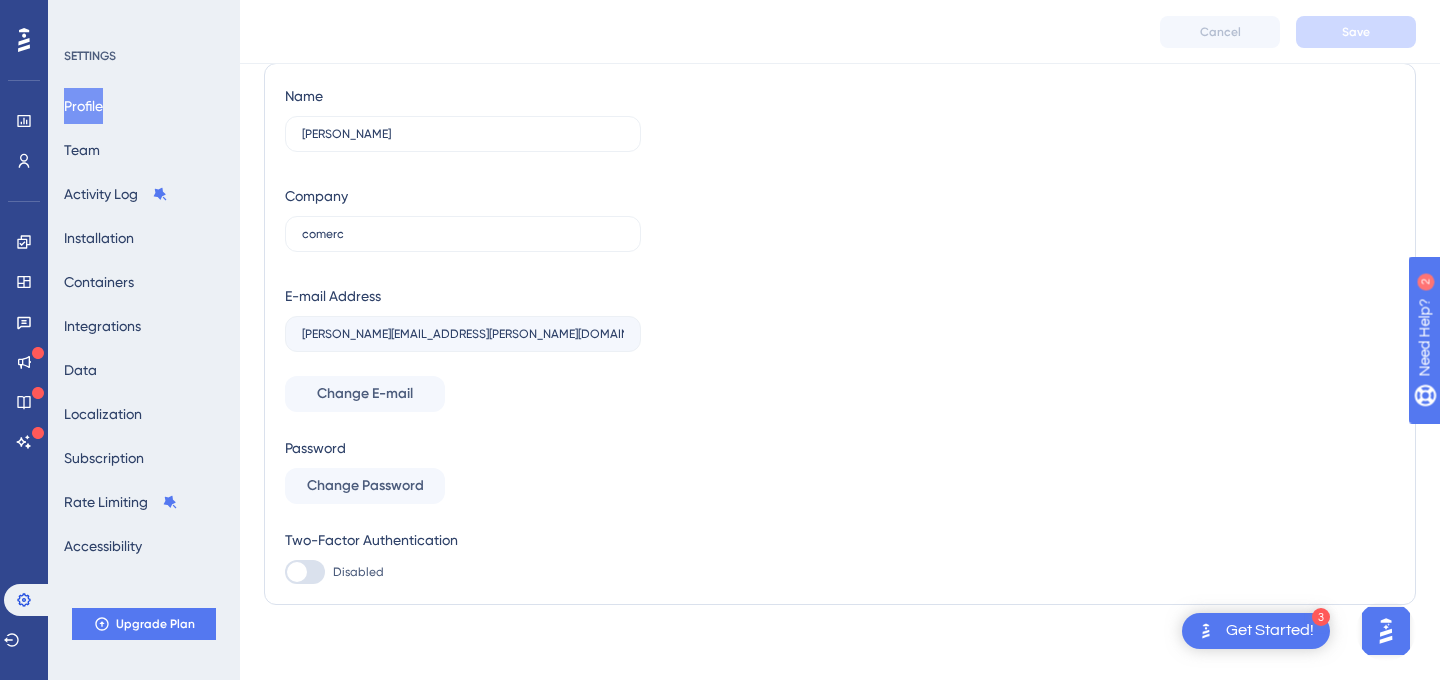 scroll, scrollTop: 70, scrollLeft: 0, axis: vertical 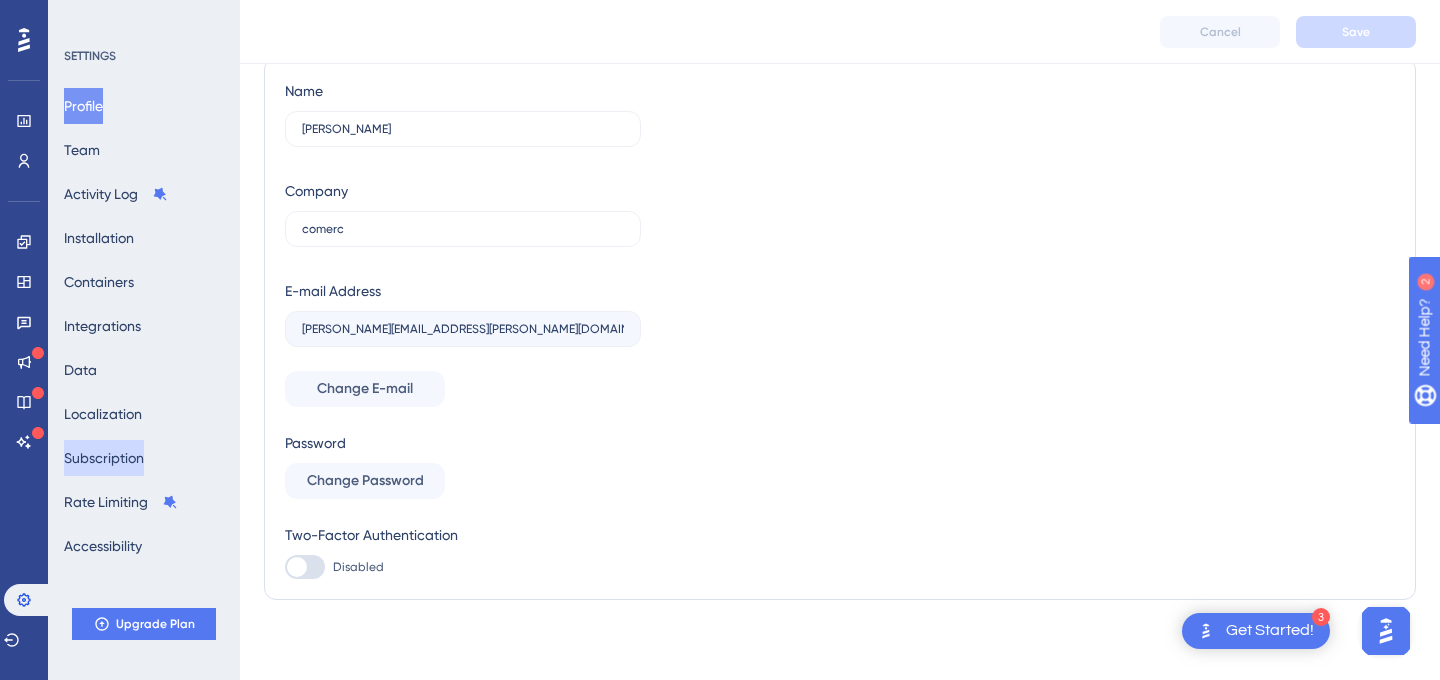 click on "Subscription" at bounding box center (104, 458) 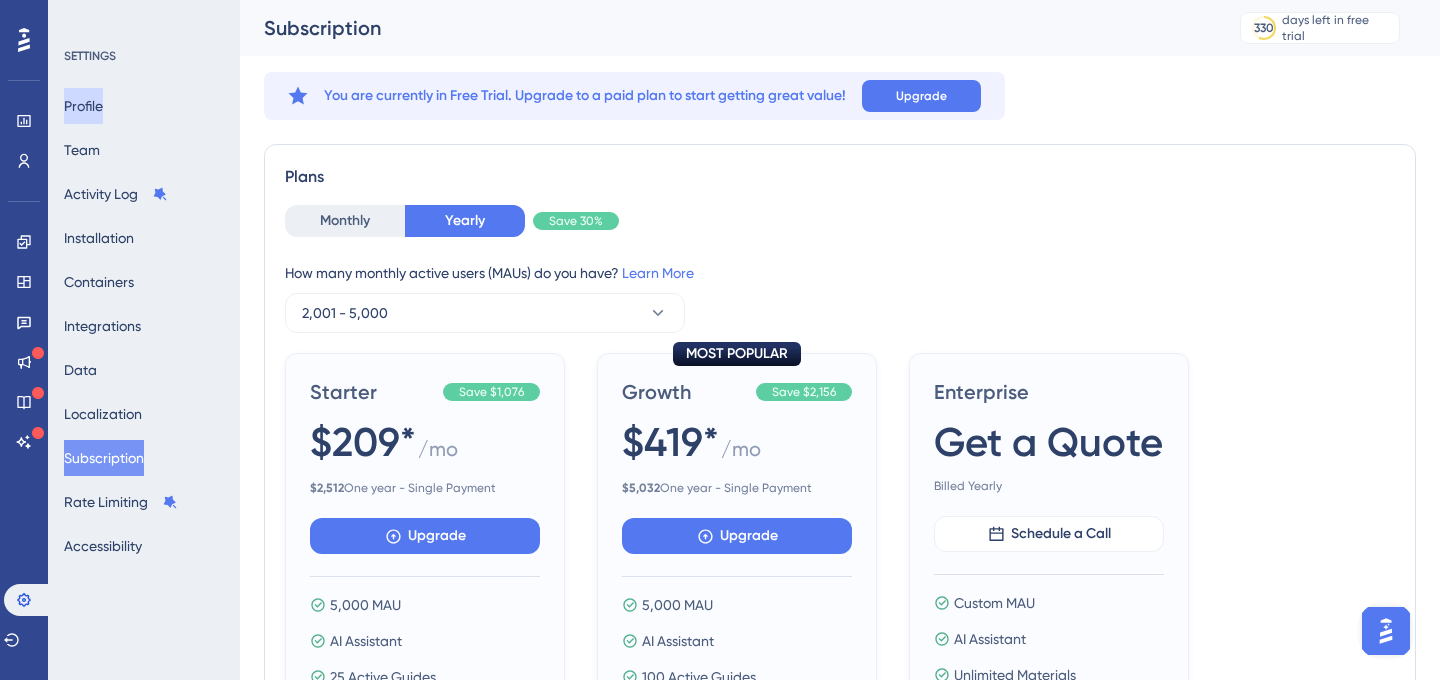 click on "Profile" at bounding box center [83, 106] 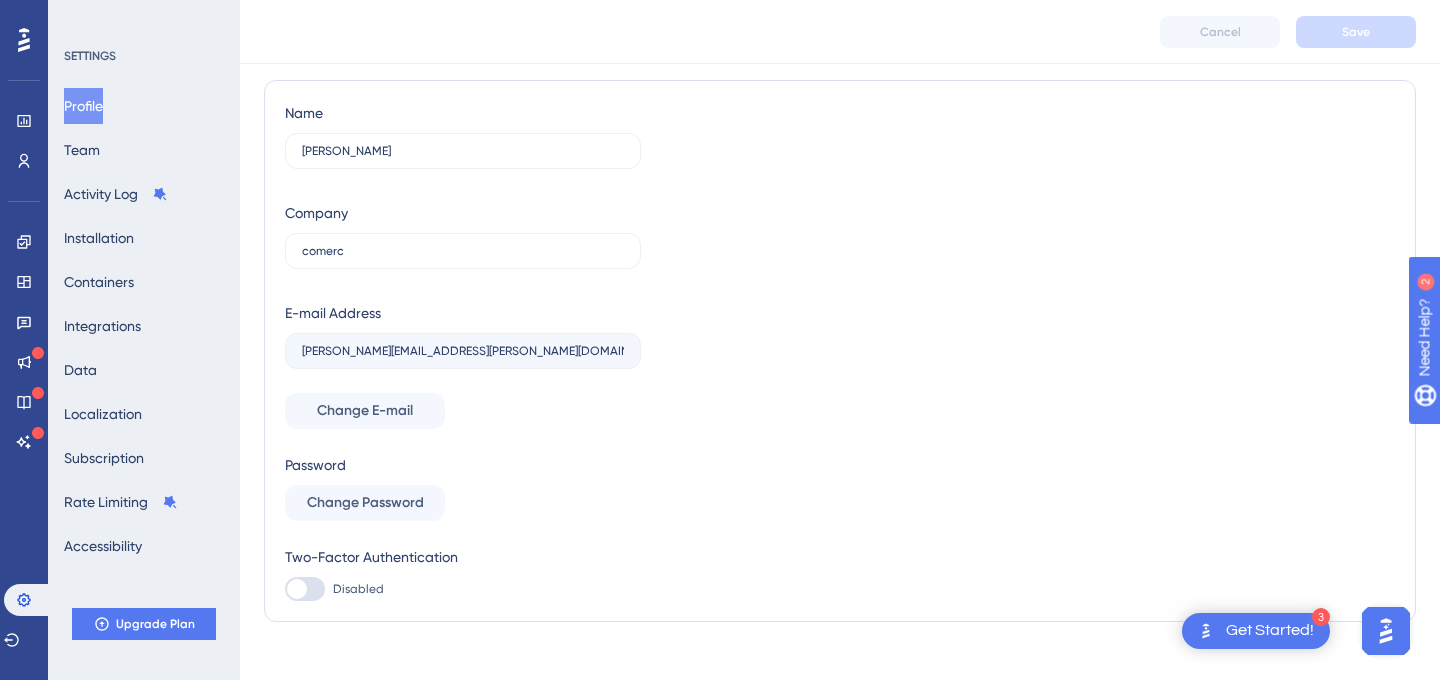 scroll, scrollTop: 70, scrollLeft: 0, axis: vertical 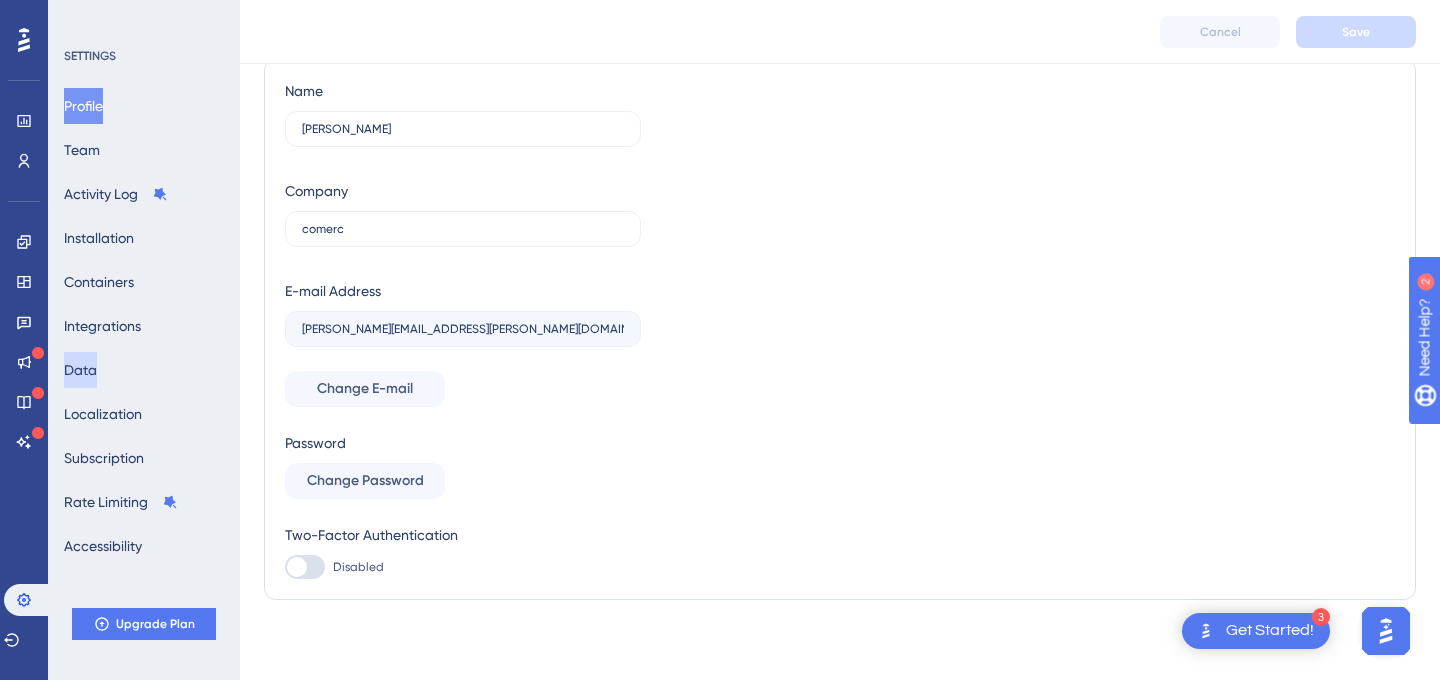 click on "Data" at bounding box center (80, 370) 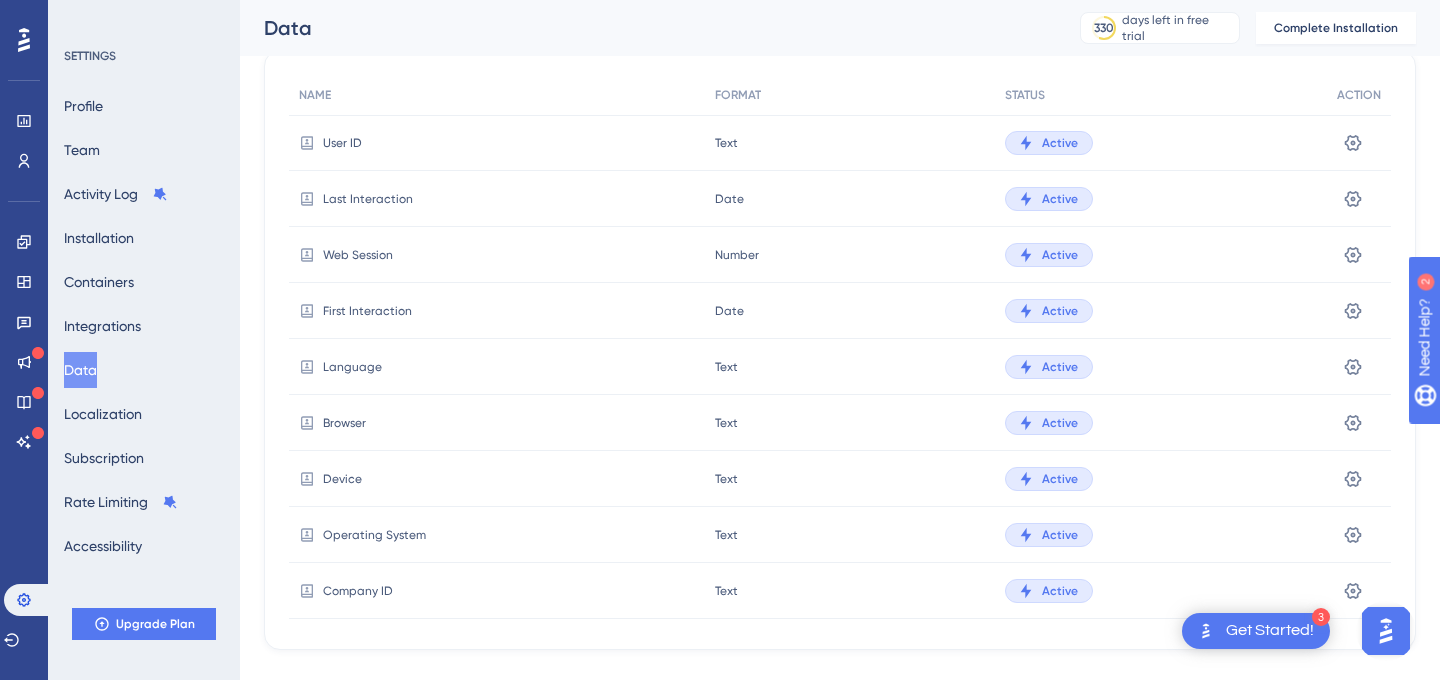 scroll, scrollTop: 0, scrollLeft: 0, axis: both 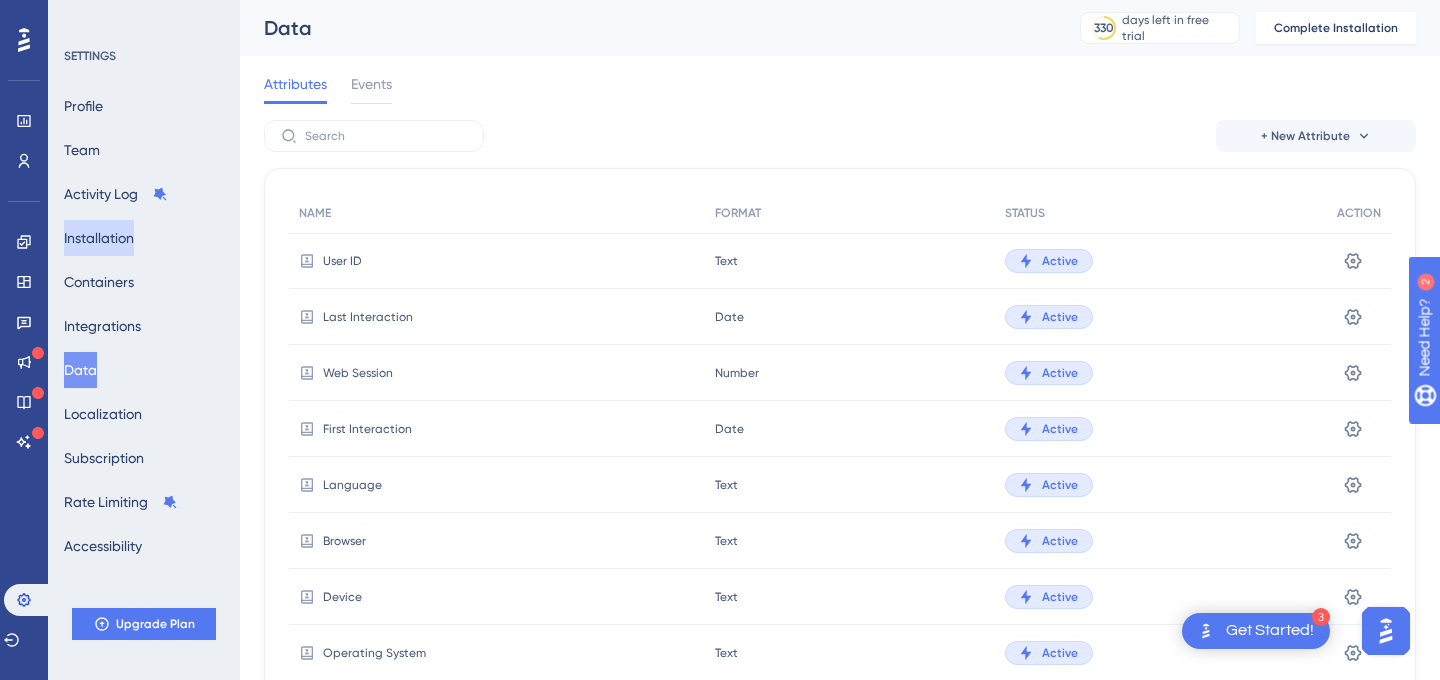 click on "Installation" at bounding box center [99, 238] 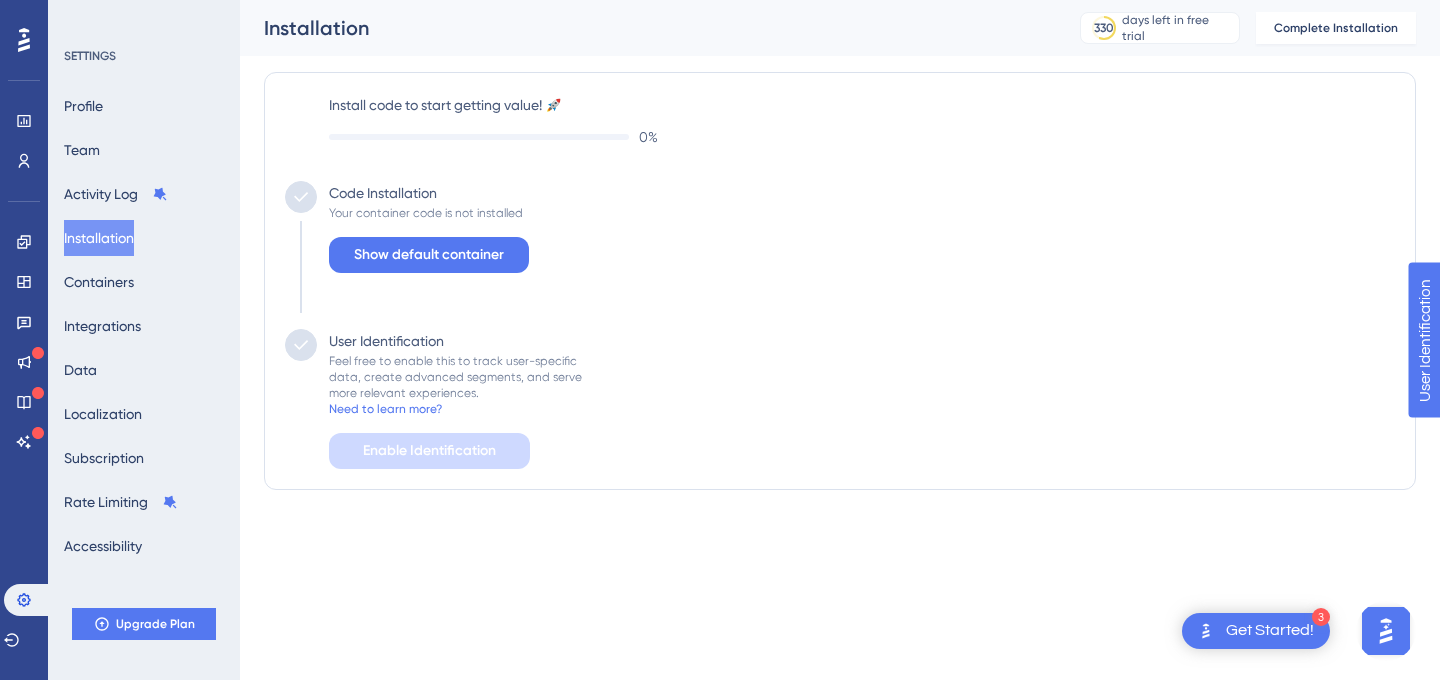 scroll, scrollTop: 0, scrollLeft: 0, axis: both 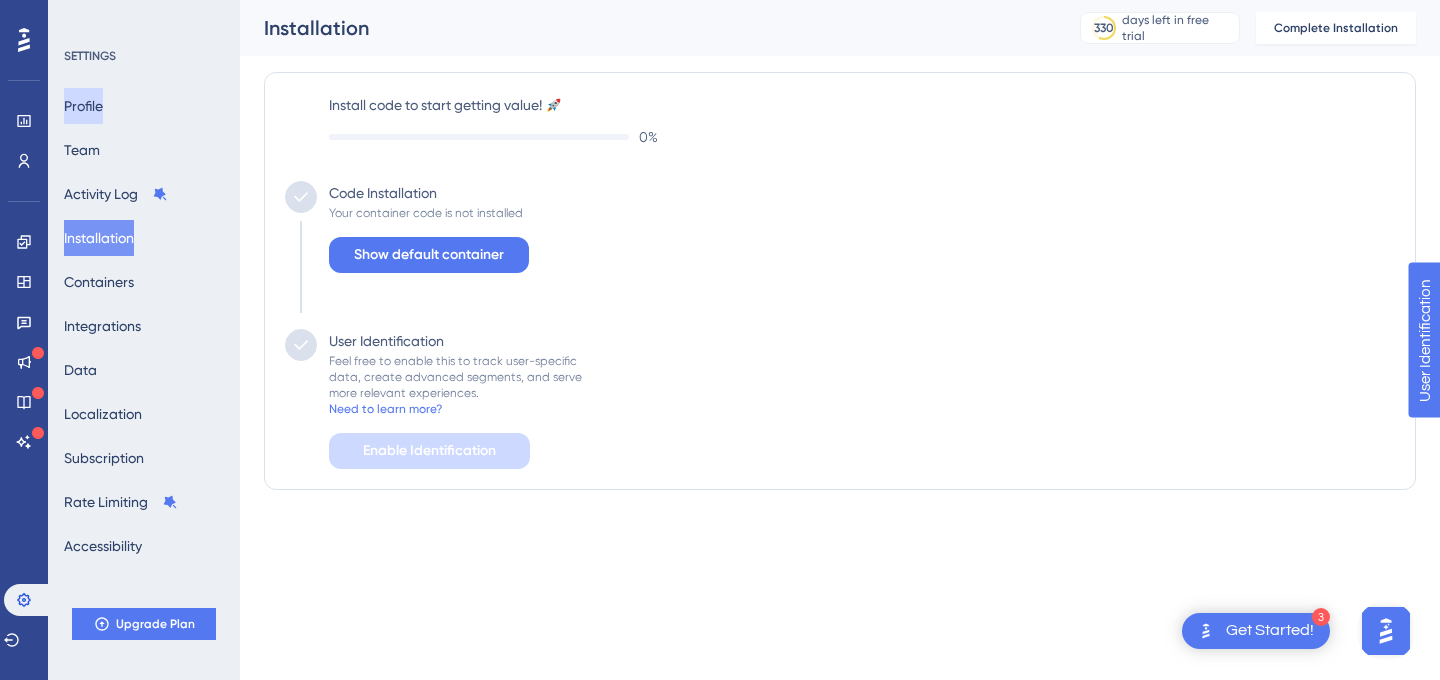 click on "Profile" at bounding box center (83, 106) 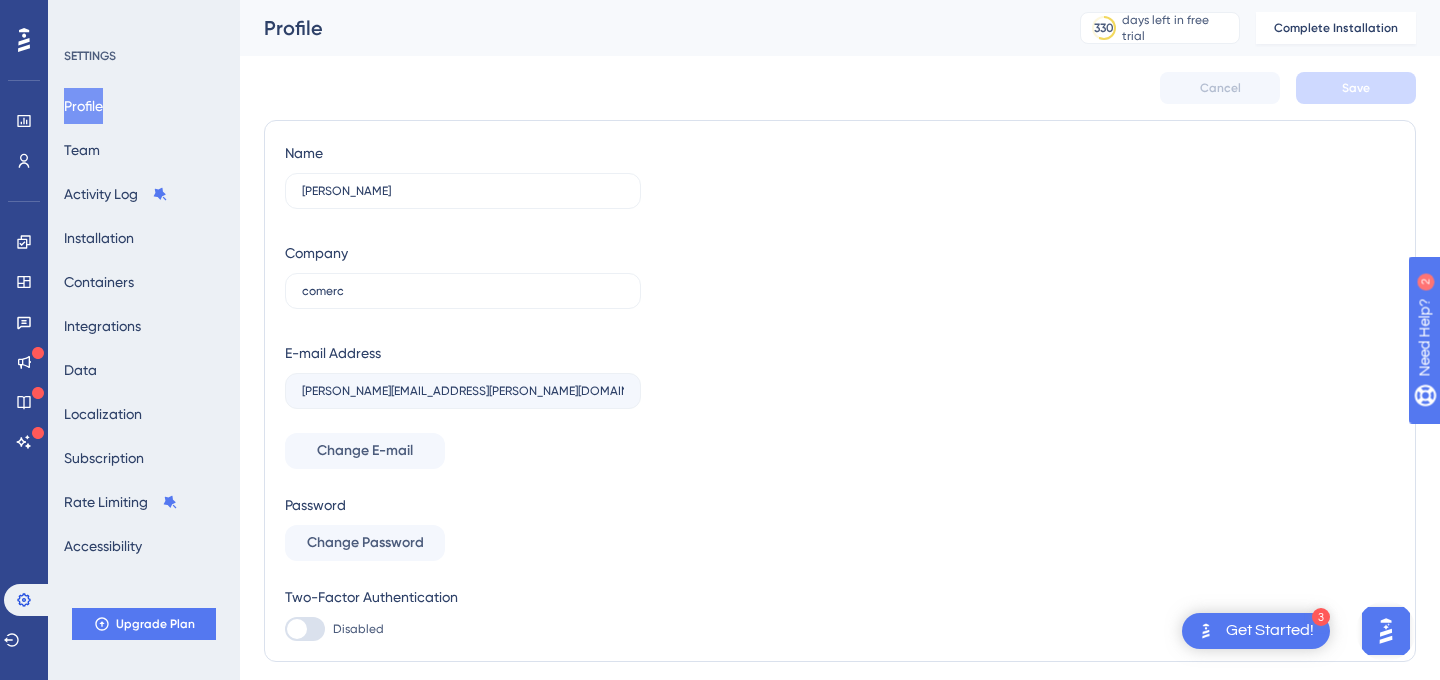 scroll, scrollTop: 0, scrollLeft: 0, axis: both 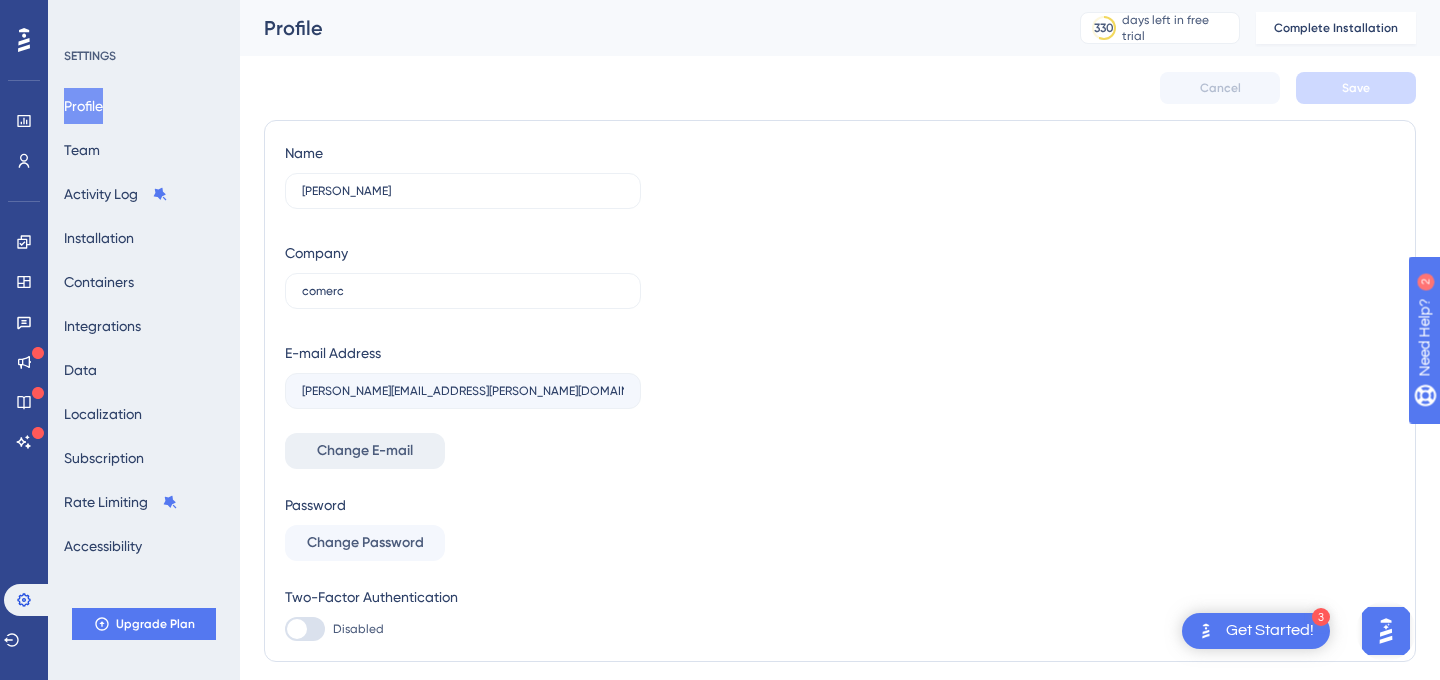 click on "Change E-mail" at bounding box center [365, 451] 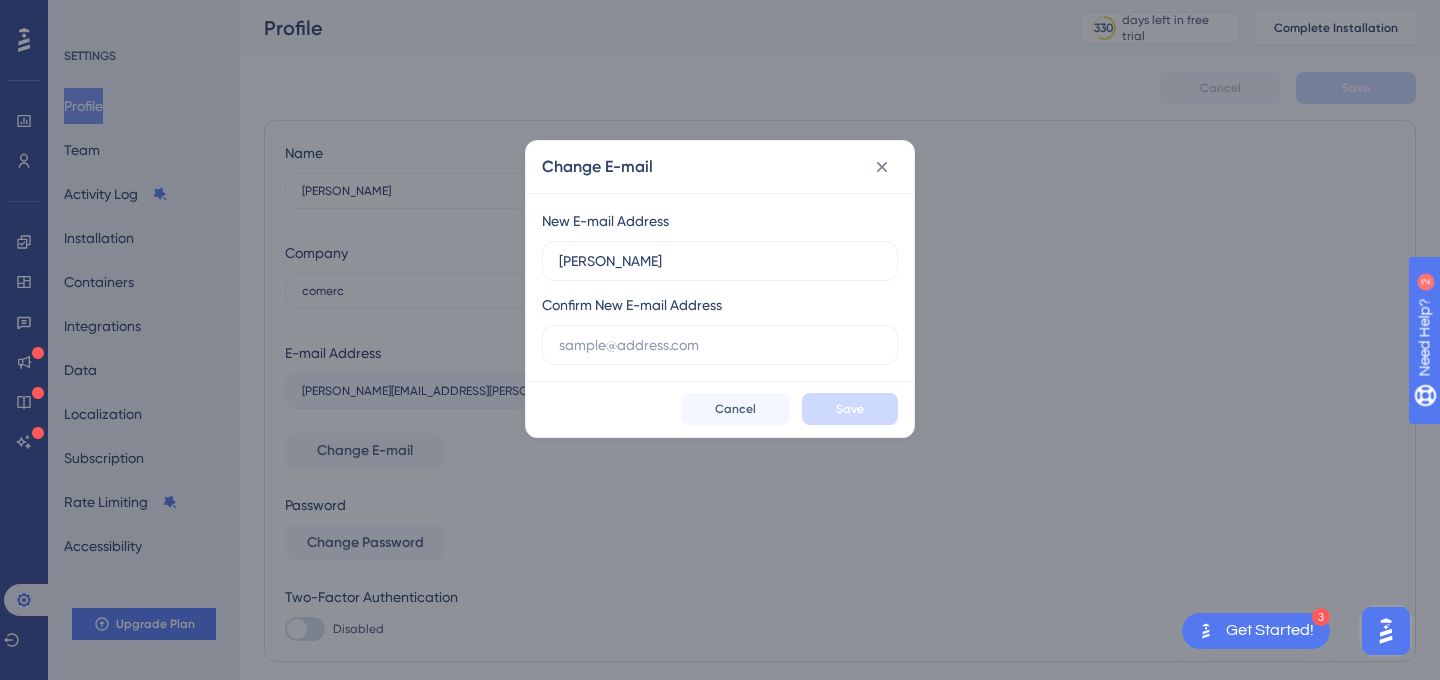 type on "antonioafrs@yahoo.com.br" 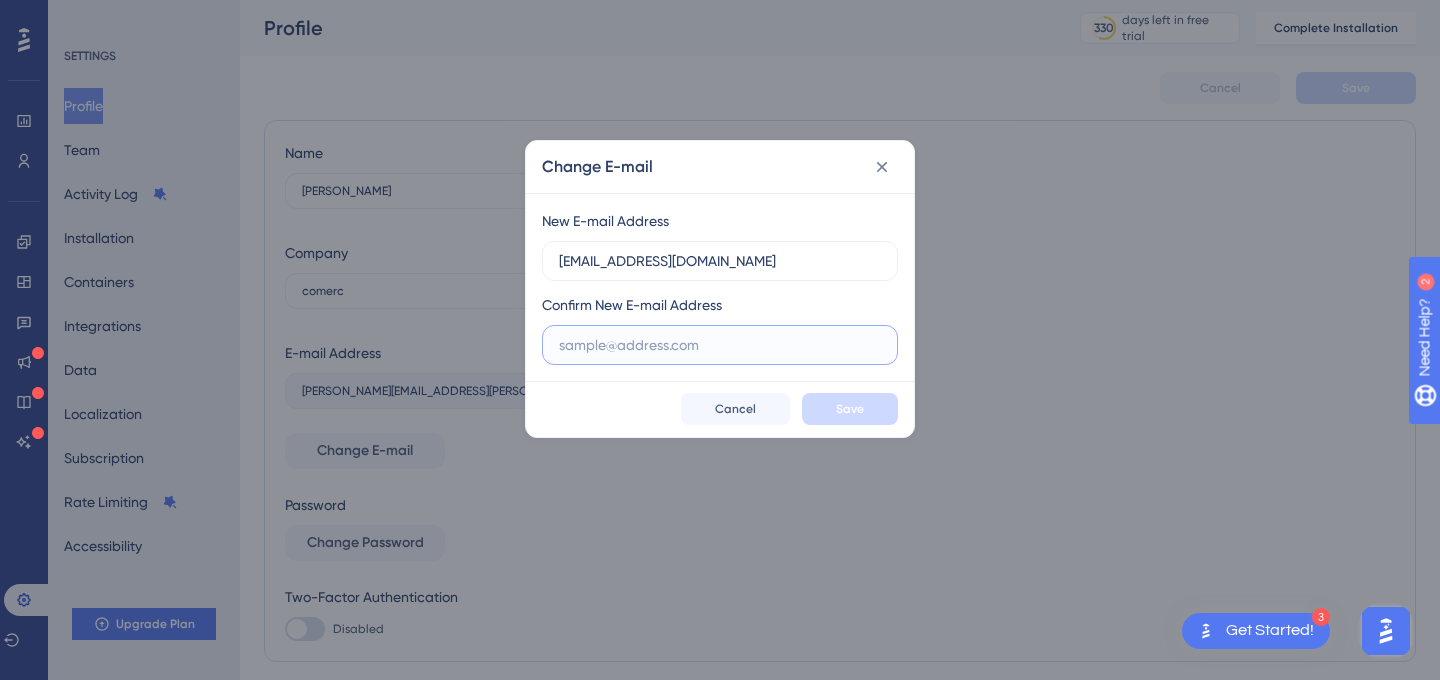type on "antonioafrs@yahoo.com.br" 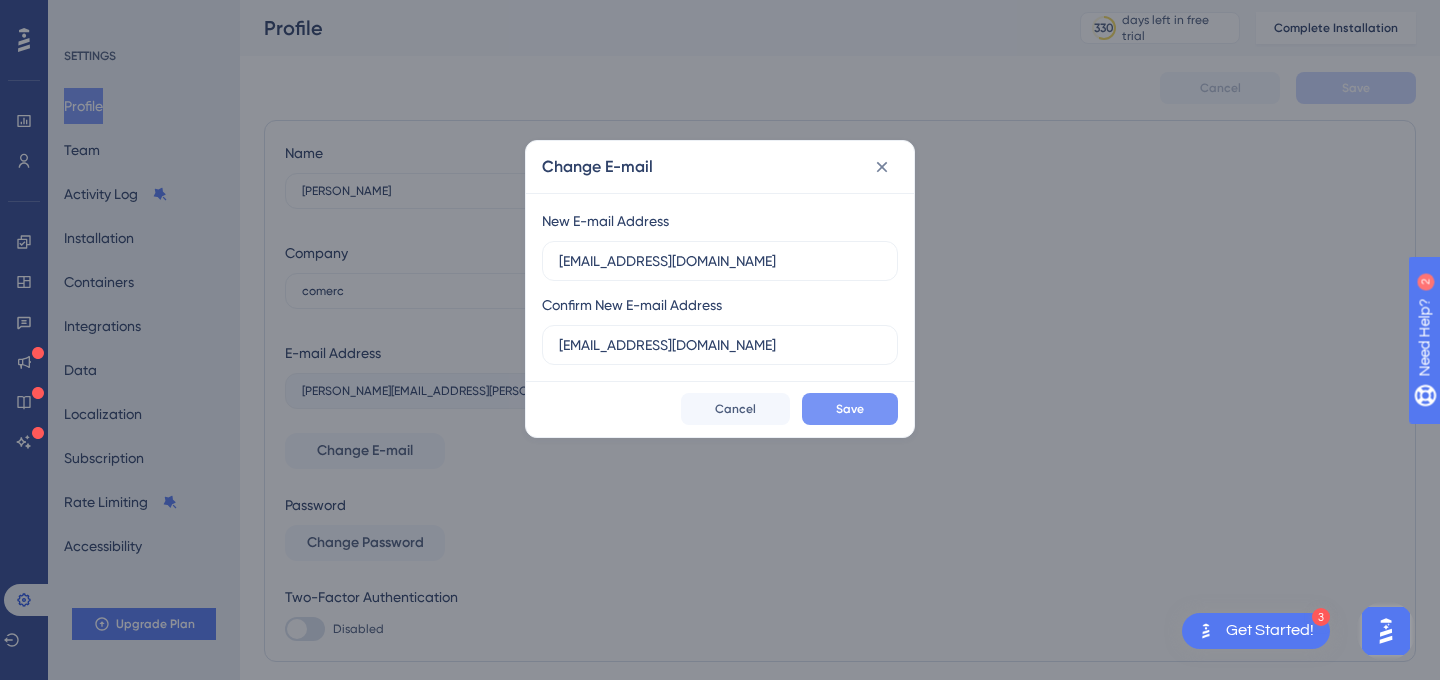 click on "Save" at bounding box center [850, 409] 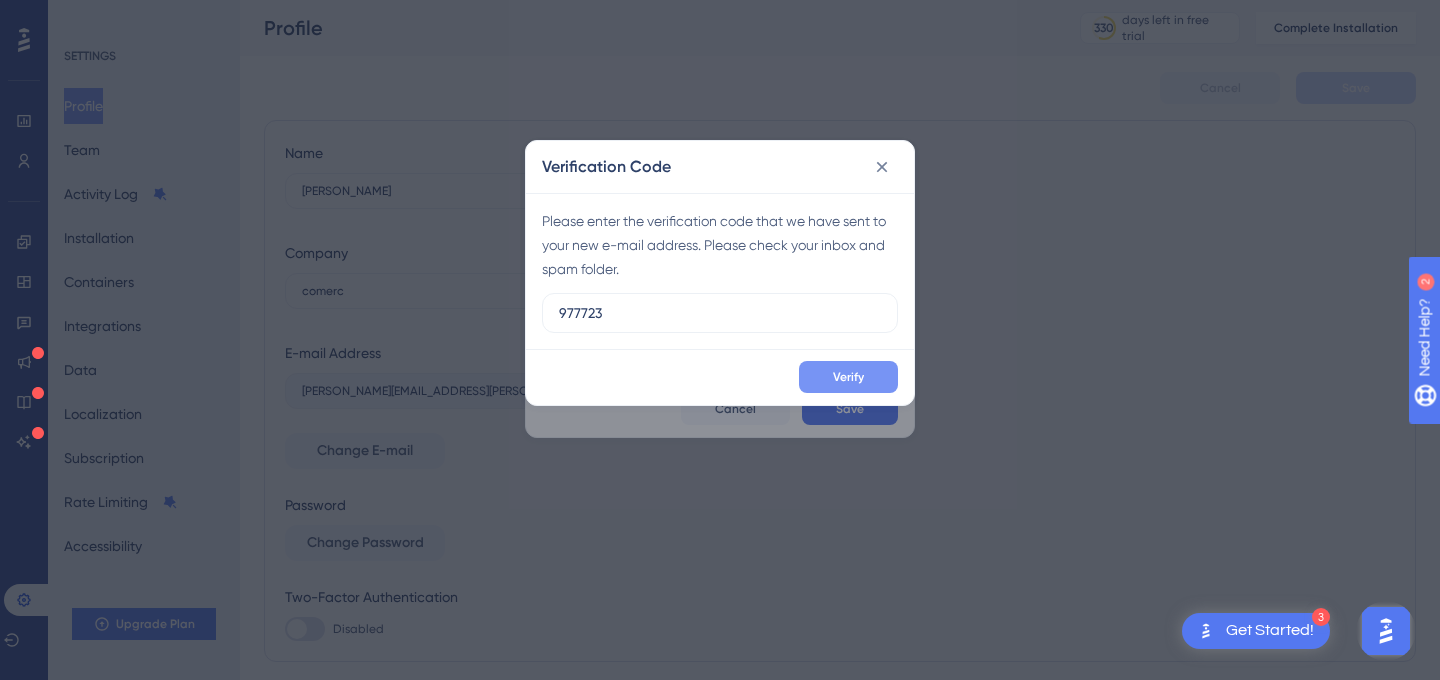 type on "977723" 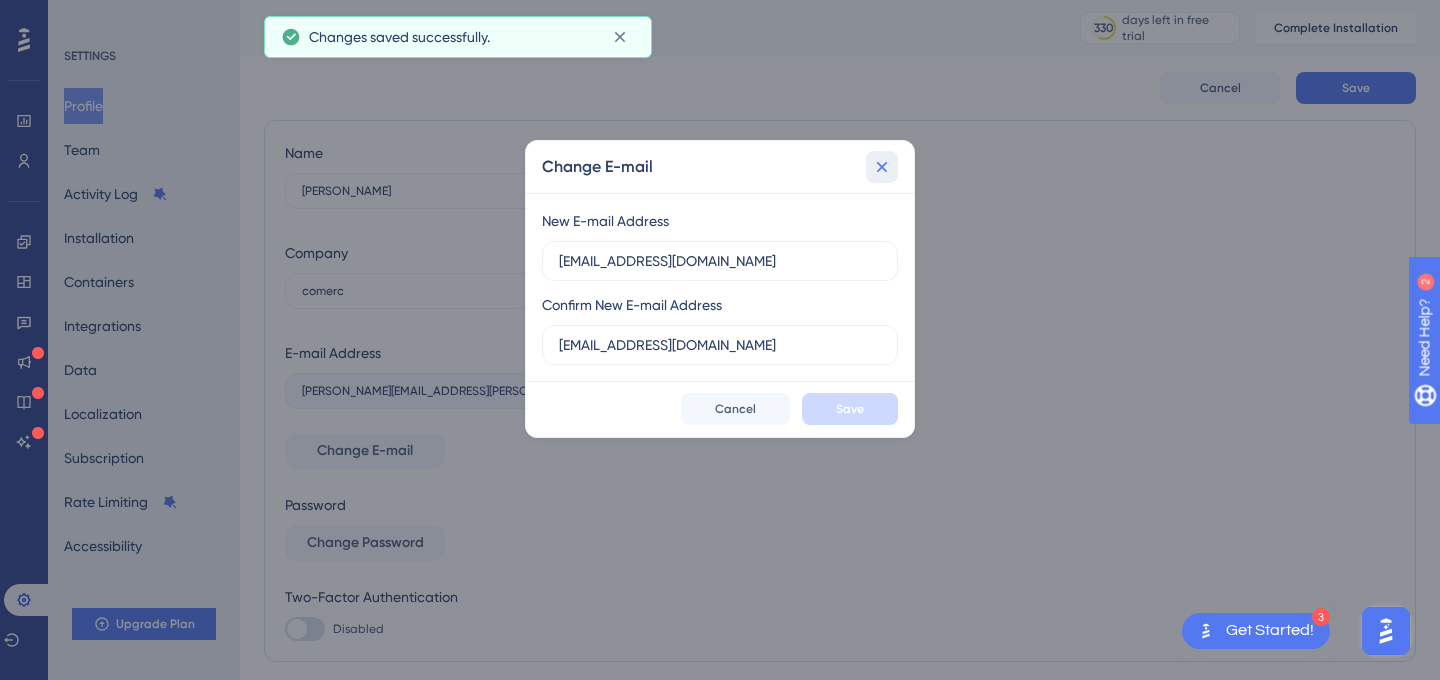click 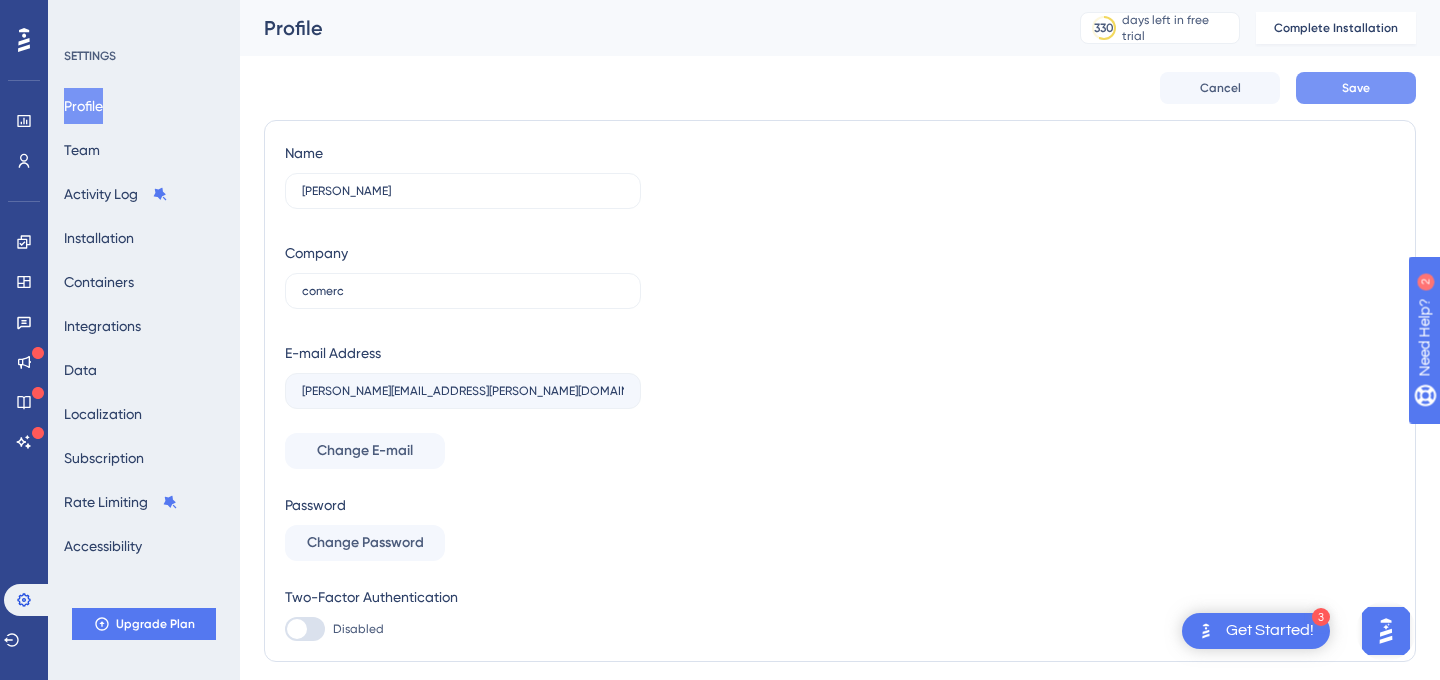 click on "Save" at bounding box center (1356, 88) 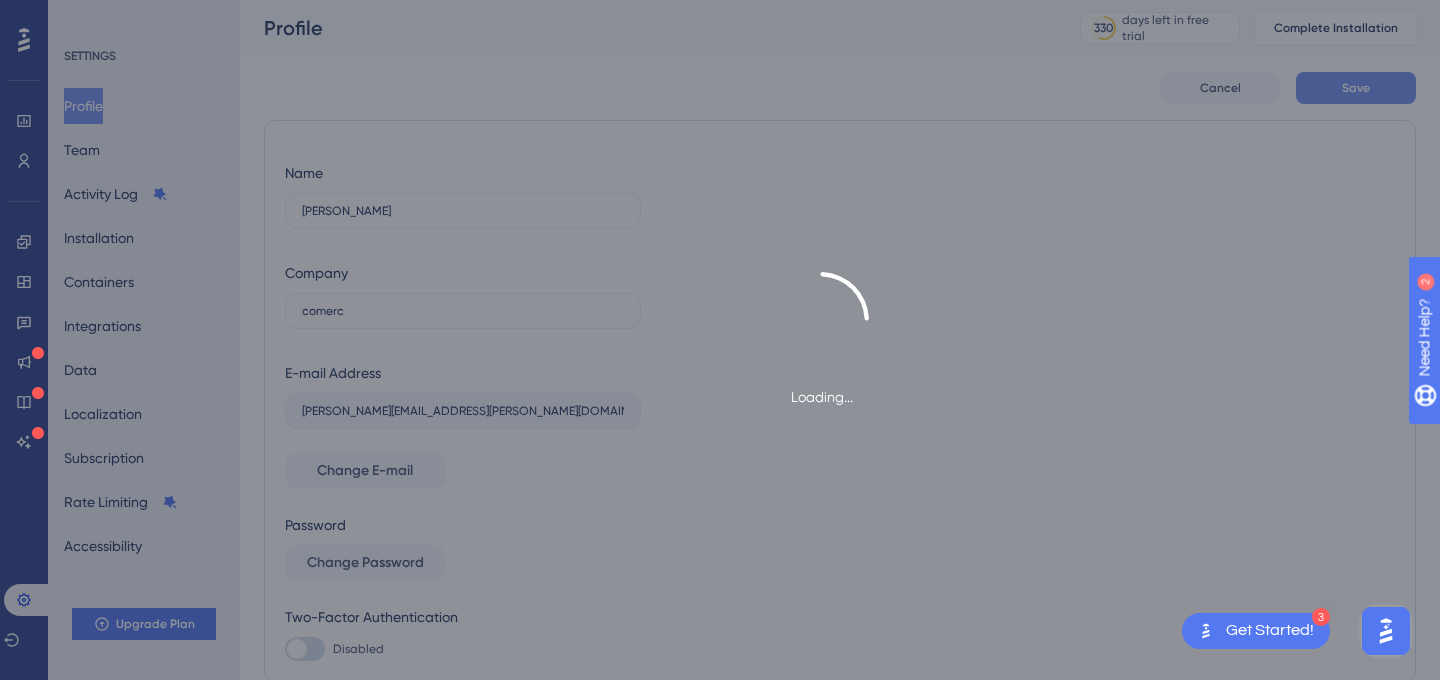 type on "antonioafrs@yahoo.com.br" 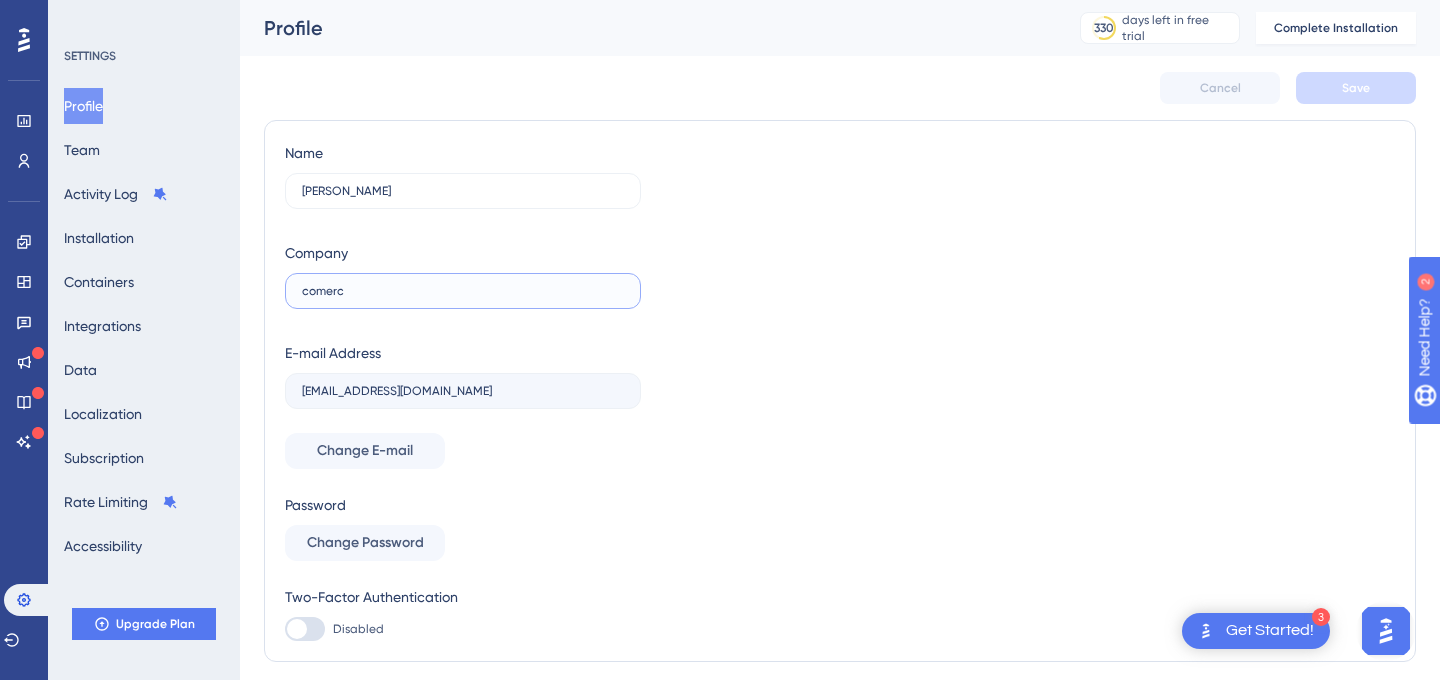 click on "comerc" at bounding box center [463, 291] 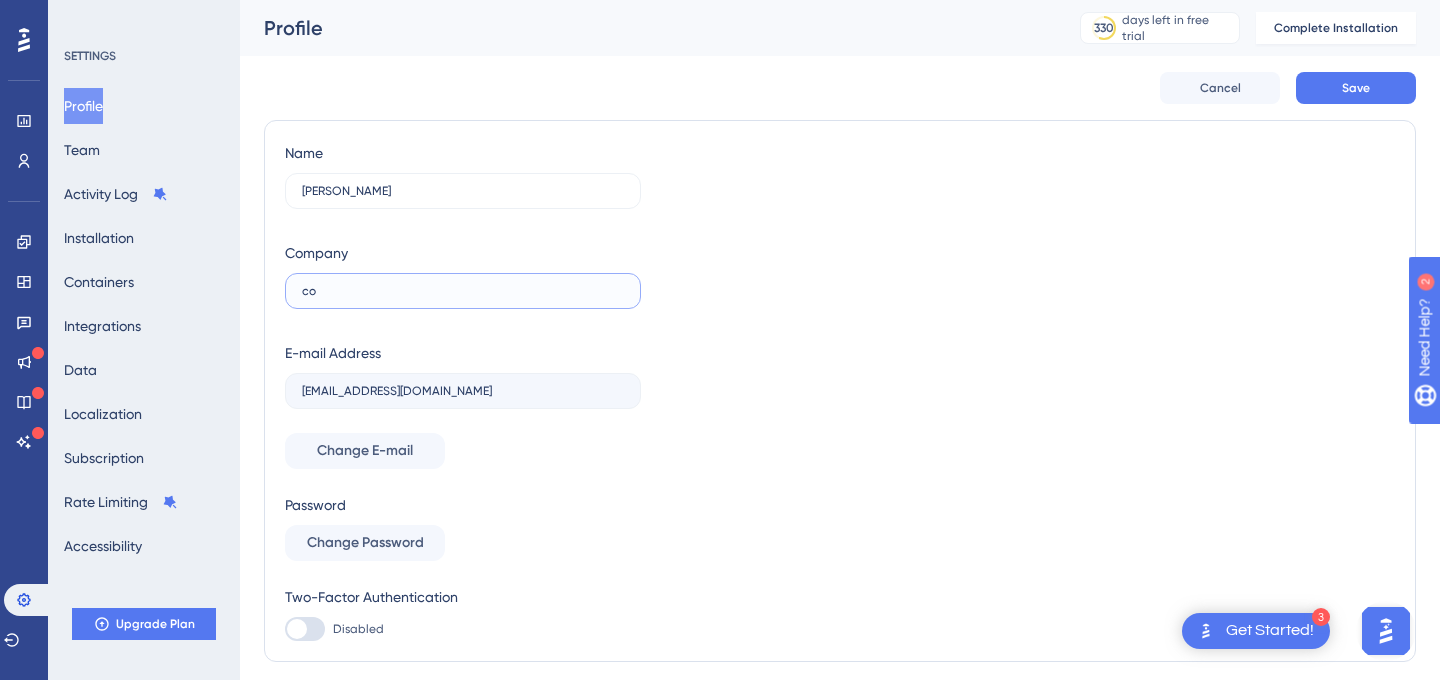 type on "c" 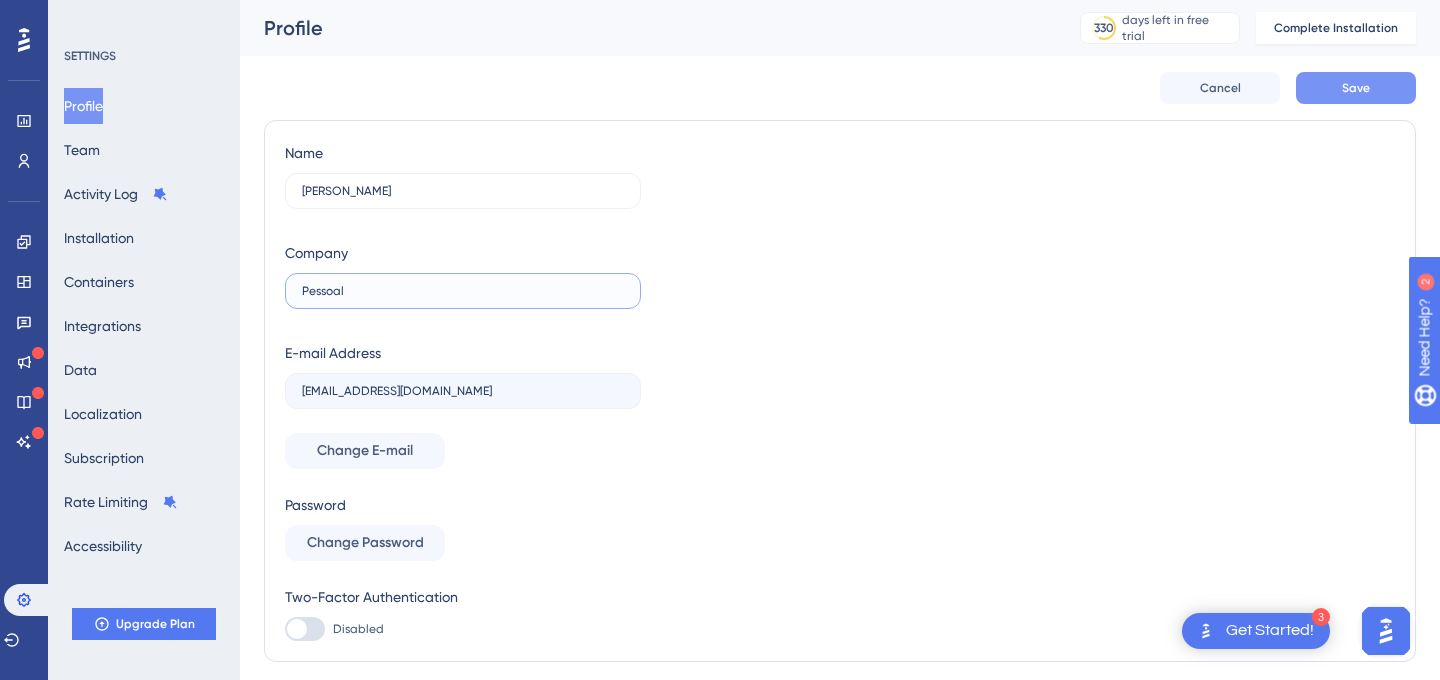 type on "Pessoal" 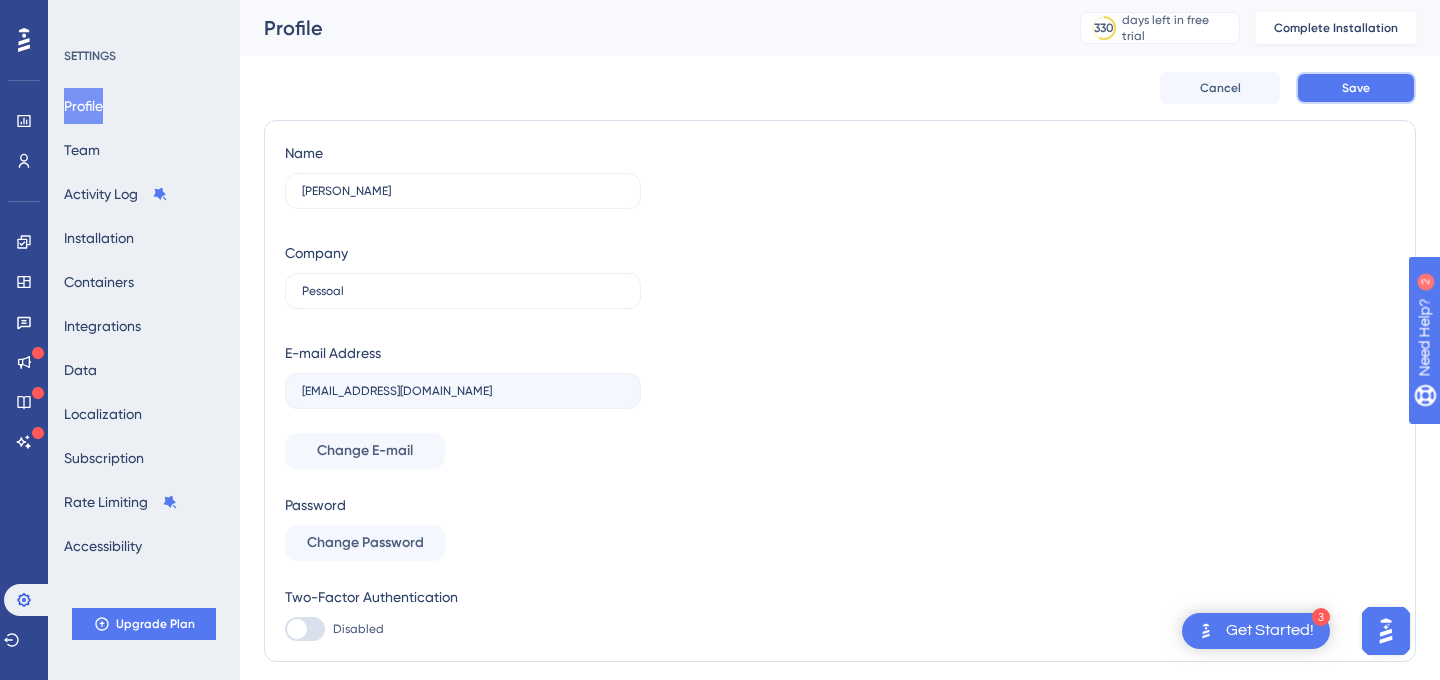 click on "Save" at bounding box center [1356, 88] 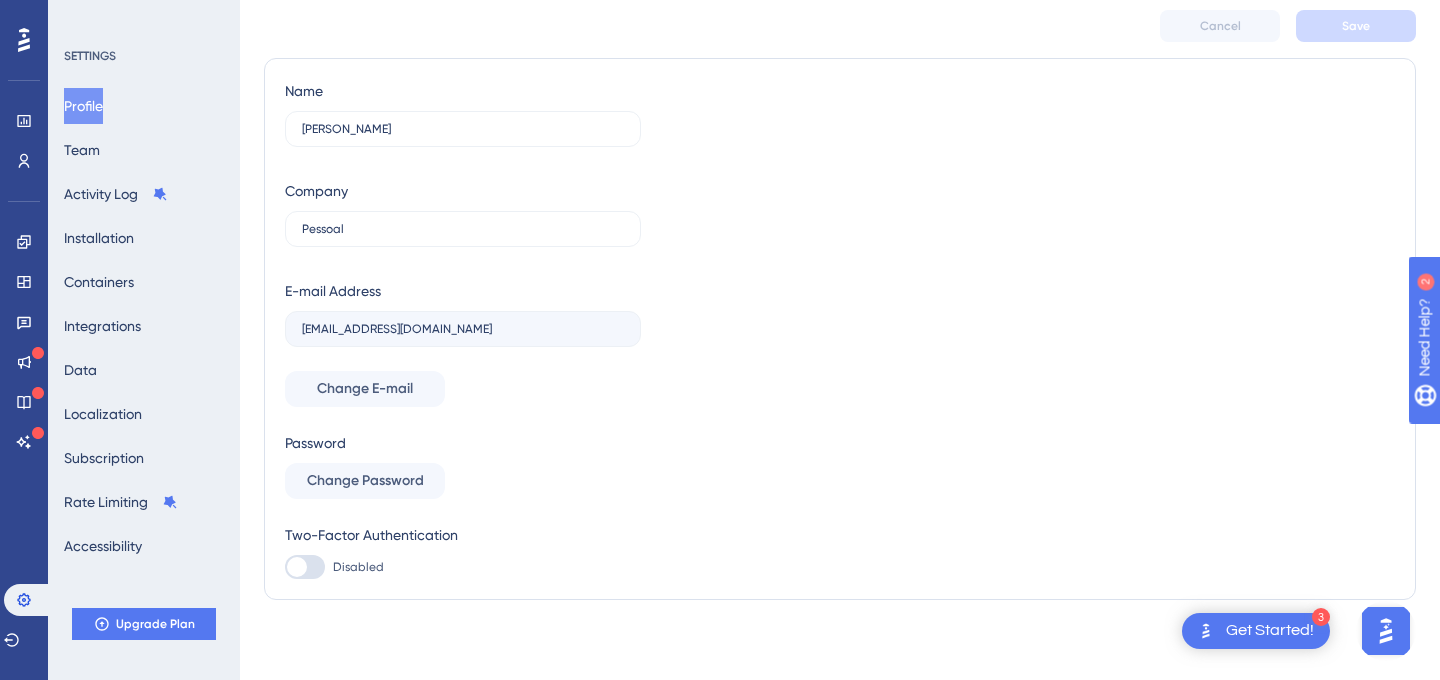 scroll, scrollTop: 70, scrollLeft: 0, axis: vertical 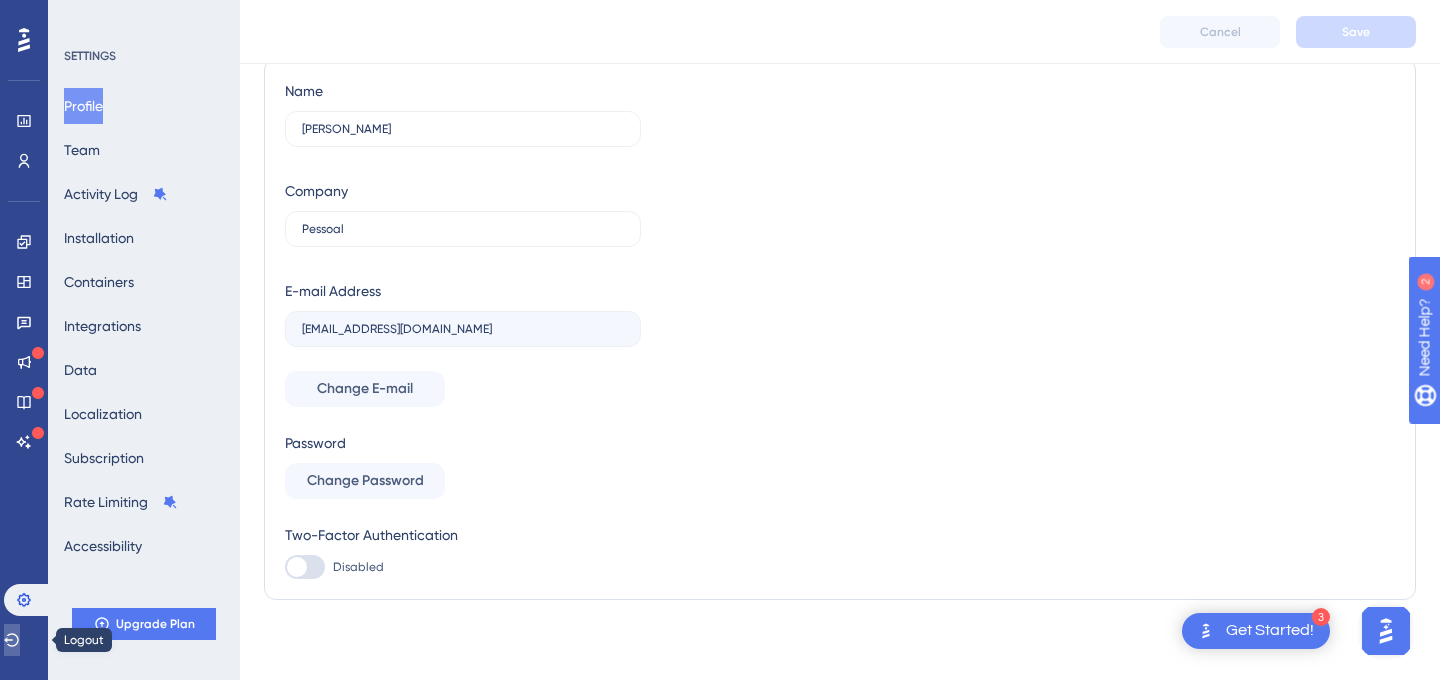 click 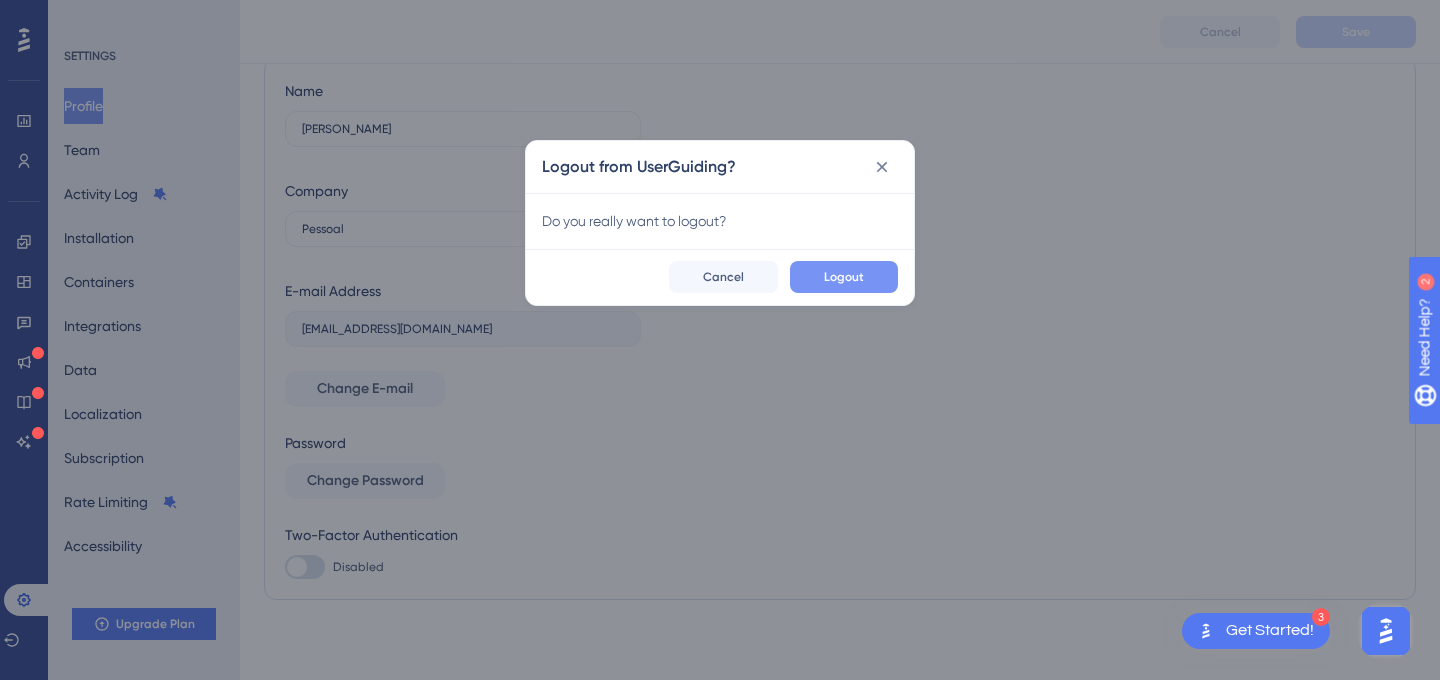 click on "Logout" at bounding box center (844, 277) 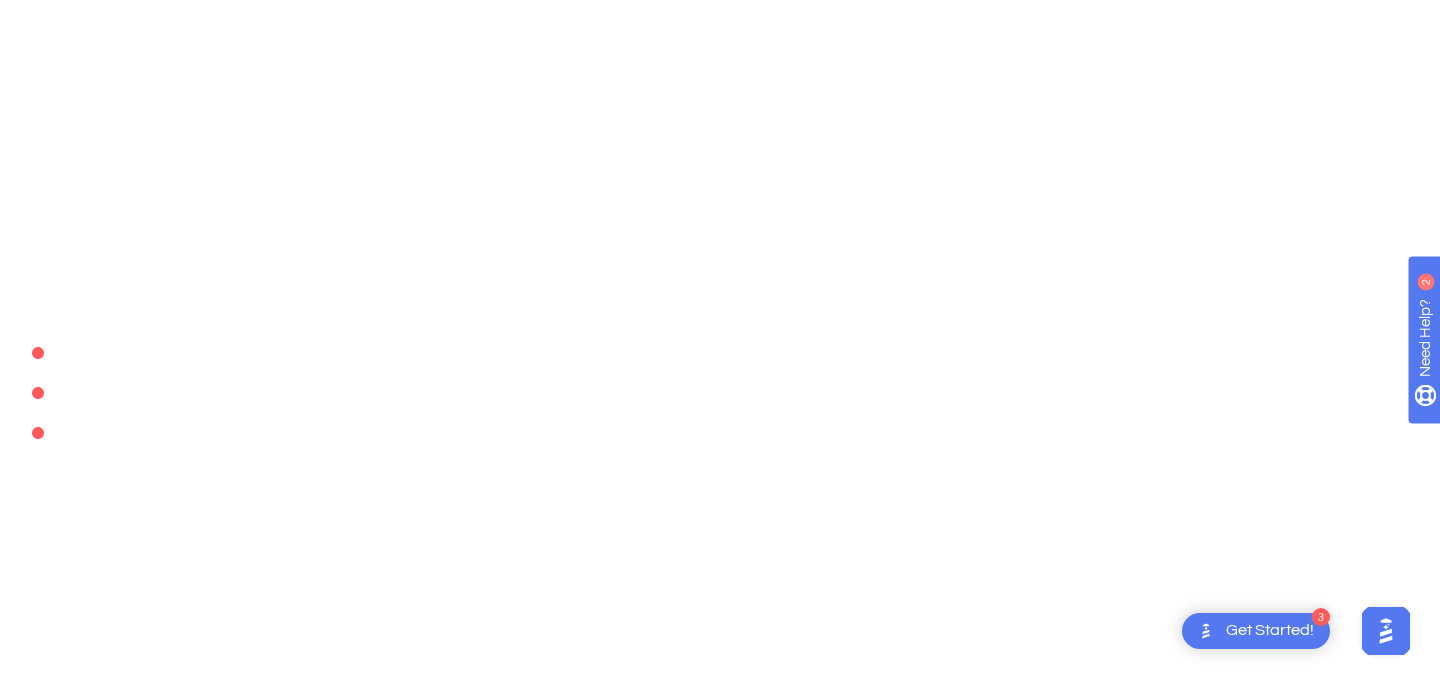 scroll, scrollTop: 0, scrollLeft: 0, axis: both 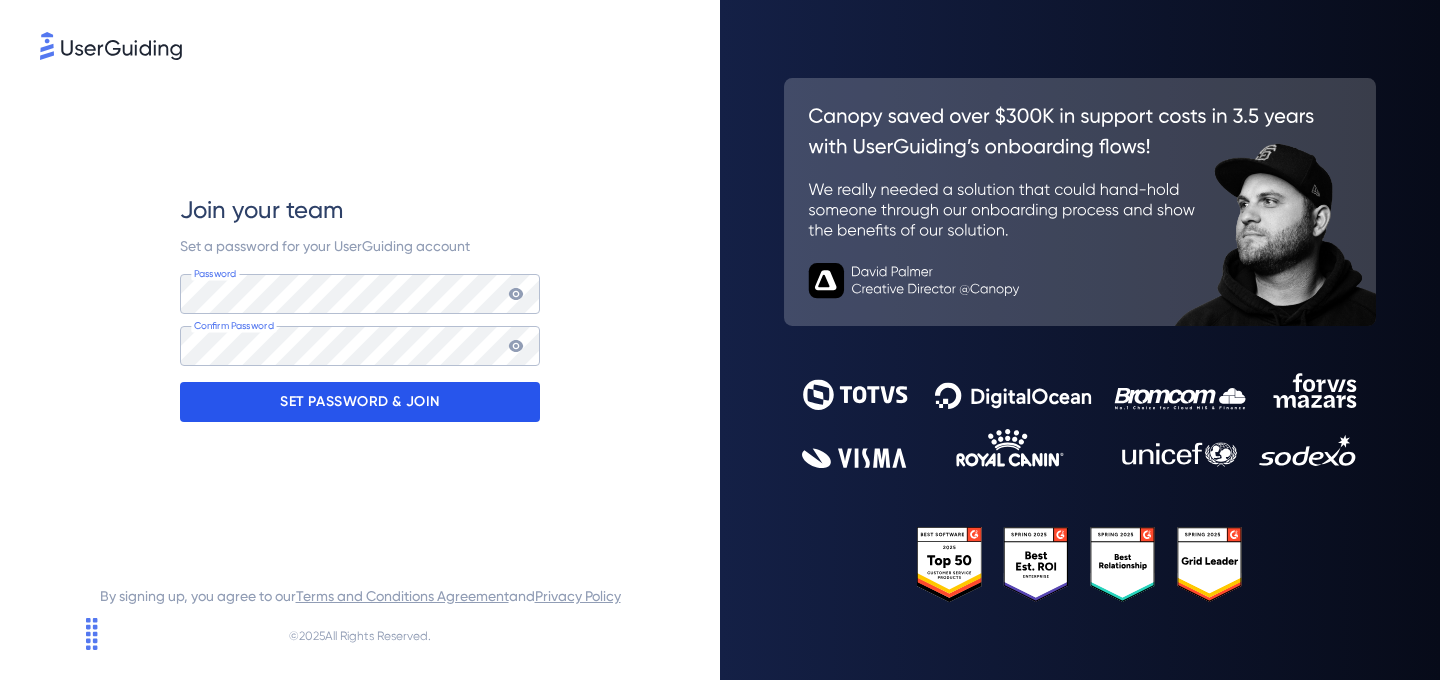 click on "SET PASSWORD & JOIN" at bounding box center (360, 402) 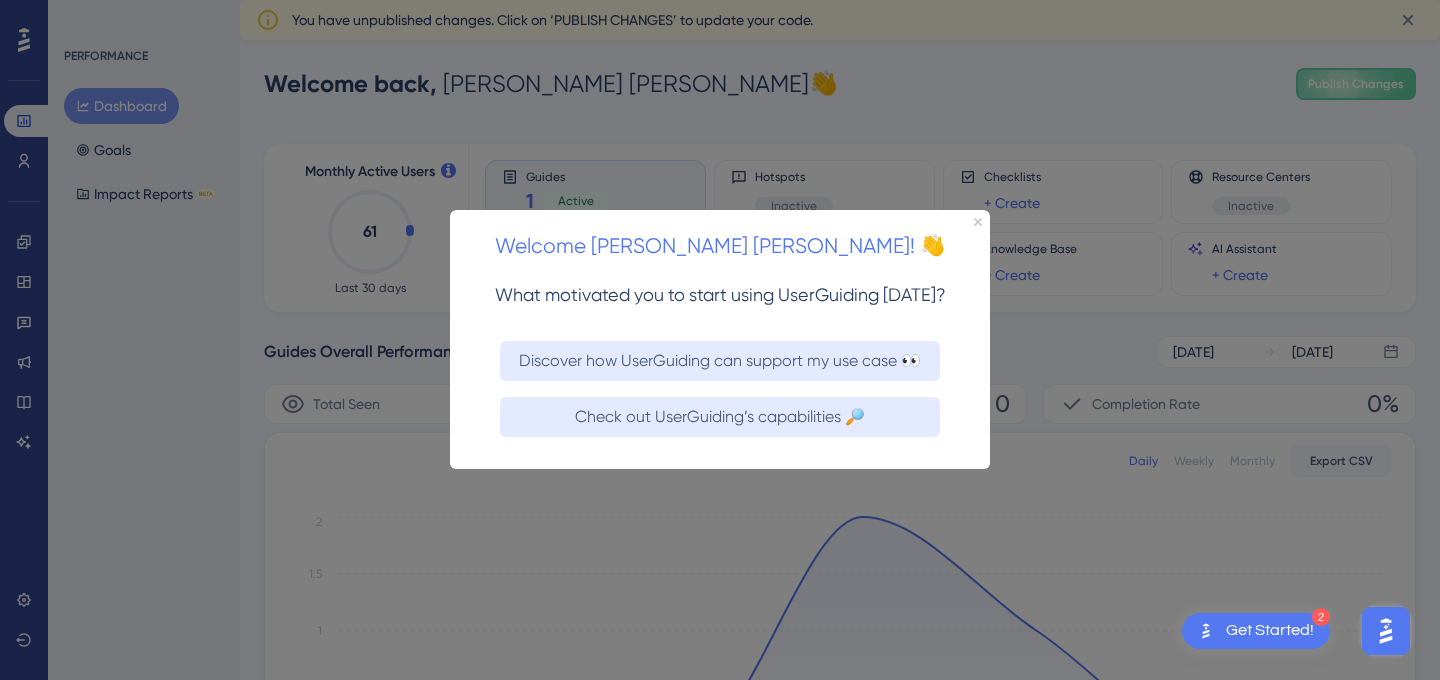 scroll, scrollTop: 0, scrollLeft: 0, axis: both 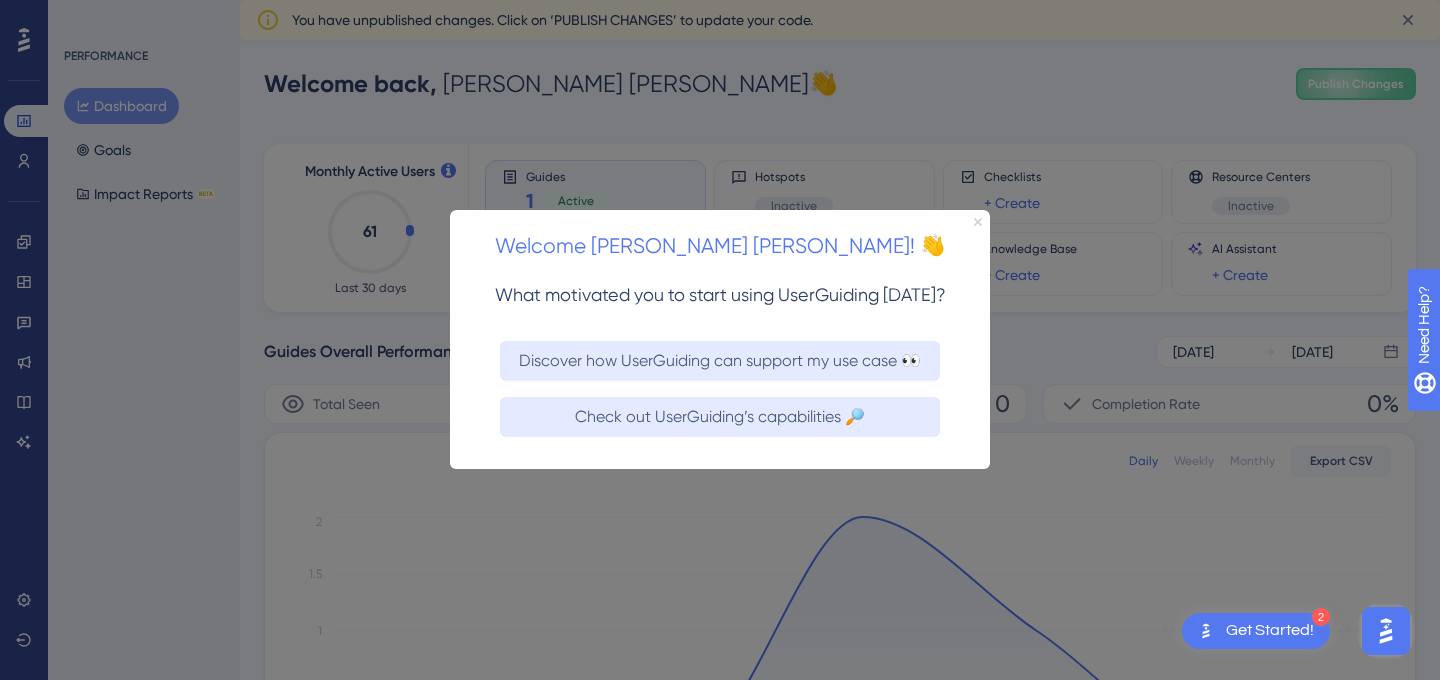 click 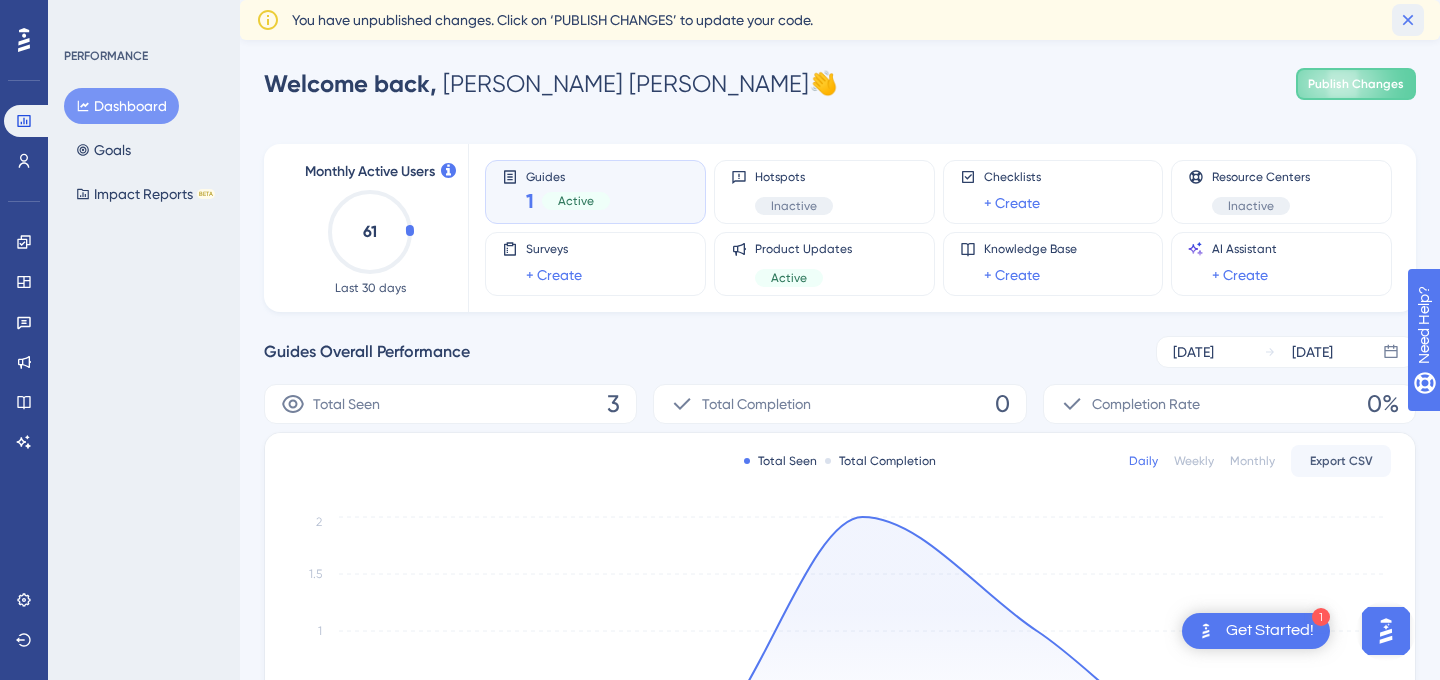 click 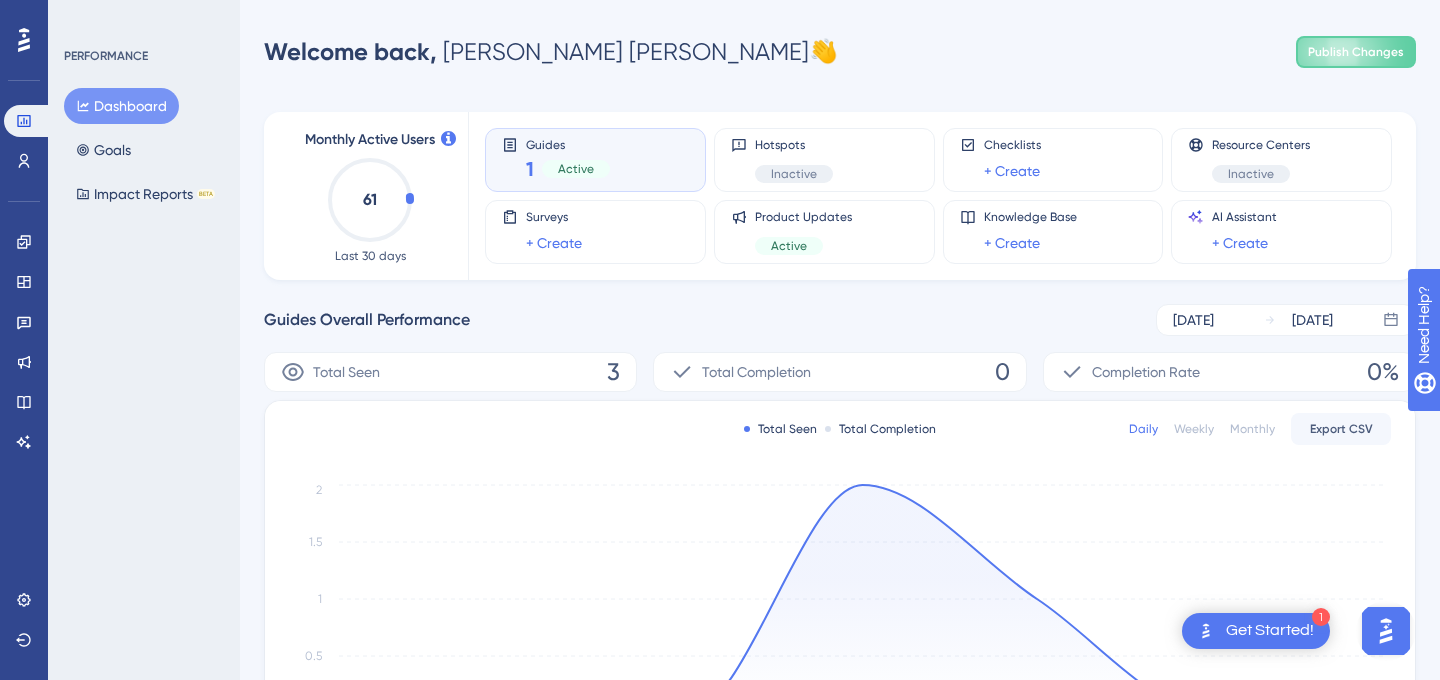 click on "Guides" at bounding box center [568, 144] 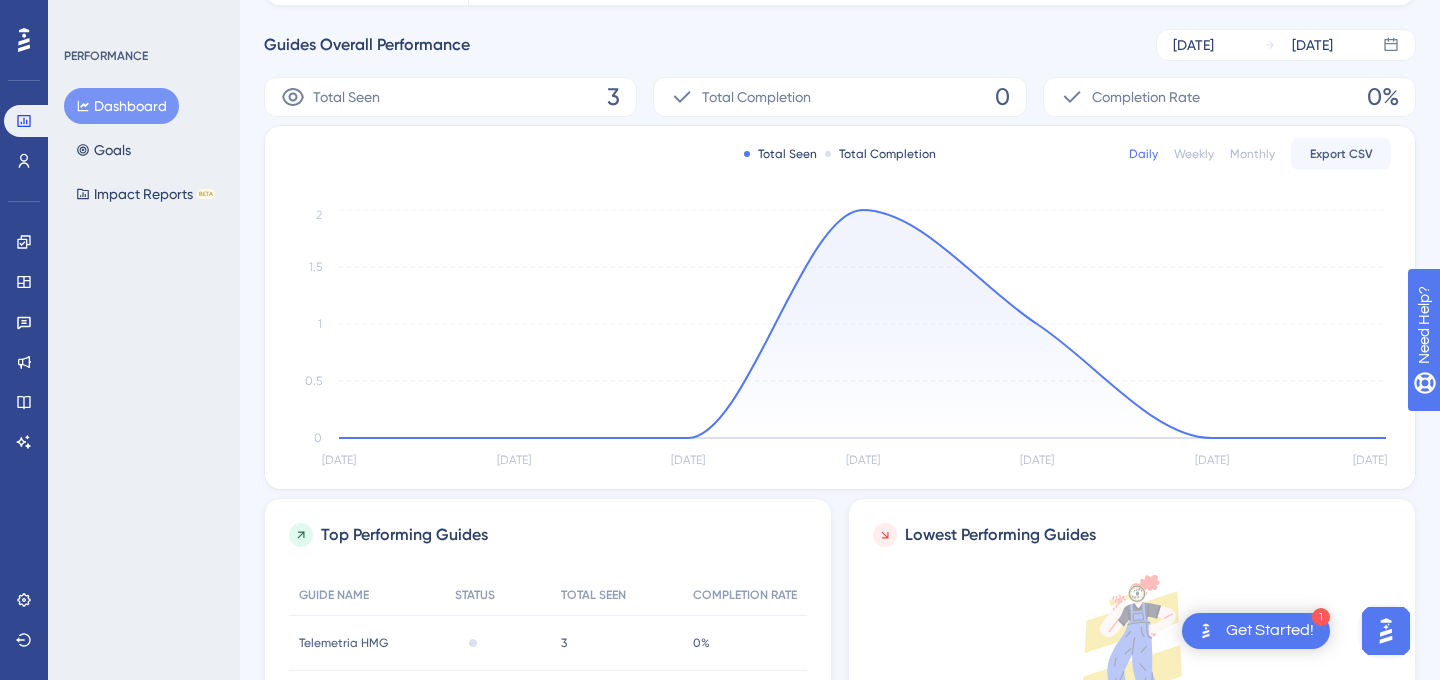 scroll, scrollTop: 0, scrollLeft: 0, axis: both 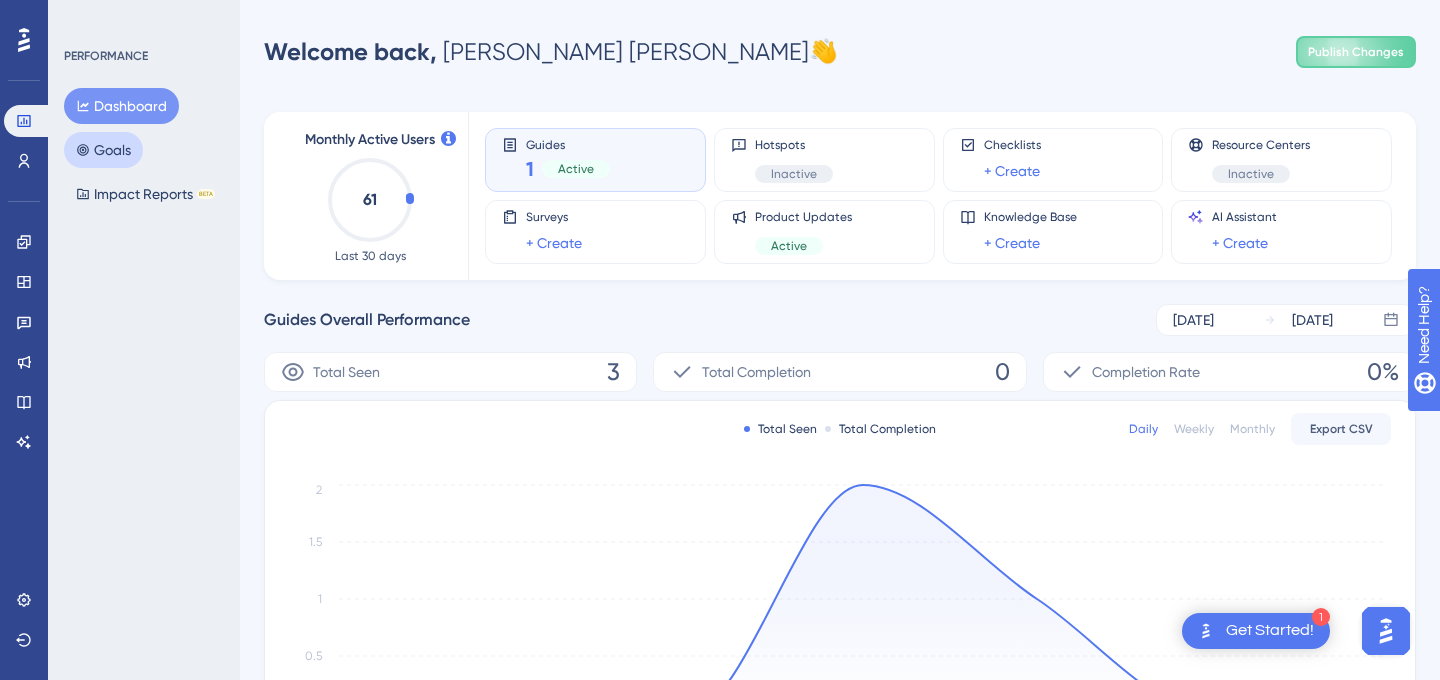 click on "Goals" at bounding box center (103, 150) 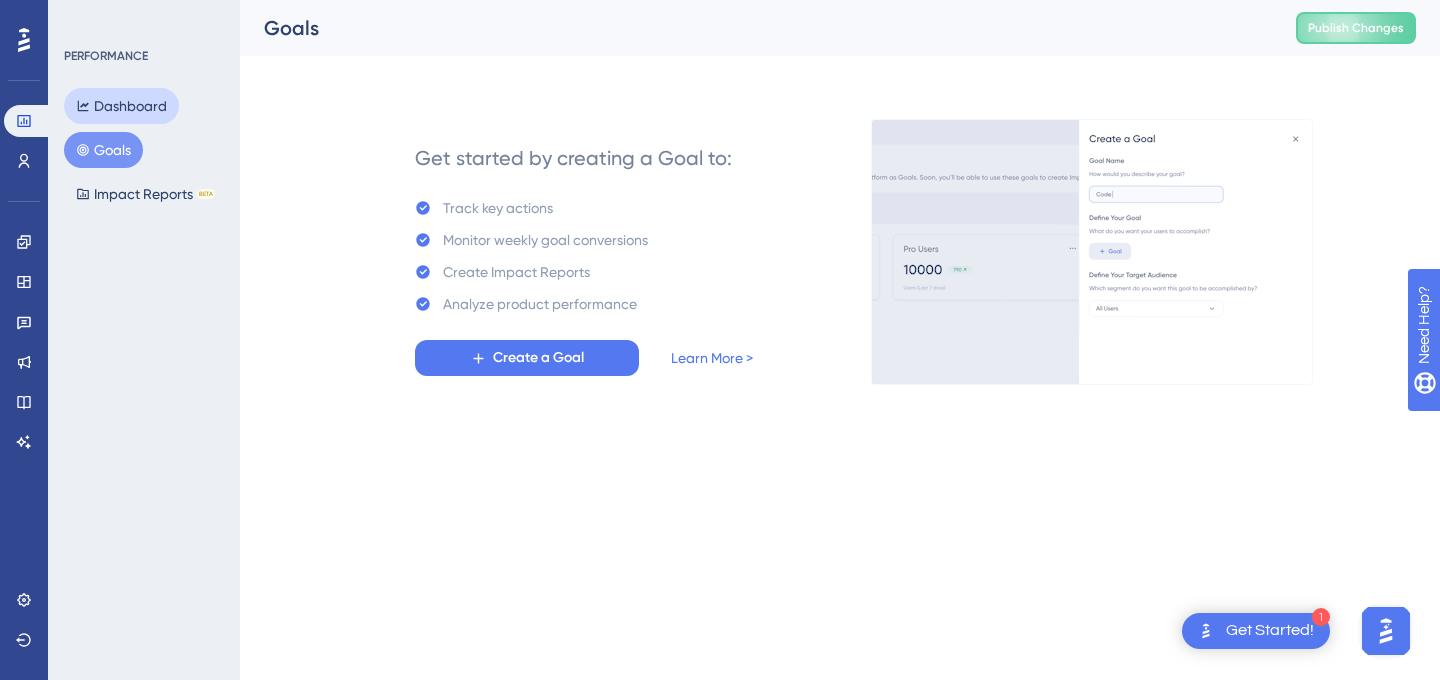 click on "Dashboard" at bounding box center [121, 106] 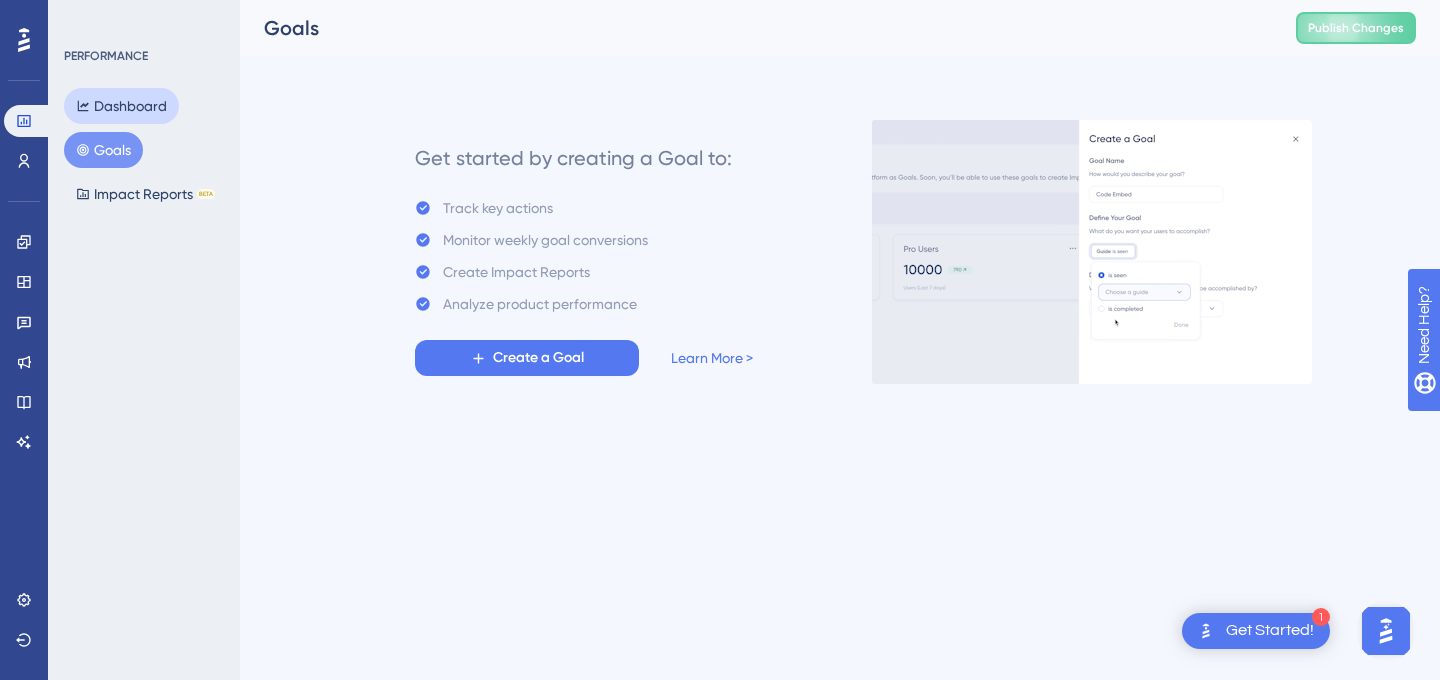 scroll, scrollTop: 0, scrollLeft: 0, axis: both 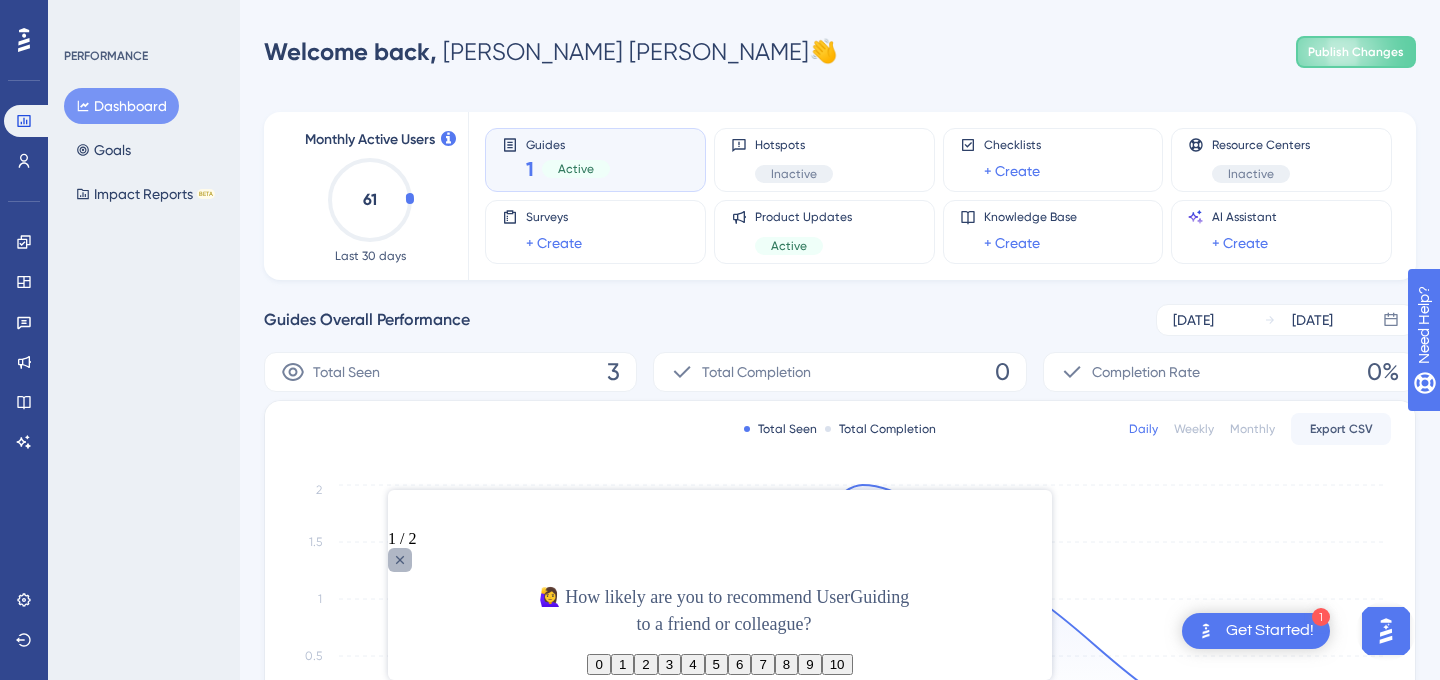 click 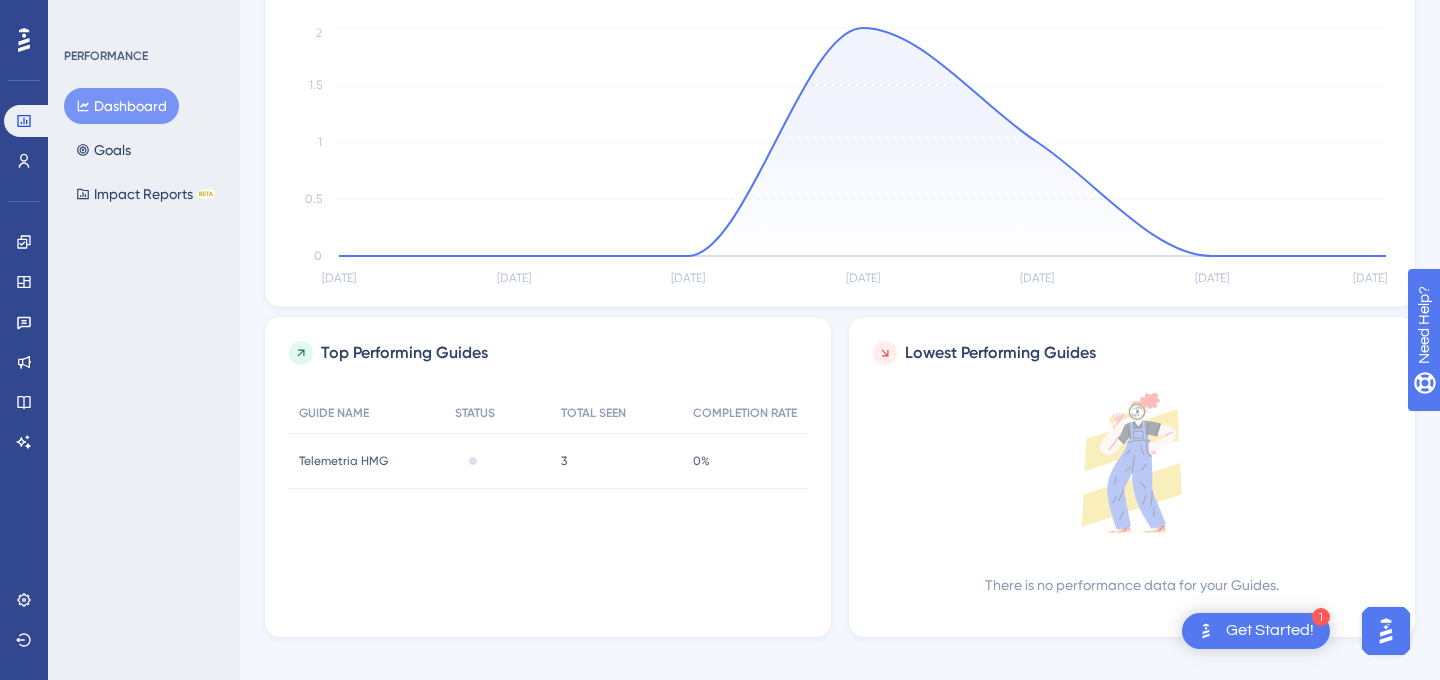 scroll, scrollTop: 479, scrollLeft: 0, axis: vertical 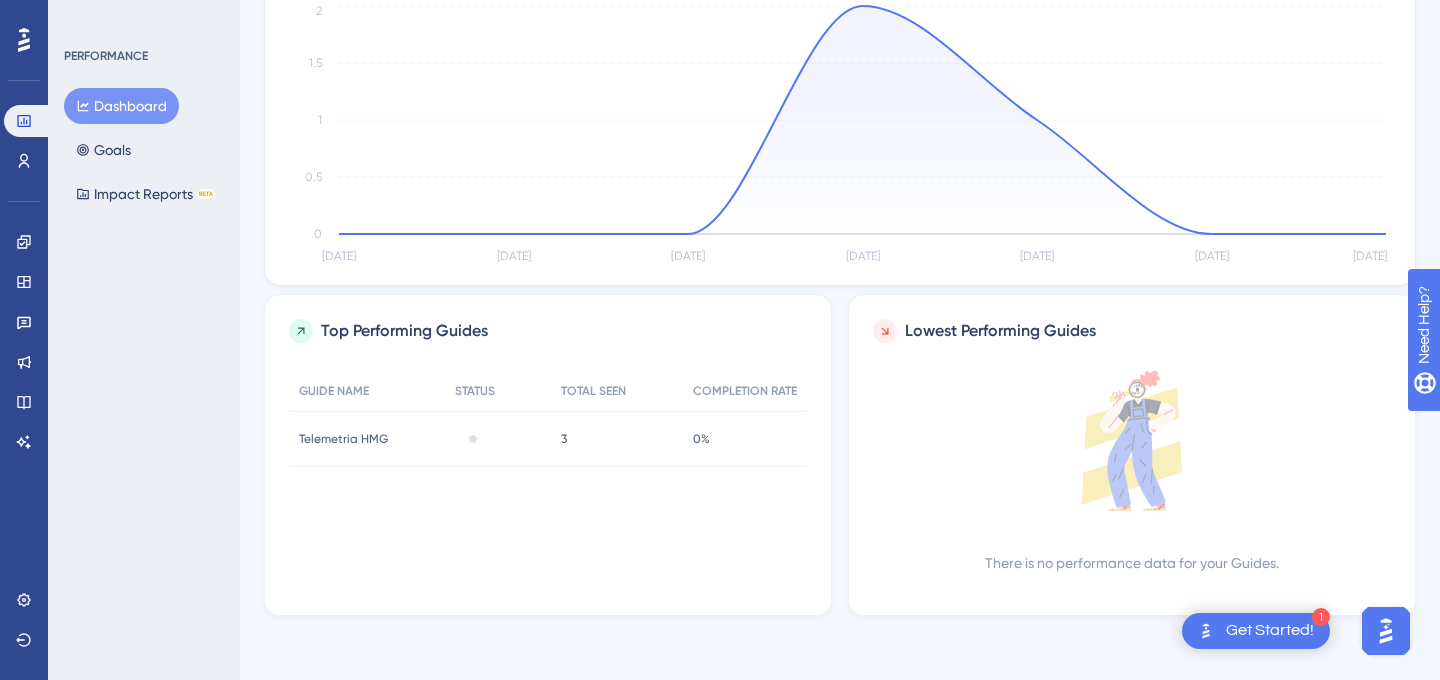 click on "GUIDE NAME STATUS TOTAL SEEN COMPLETION RATE Telemetria HMG Telemetria HMG Inactive 3 3 0% 0%" at bounding box center (548, 471) 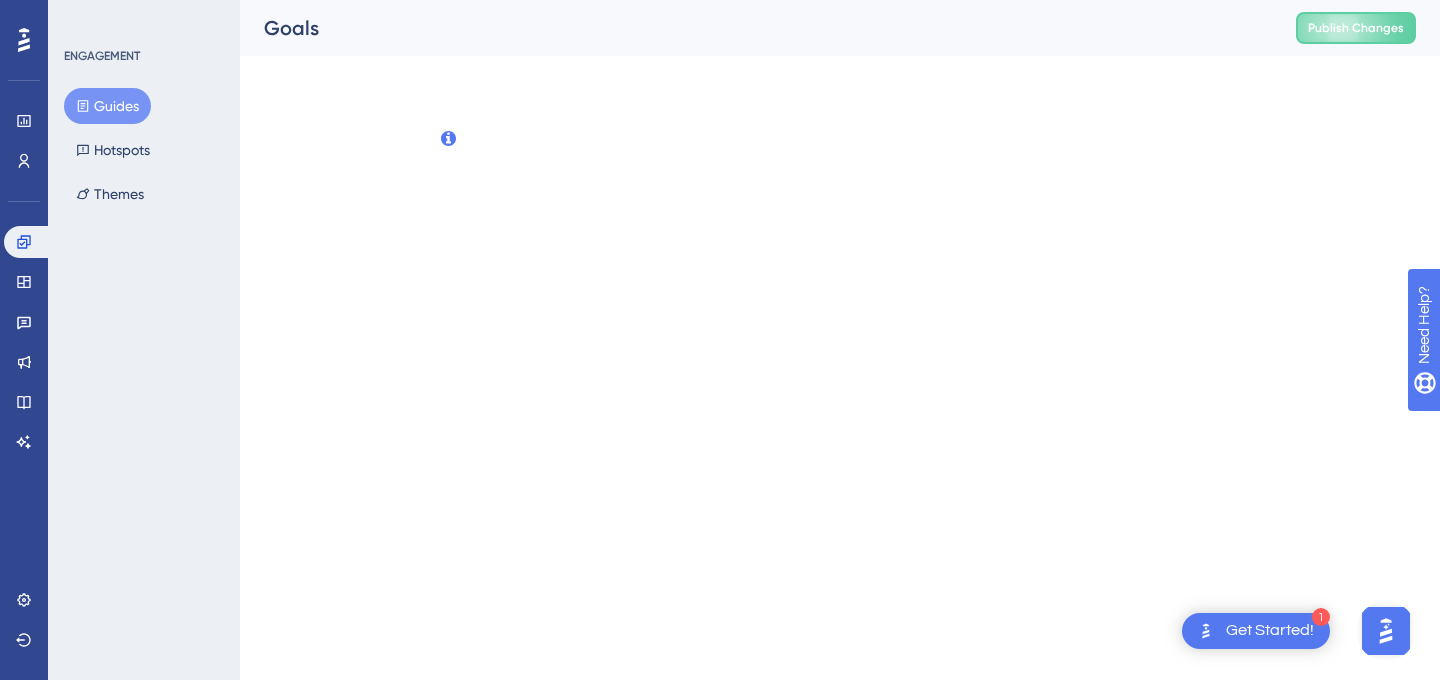 scroll, scrollTop: 0, scrollLeft: 0, axis: both 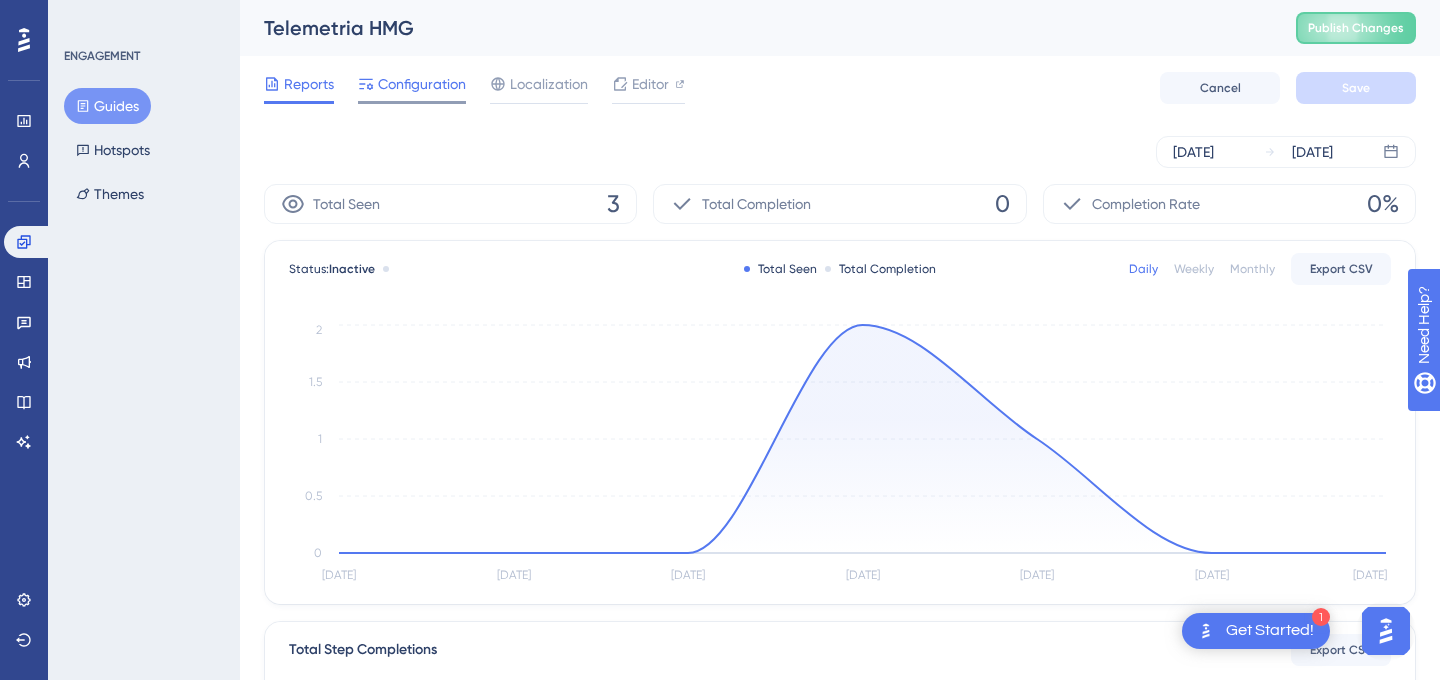 click on "Configuration" at bounding box center [422, 84] 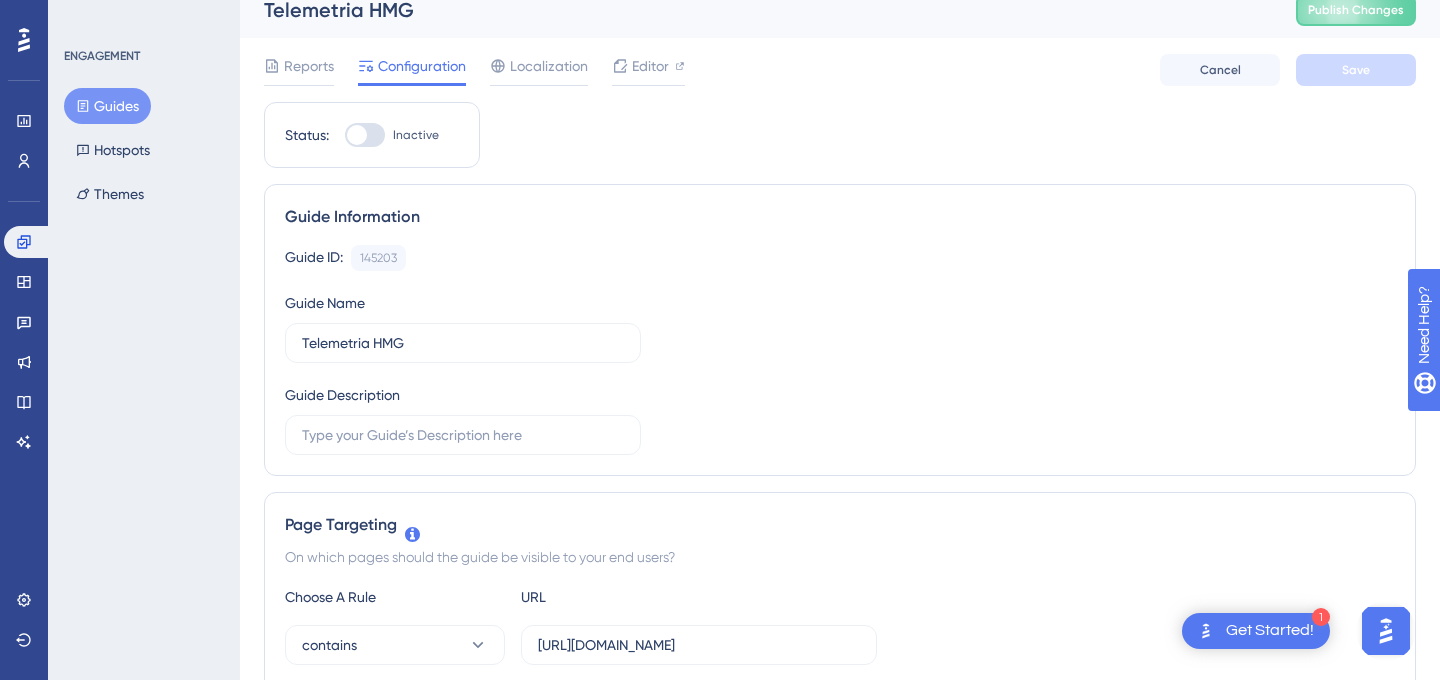 scroll, scrollTop: 0, scrollLeft: 0, axis: both 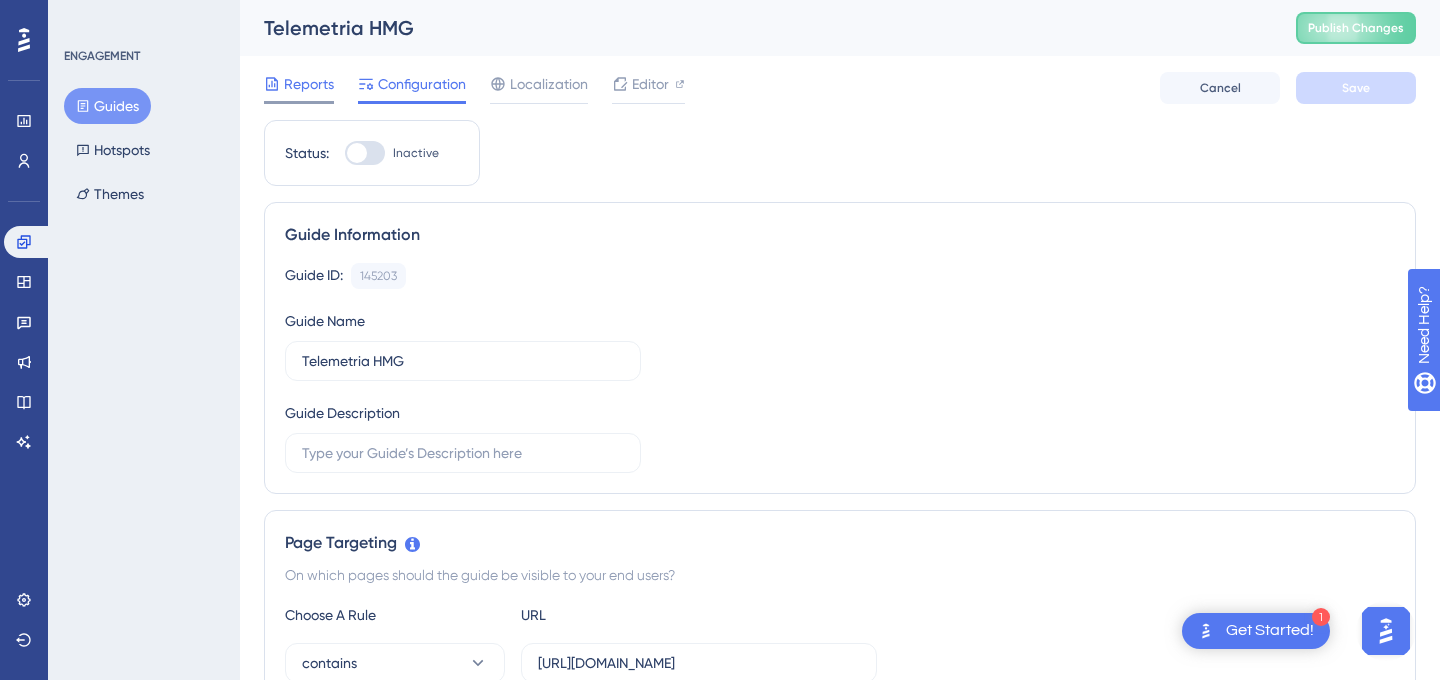 click on "Reports" at bounding box center (309, 84) 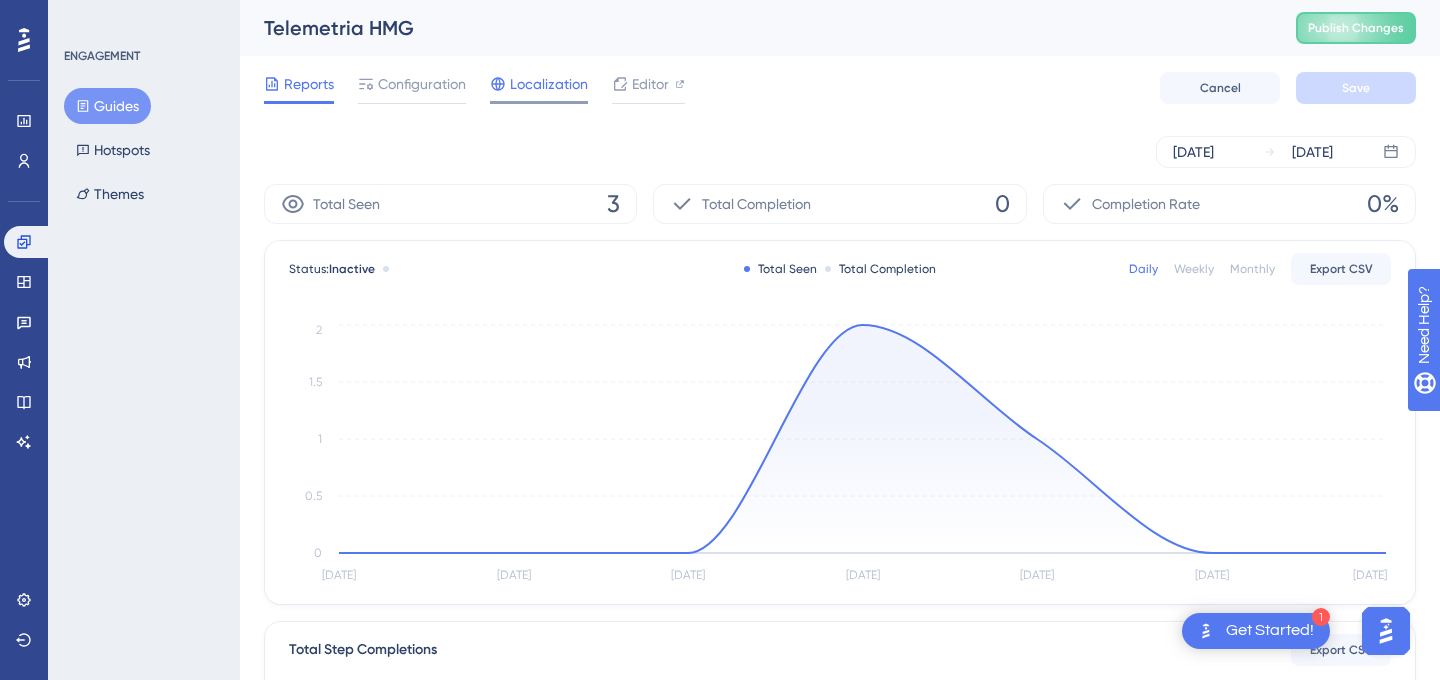 click on "Localization" at bounding box center [549, 84] 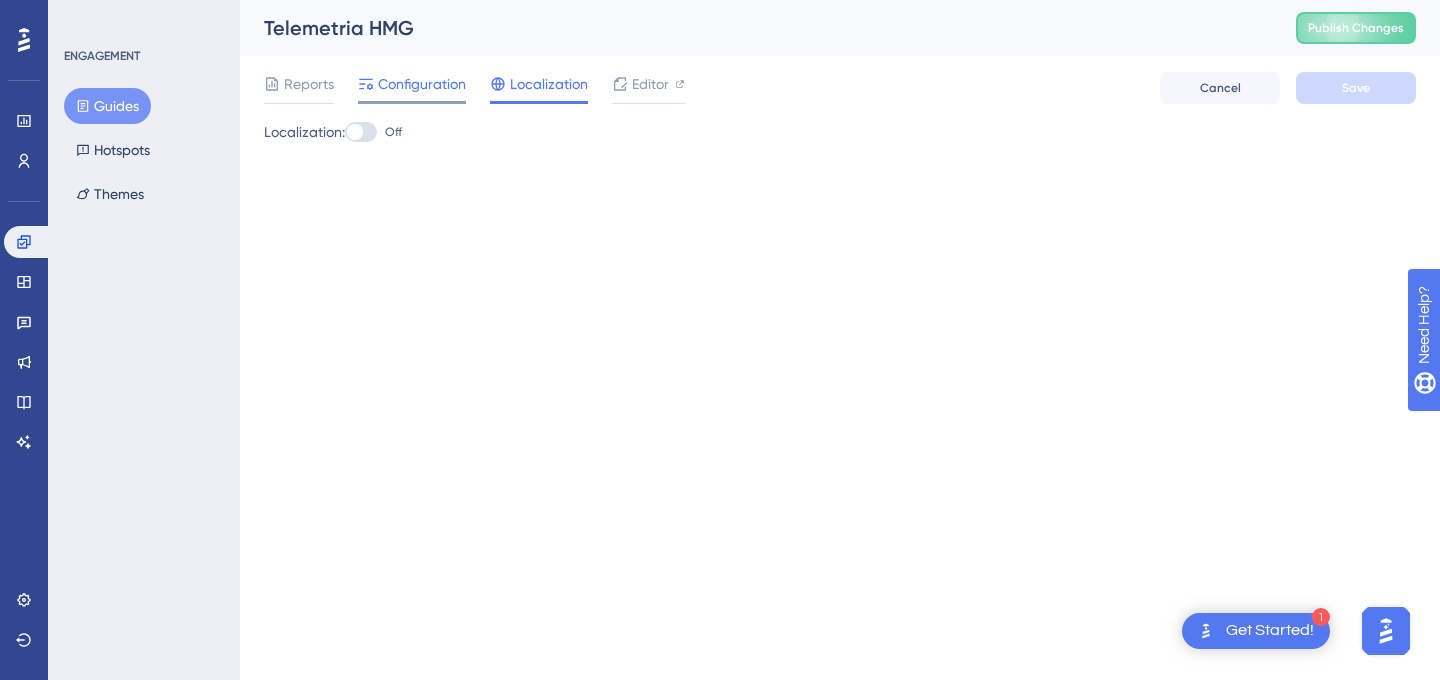 click on "Configuration" at bounding box center (422, 84) 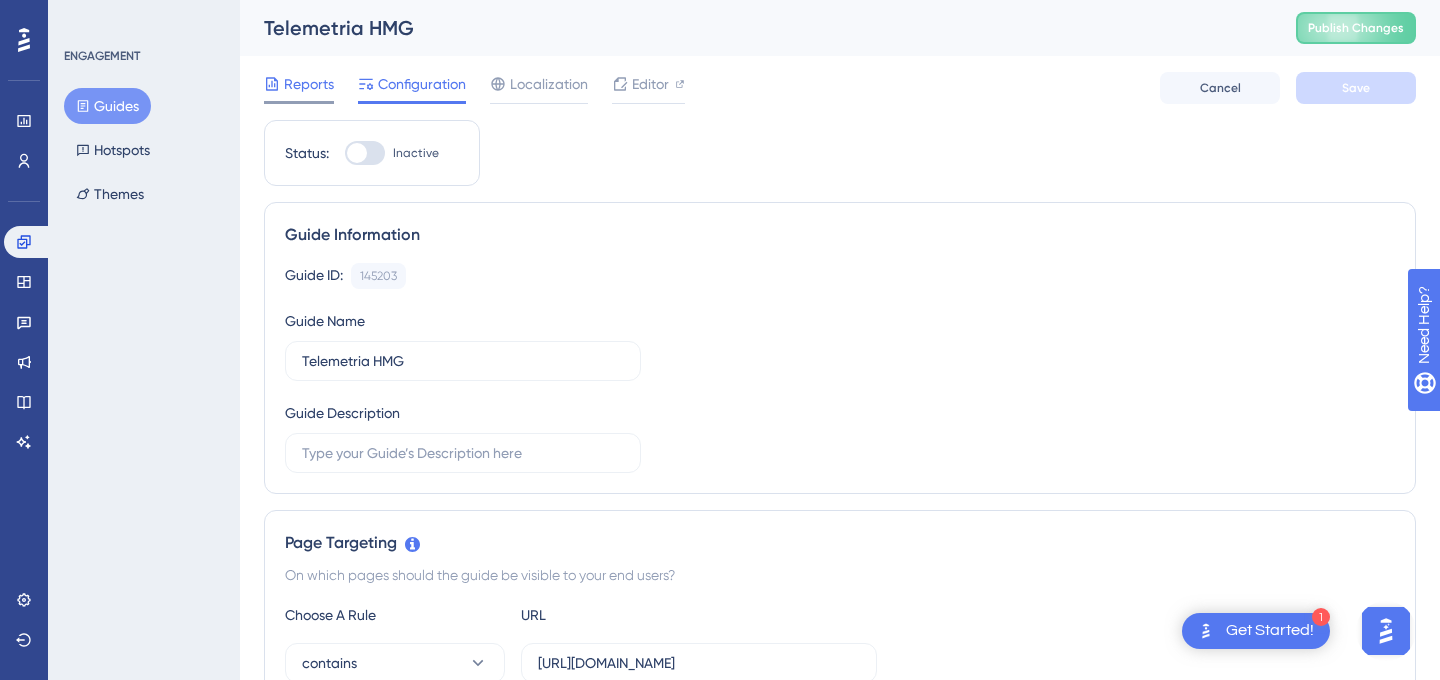 click on "Reports" at bounding box center (309, 84) 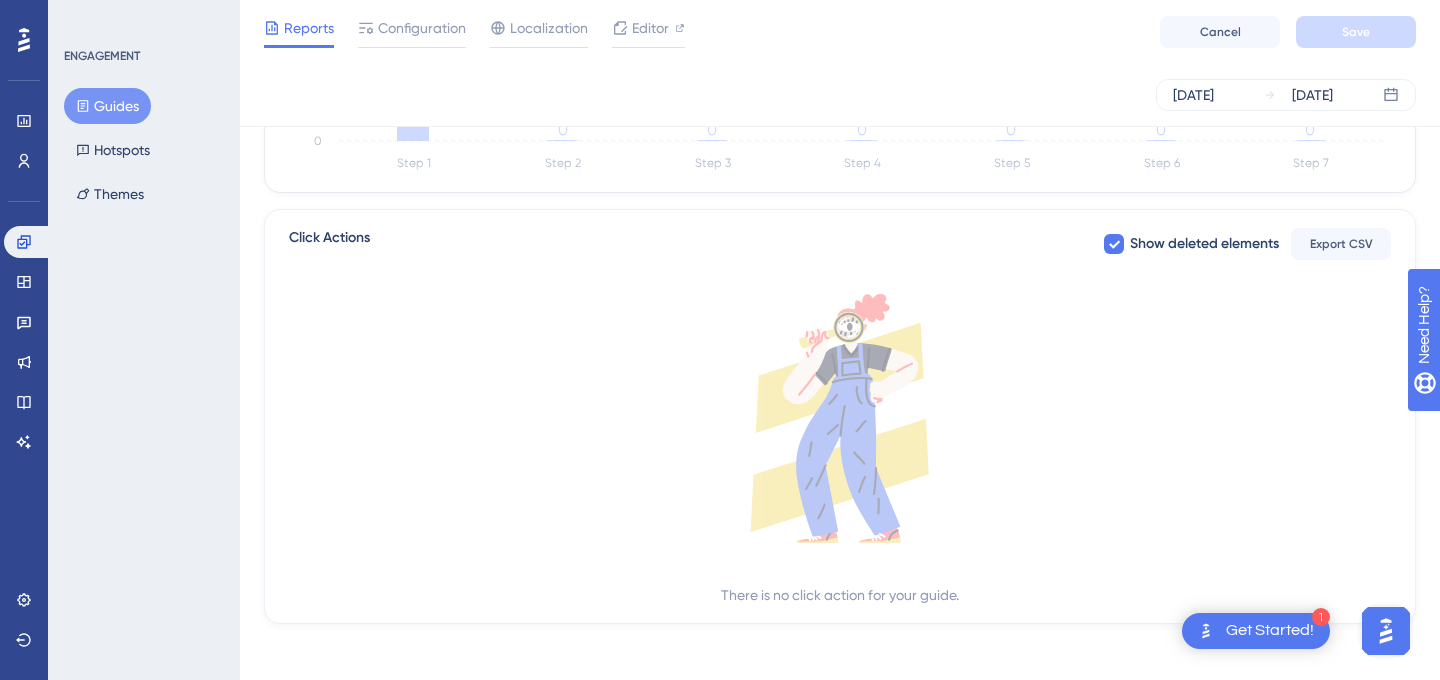 scroll, scrollTop: 716, scrollLeft: 0, axis: vertical 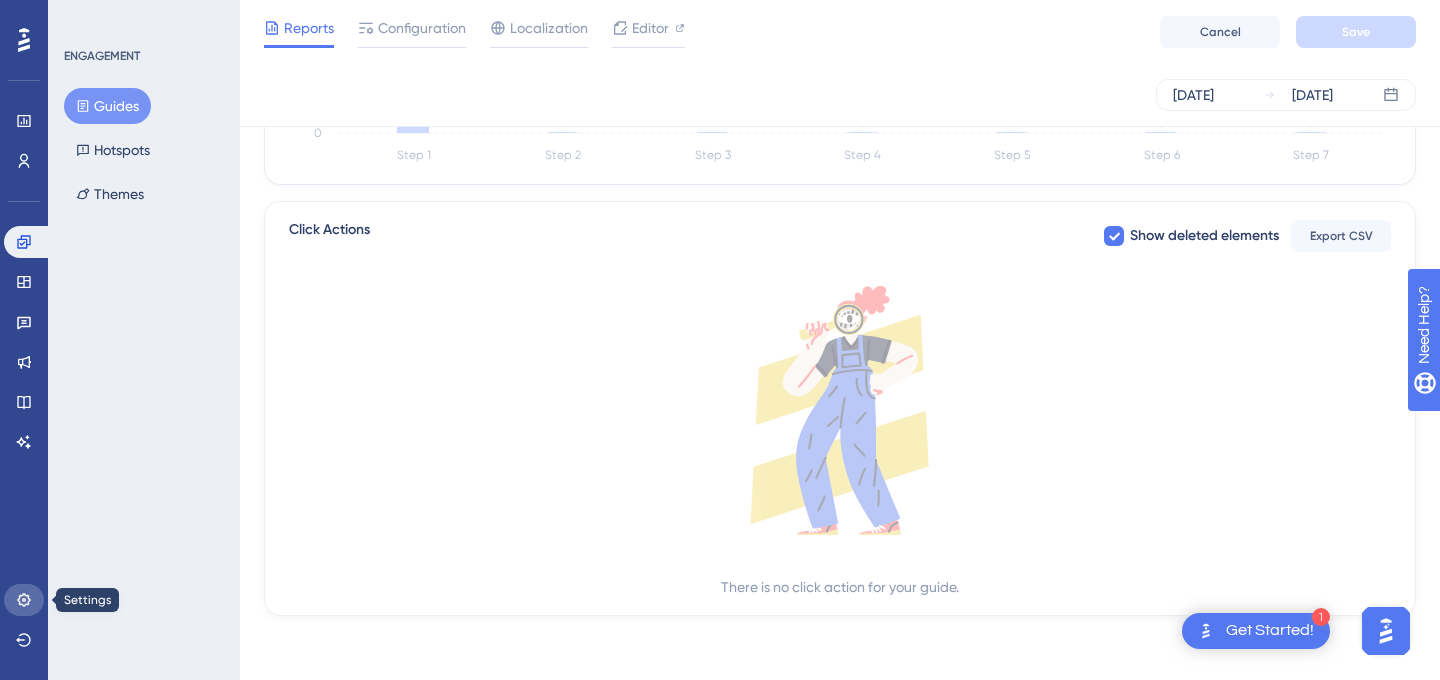 click 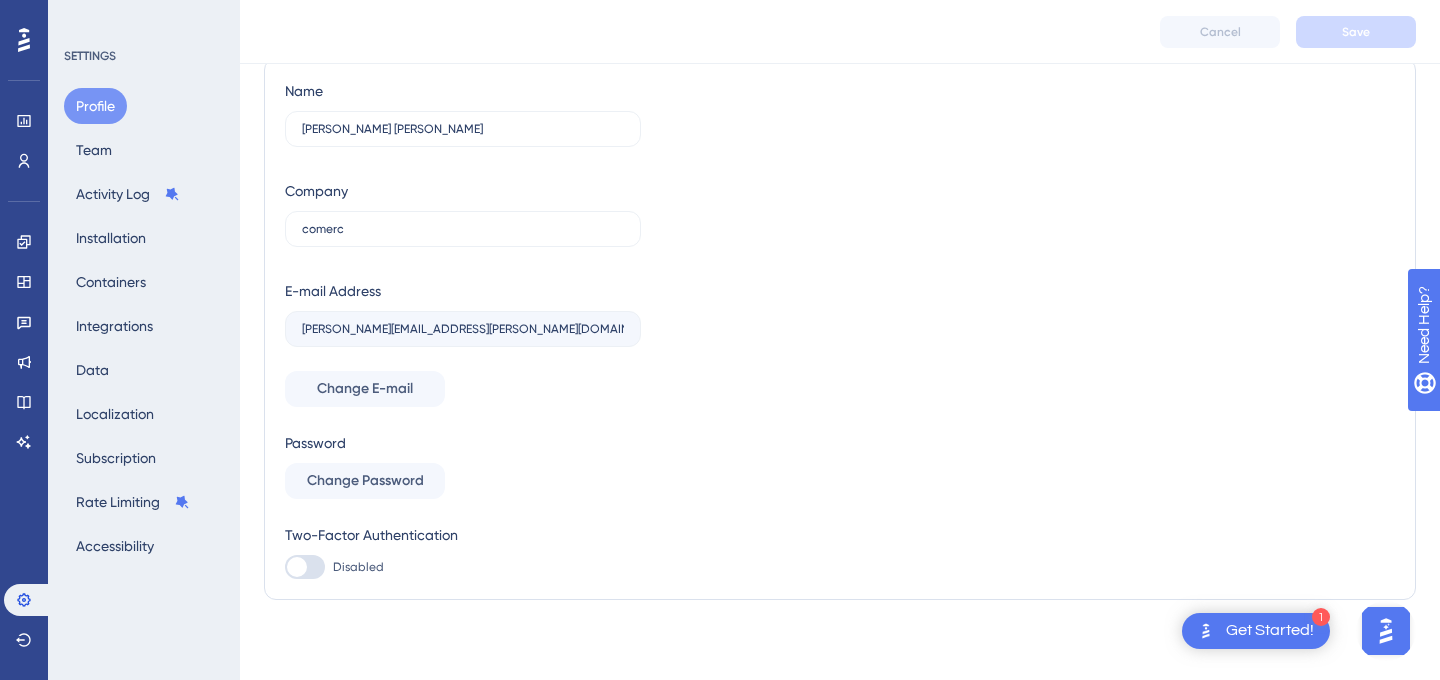 scroll, scrollTop: 0, scrollLeft: 0, axis: both 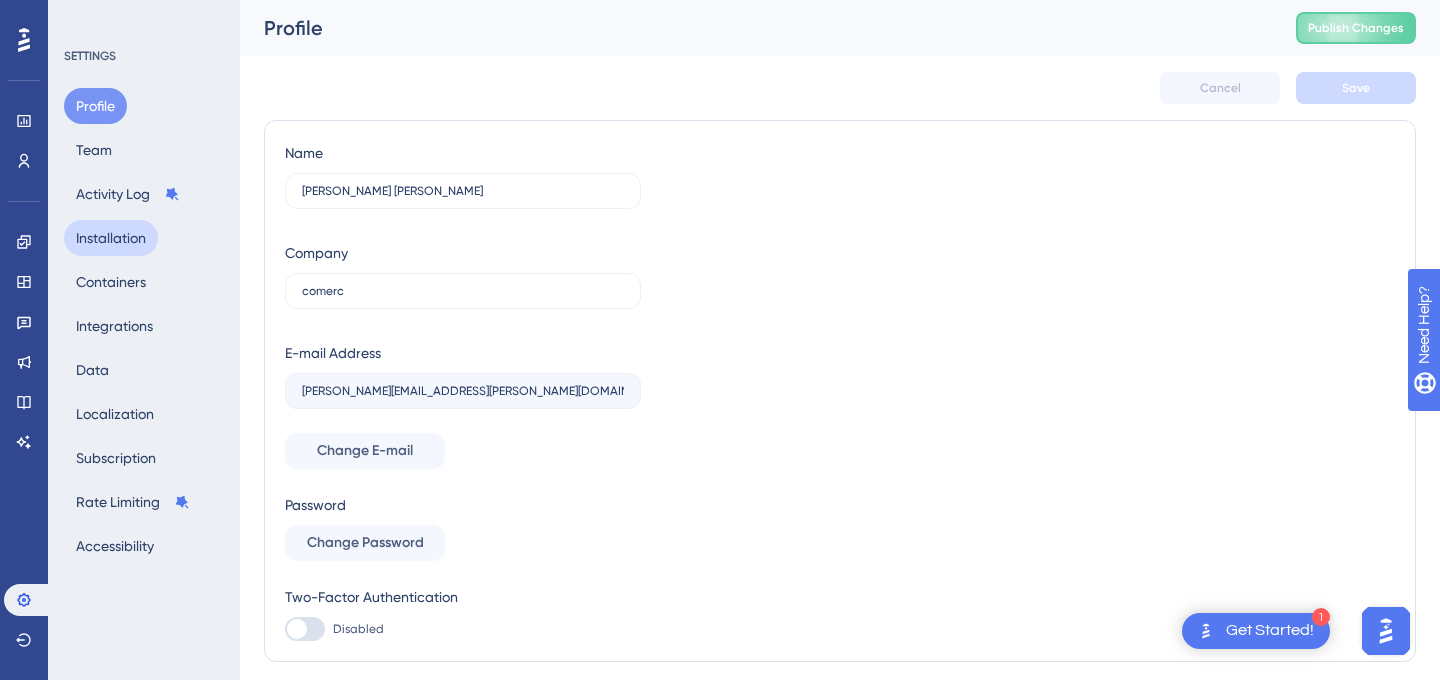 click on "Installation" at bounding box center [111, 238] 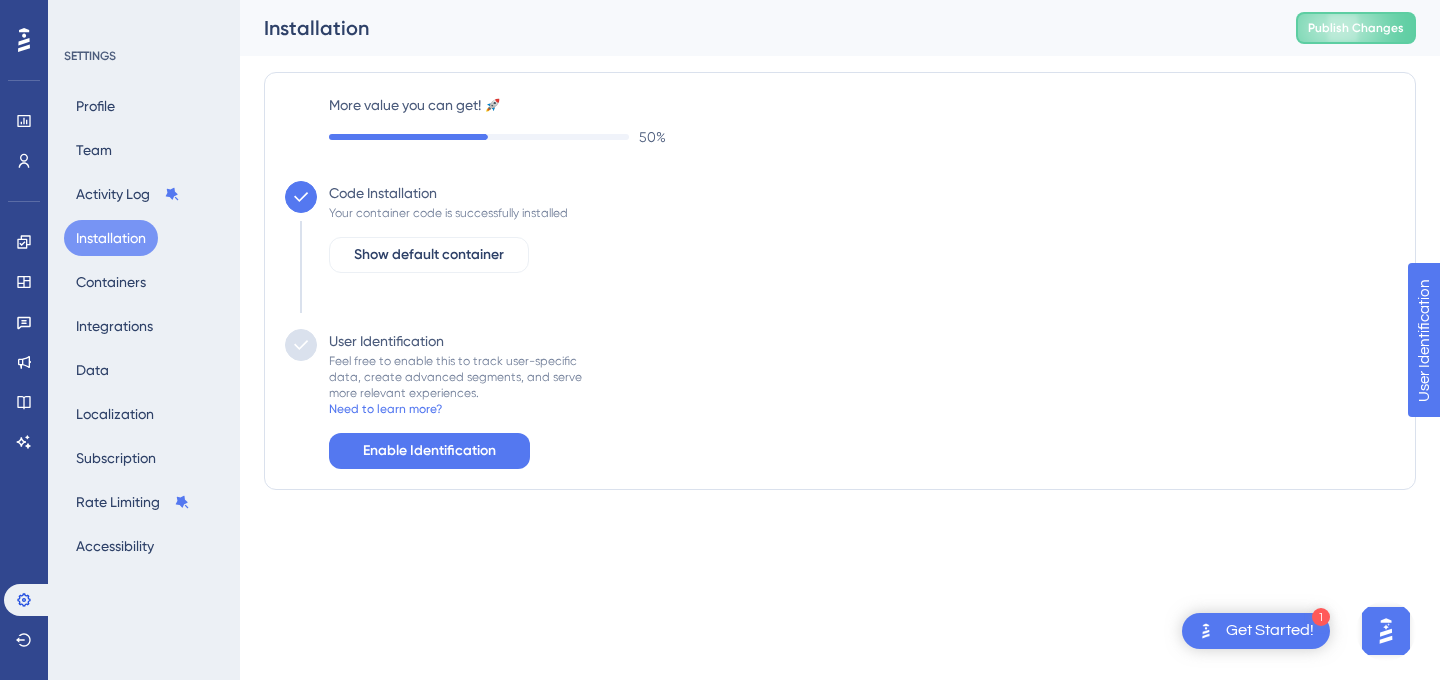 scroll, scrollTop: 0, scrollLeft: 0, axis: both 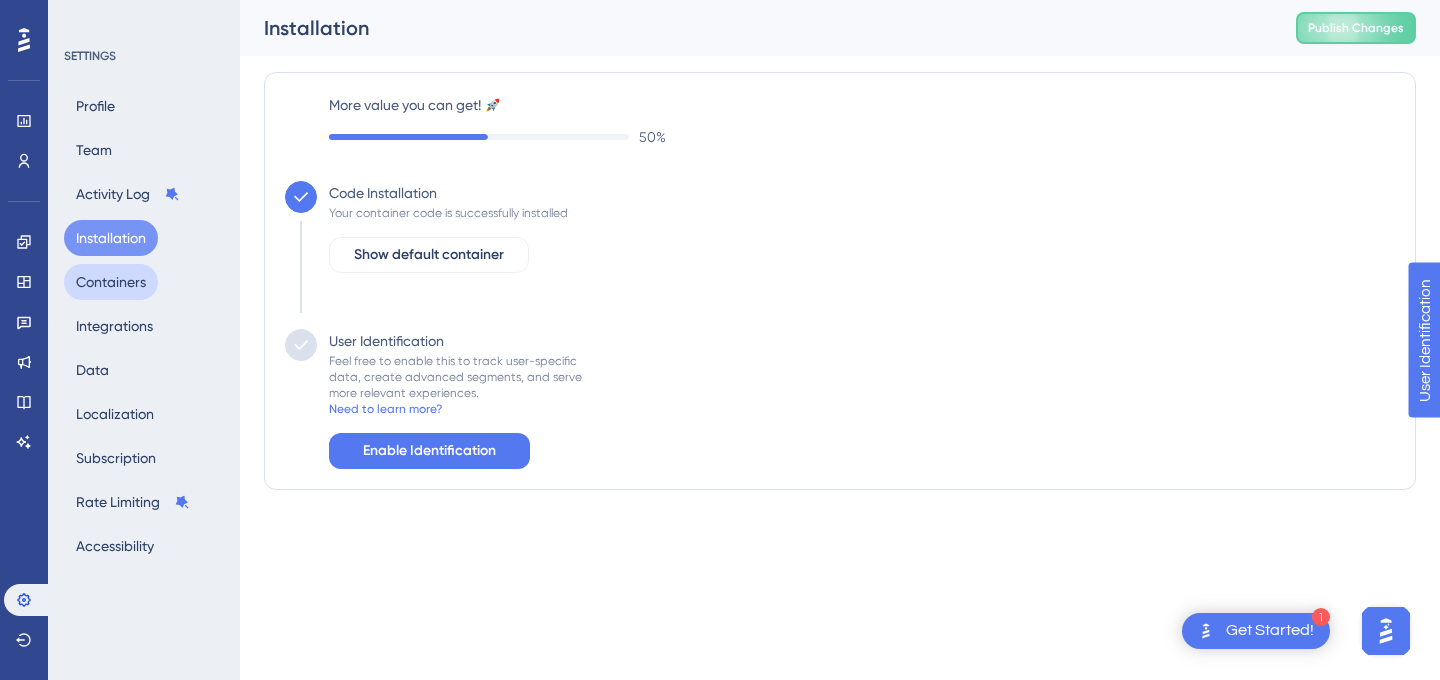 click on "Containers" at bounding box center (111, 282) 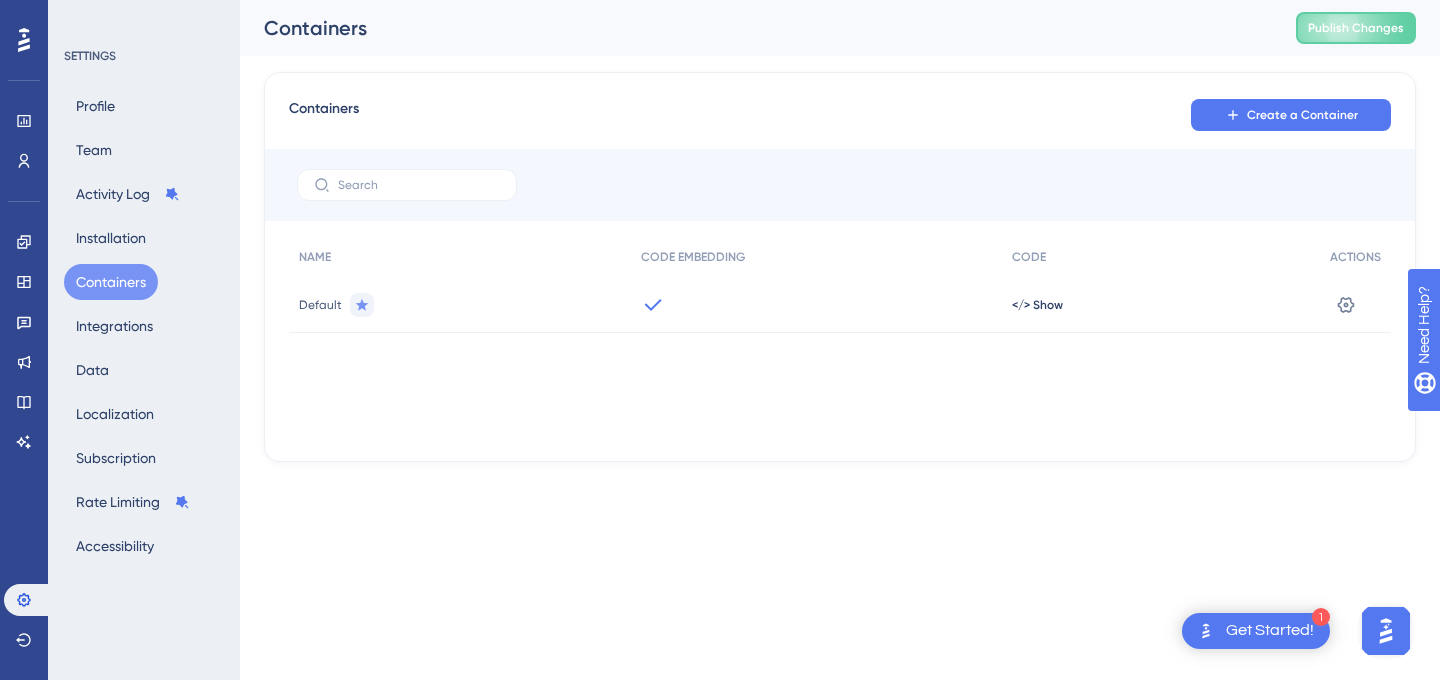 scroll, scrollTop: 0, scrollLeft: 0, axis: both 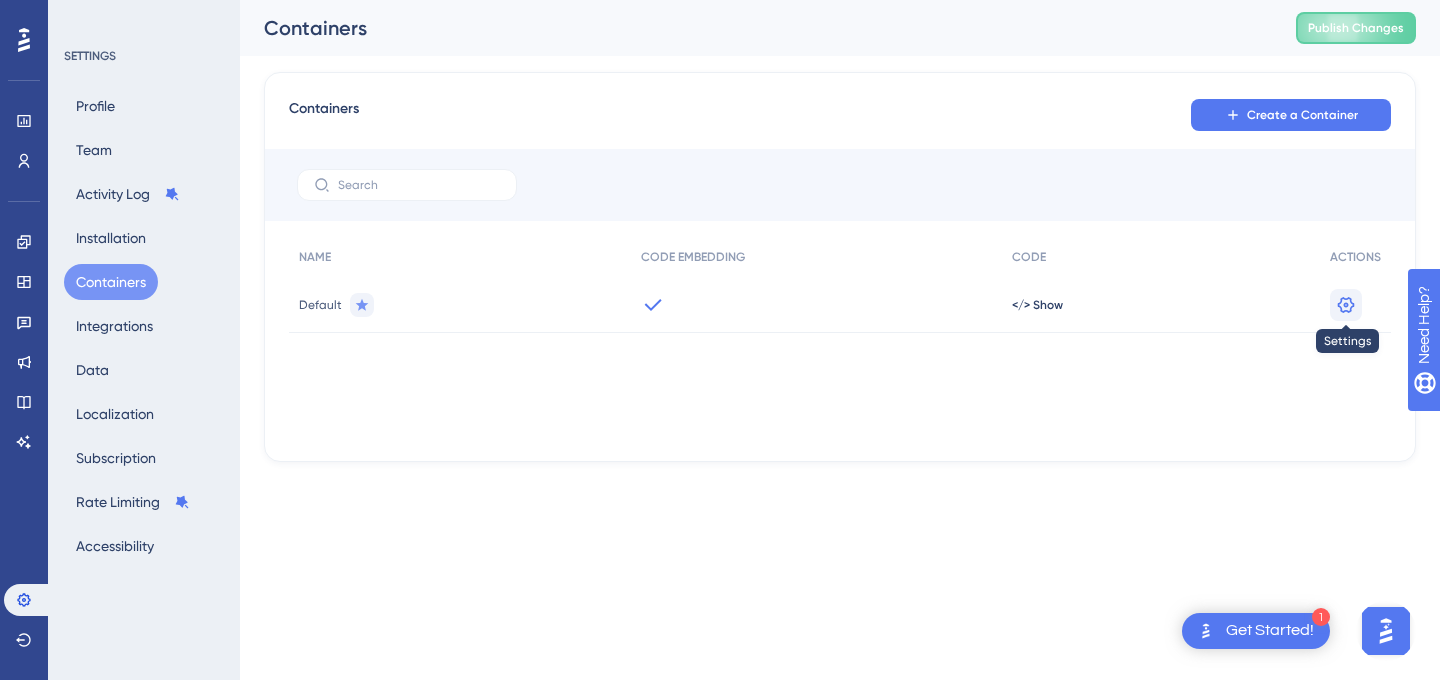 click 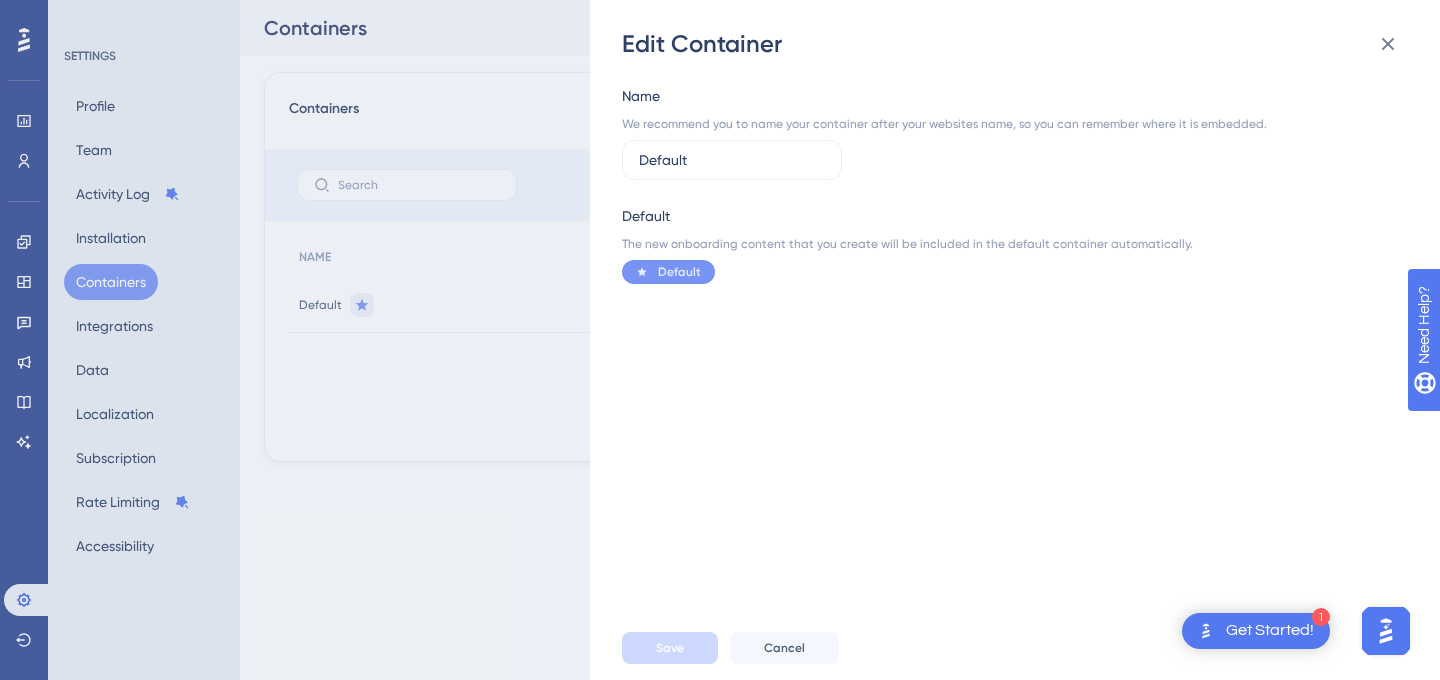 click on "Edit Container Name We recommend you to name your container after your websites name, so you can remember where it is embedded. Default Default The new onboarding content that you create will be included in the default container automatically. Default Save Cancel" at bounding box center [720, 340] 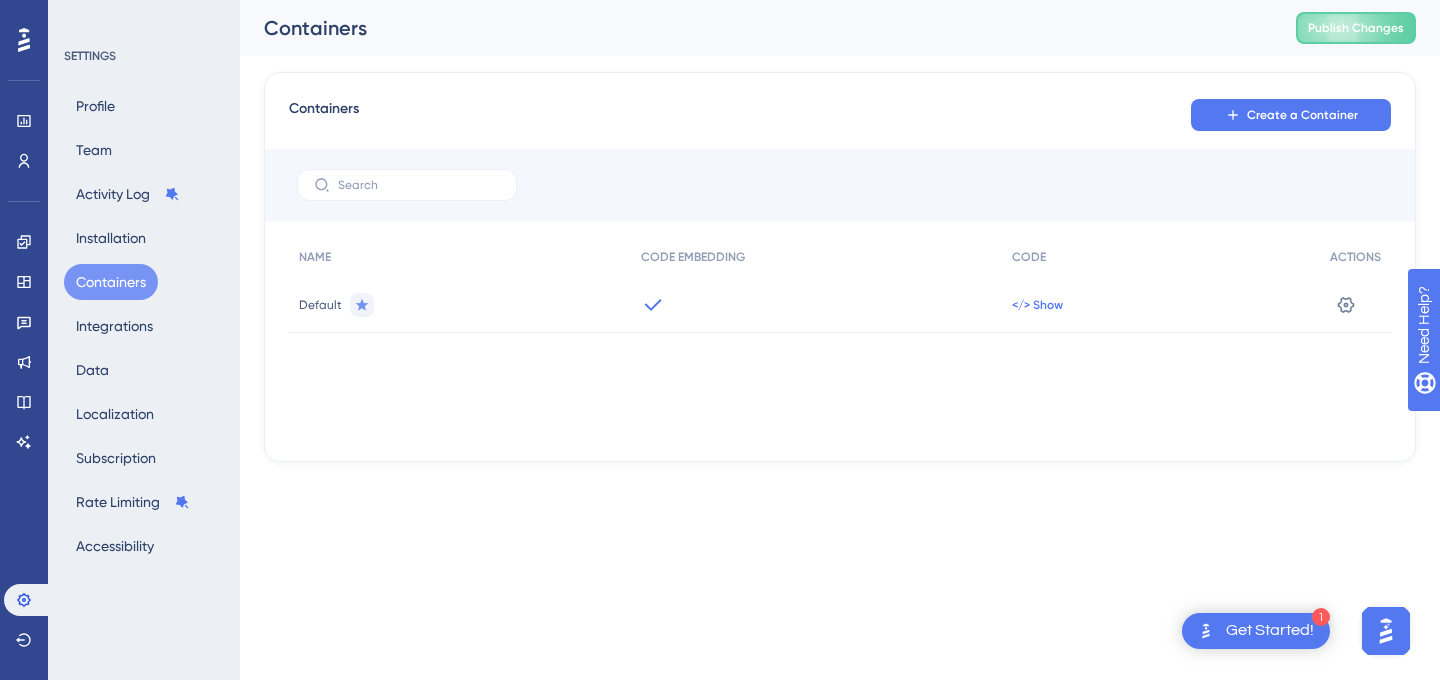 click on "</> Show" at bounding box center (1037, 305) 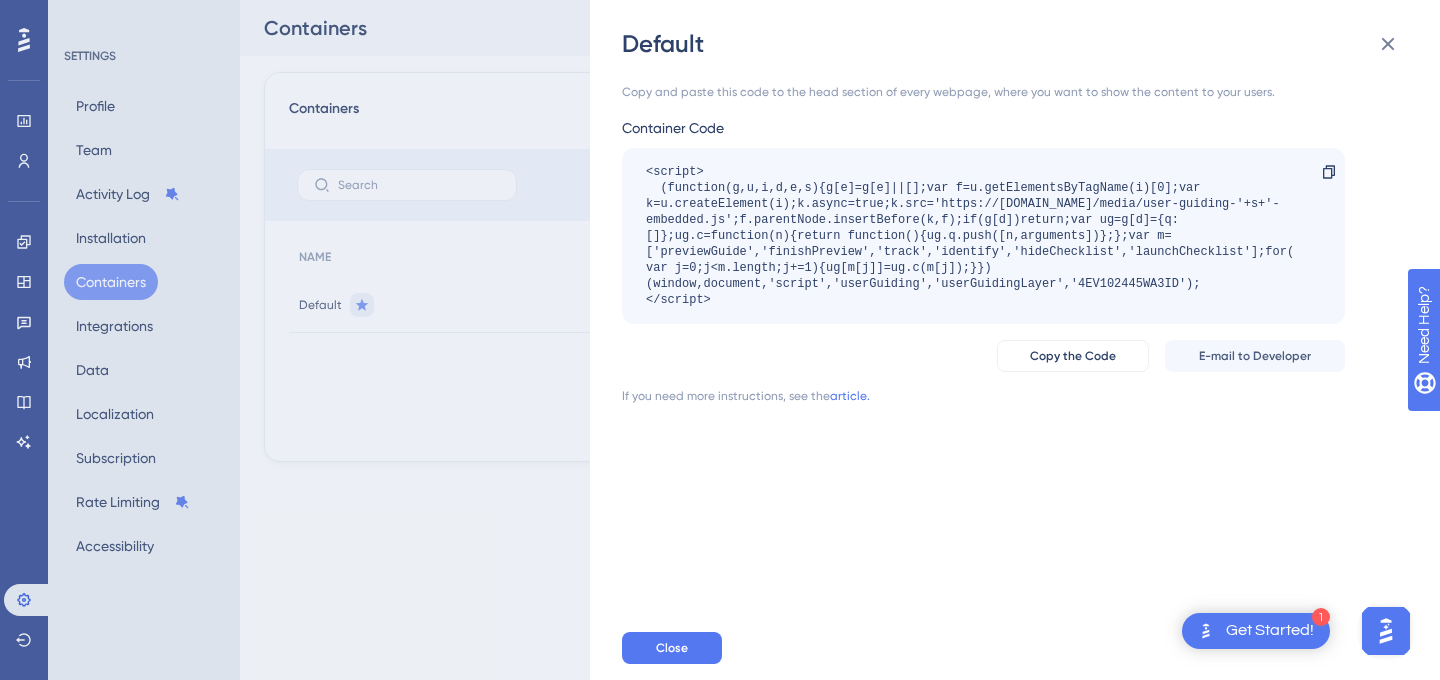 click on "Default Copy and paste this code to the head section of every webpage, where you want to show the content to your users. Container Code <script>
(function(g,u,i,d,e,s){g[e]=g[e]||[];var f=u.getElementsByTagName(i)[0];var k=u.createElement(i);k.async=true;k.src='https://[DOMAIN_NAME]/media/user-guiding-'+s+'-embedded.js';f.parentNode.insertBefore(k,f);if(g[d])return;var ug=g[d]={q:[]};ug.c=function(n){return function(){ug.q.push([n,arguments])};};var m=['previewGuide','finishPreview','track','identify','hideChecklist','launchChecklist'];for(var j=0;j<m.length;j+=1){ug[m[j]]=ug.c(m[j]);}})(window,document,'script','userGuiding','userGuidingLayer','4EV102445WA3ID');
</script>
Copy Copy the Code E-mail to Developer If you need more instructions, see the  article. Close" at bounding box center [720, 340] 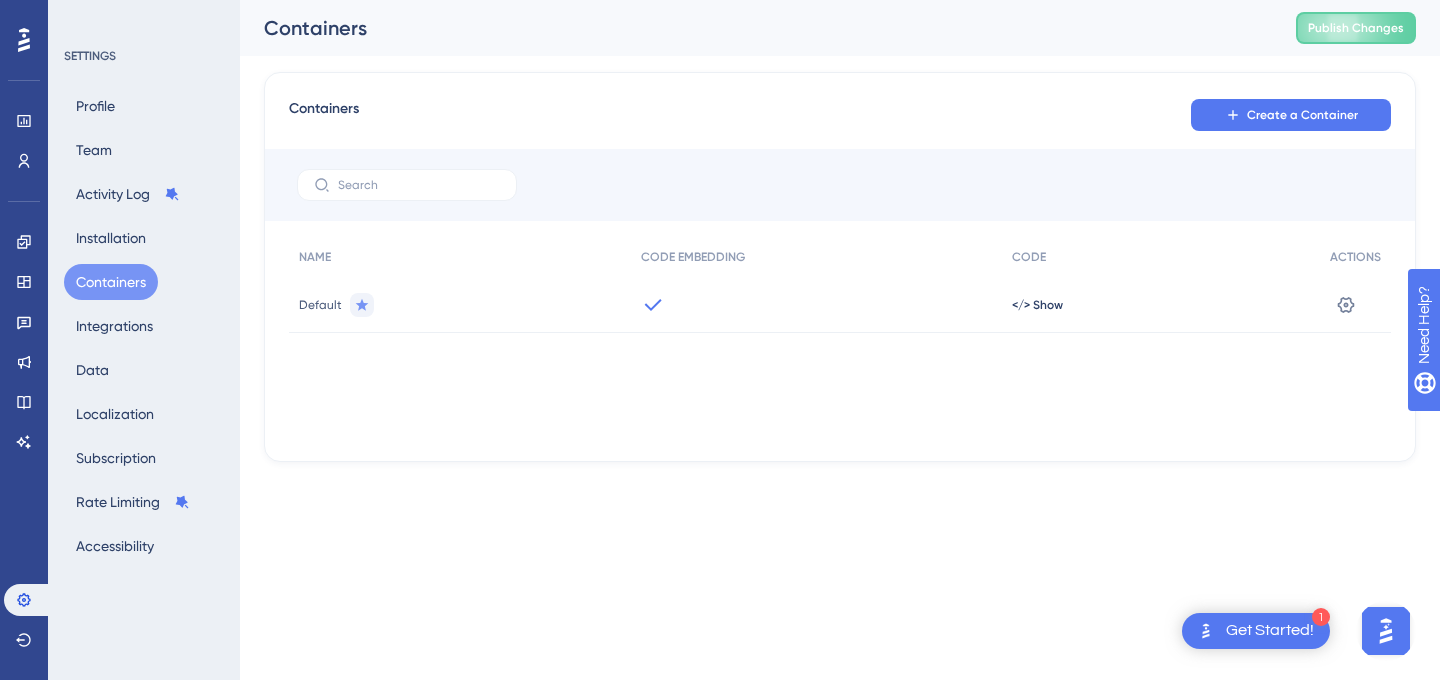 click on "Default" at bounding box center (320, 305) 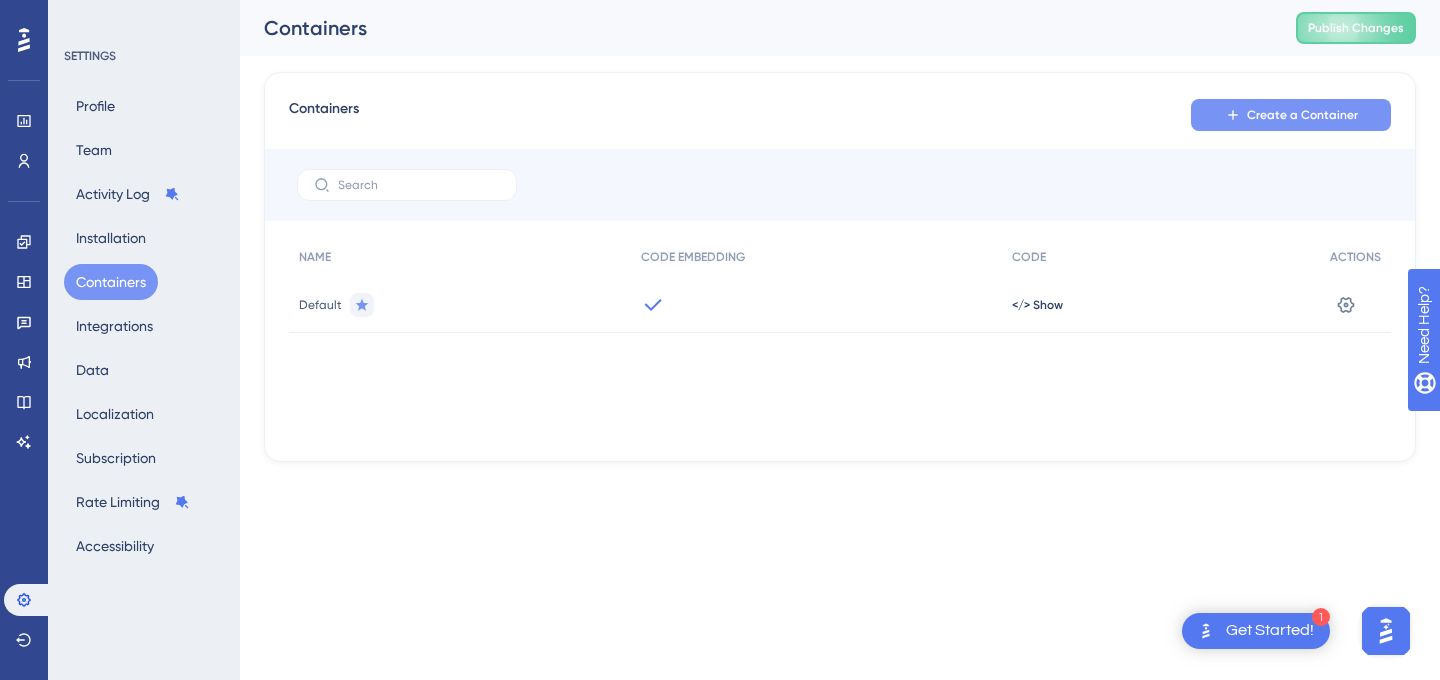 click on "Create a Container" at bounding box center (1291, 115) 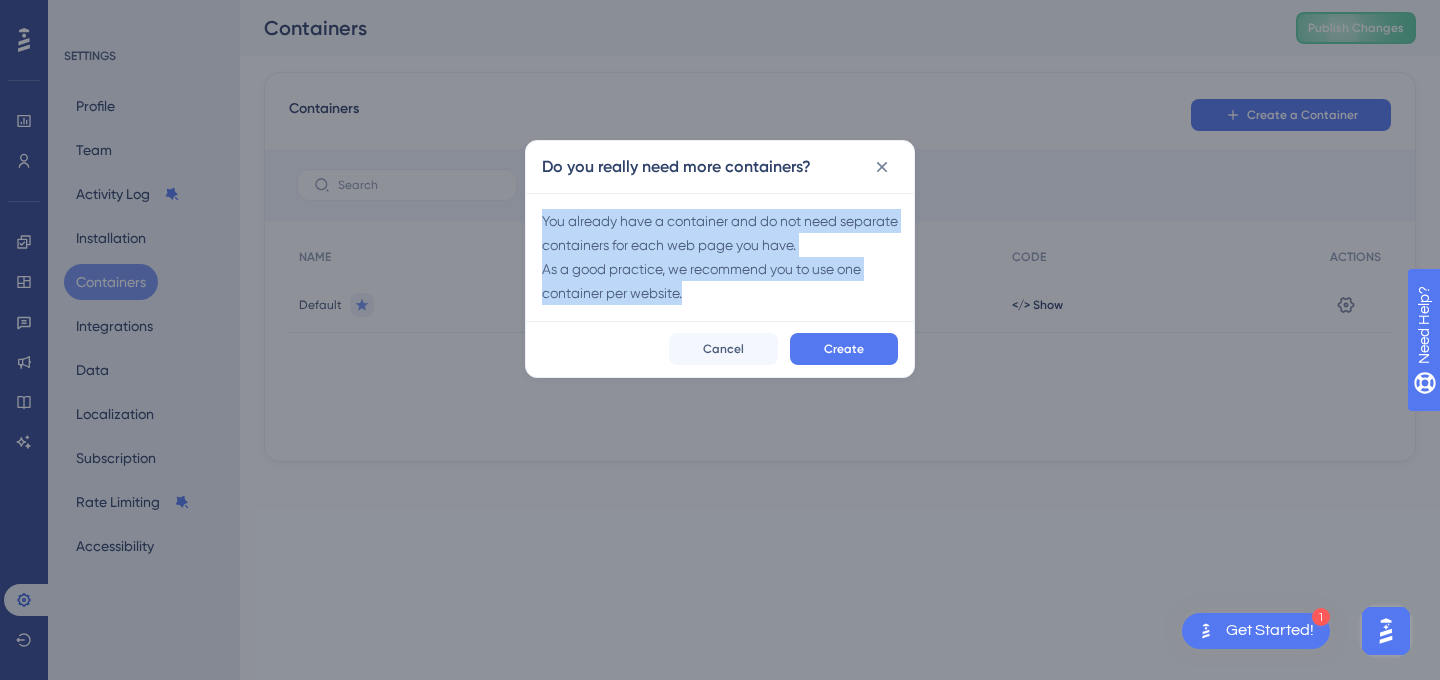 drag, startPoint x: 698, startPoint y: 294, endPoint x: 546, endPoint y: 218, distance: 169.94116 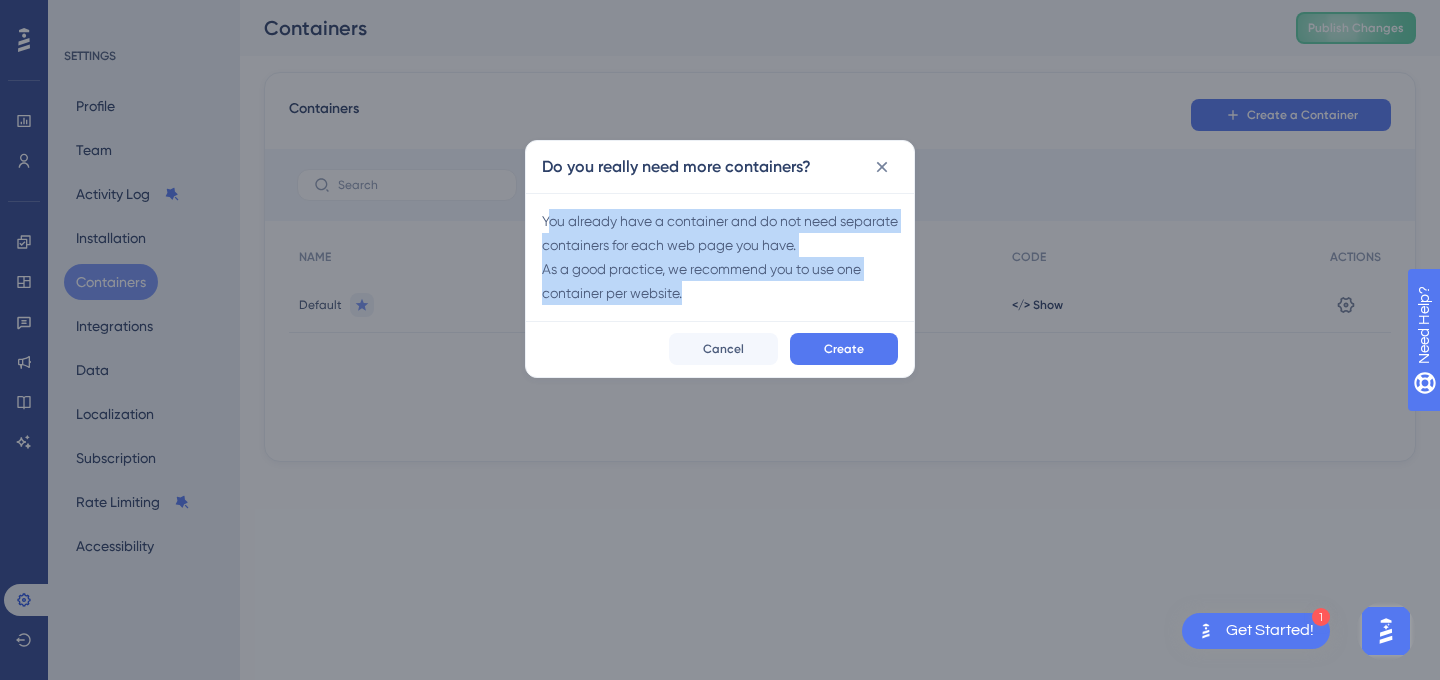 copy on "ou already have a container and do not need separate containers for each web page you have. As a good practice, we recommend you to use one container per website." 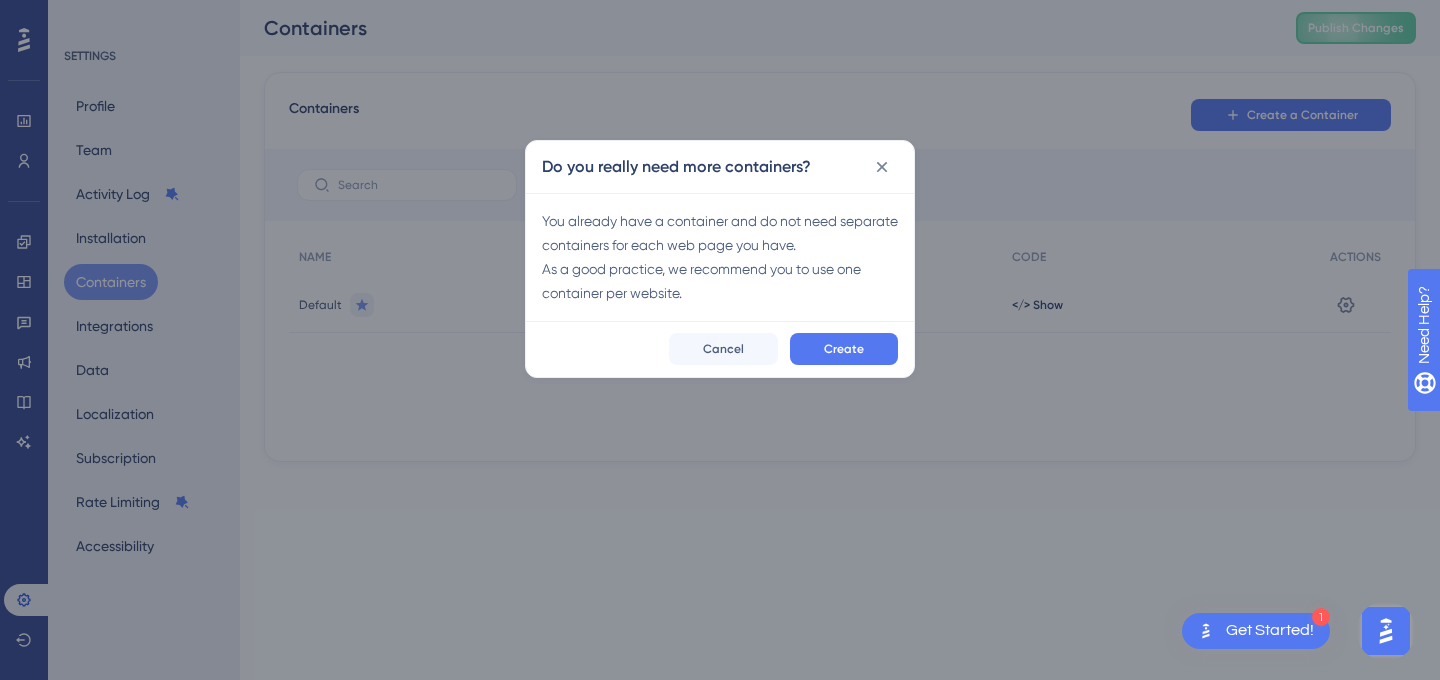 click on "Do you really need more containers? You already have a container and do not need separate containers for each web page you have. As a good practice, we recommend you to use one container per website. Create Cancel" at bounding box center (720, 340) 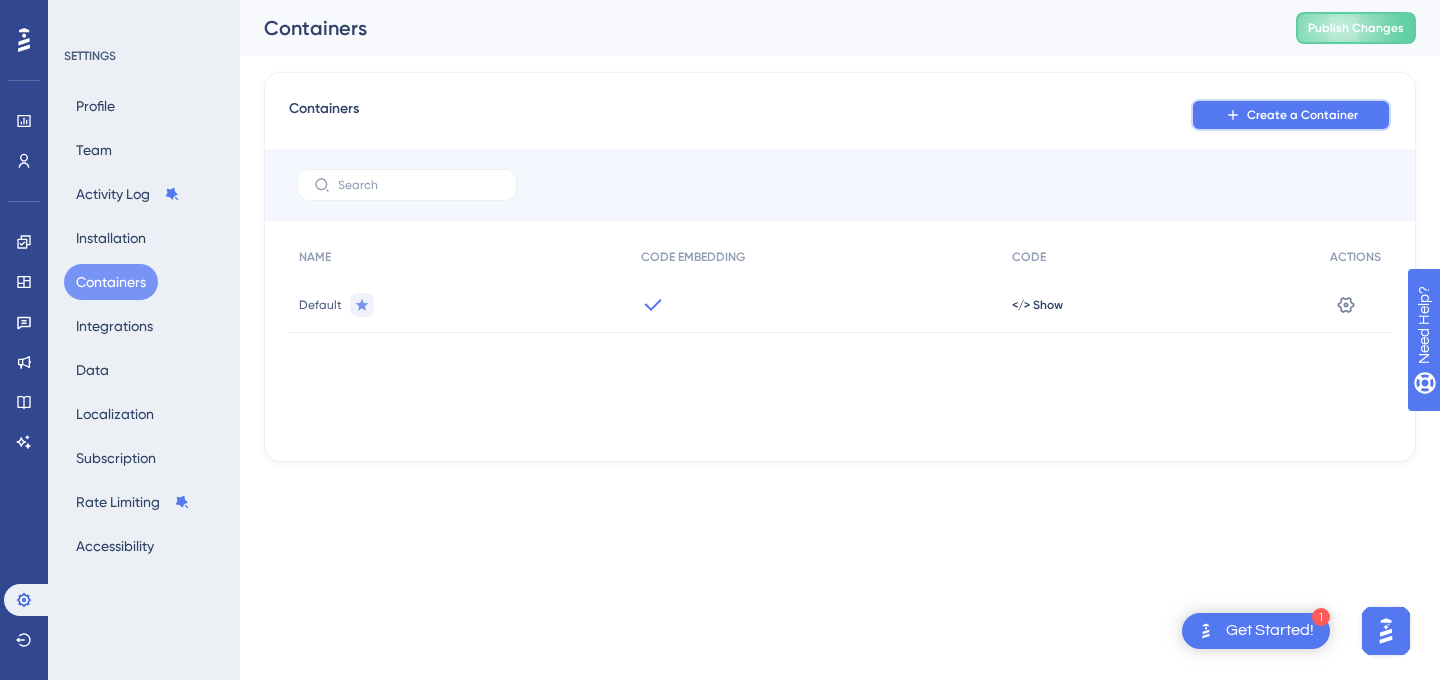 click on "Create a Container" at bounding box center (1302, 115) 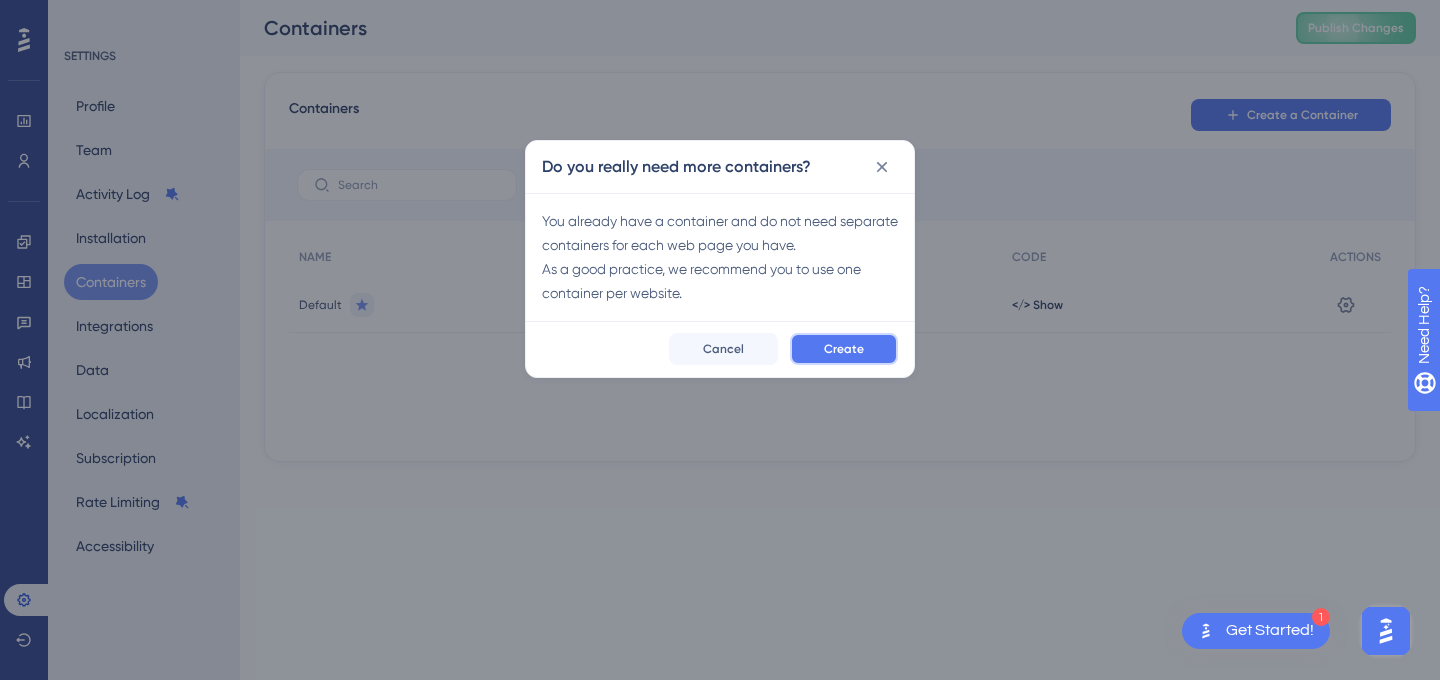 click on "Create" at bounding box center [844, 349] 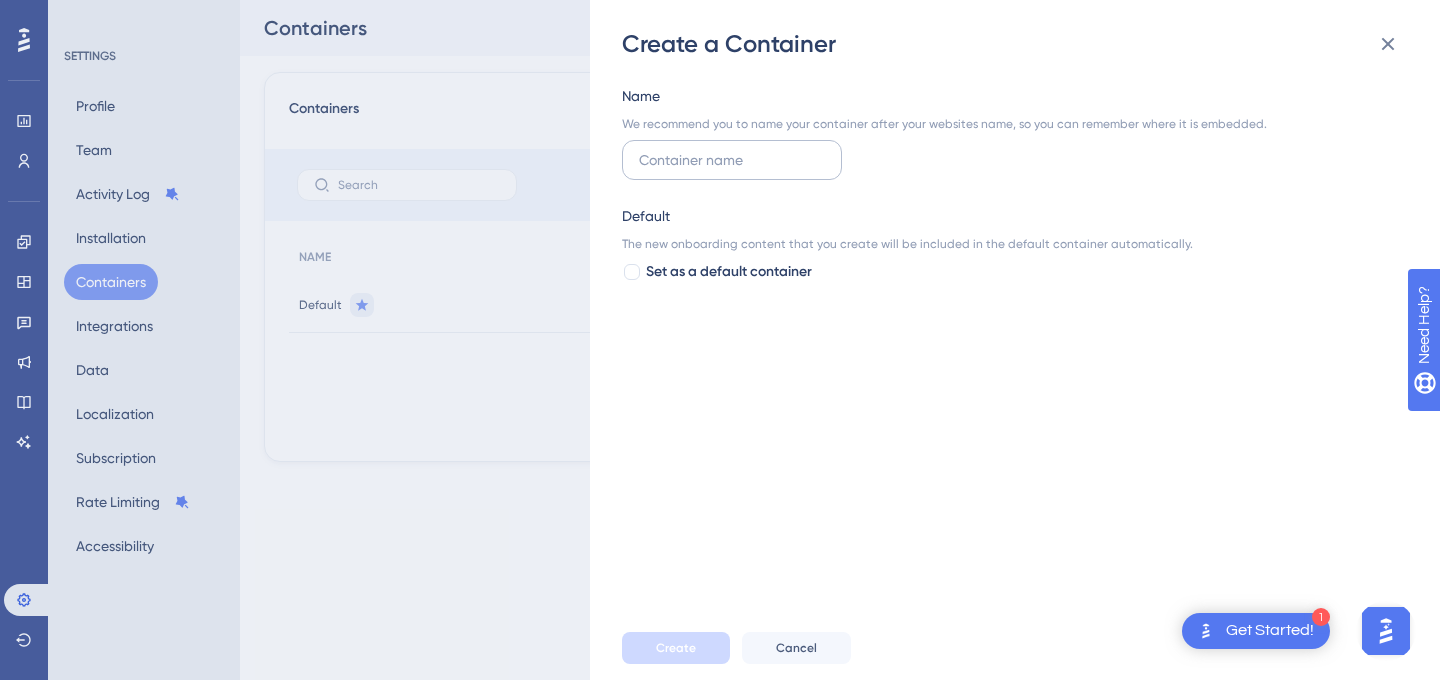 click at bounding box center [732, 160] 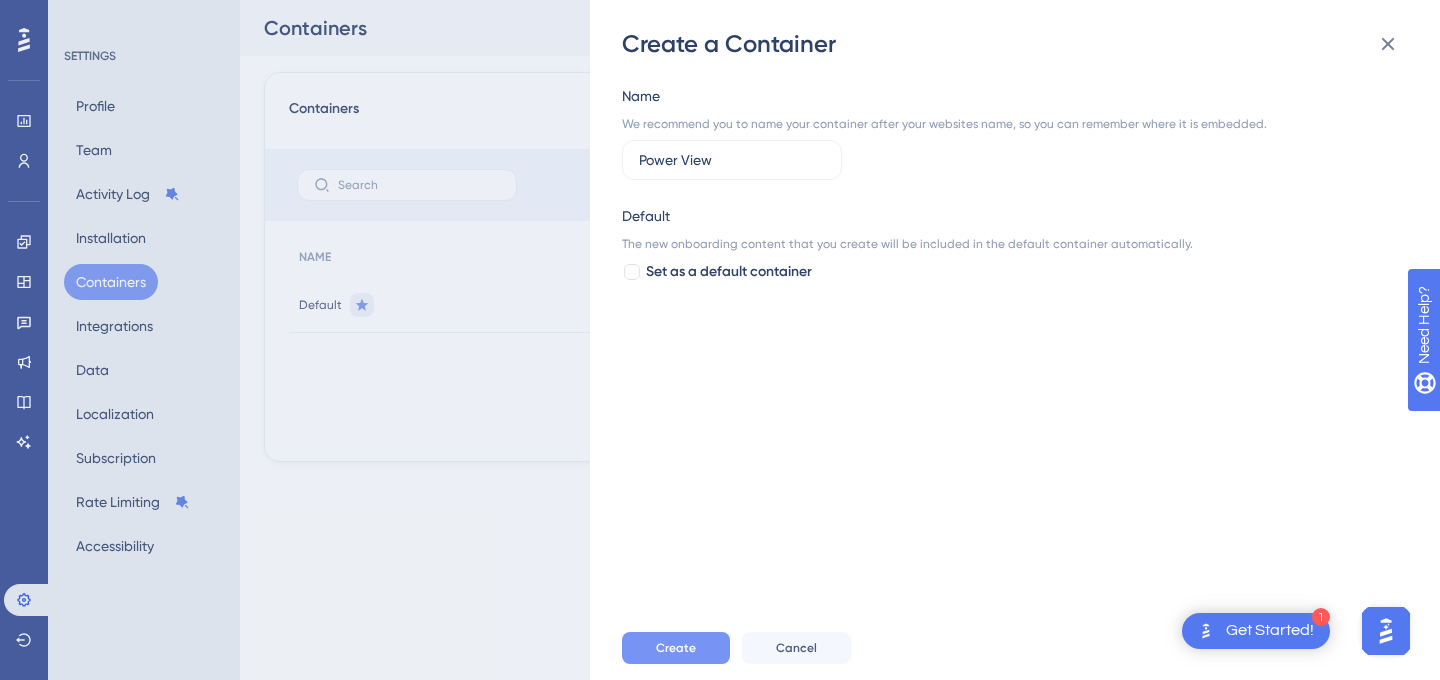 type on "Power View" 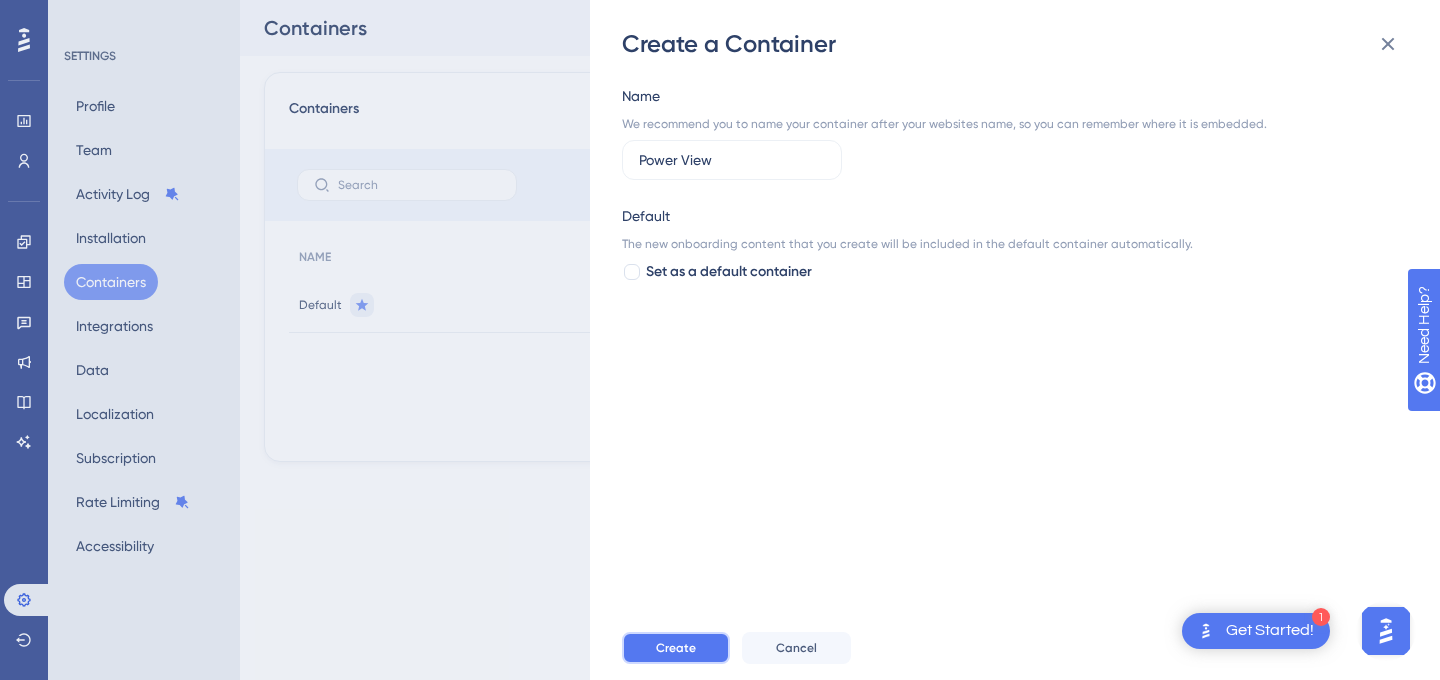 click on "Create" at bounding box center [676, 648] 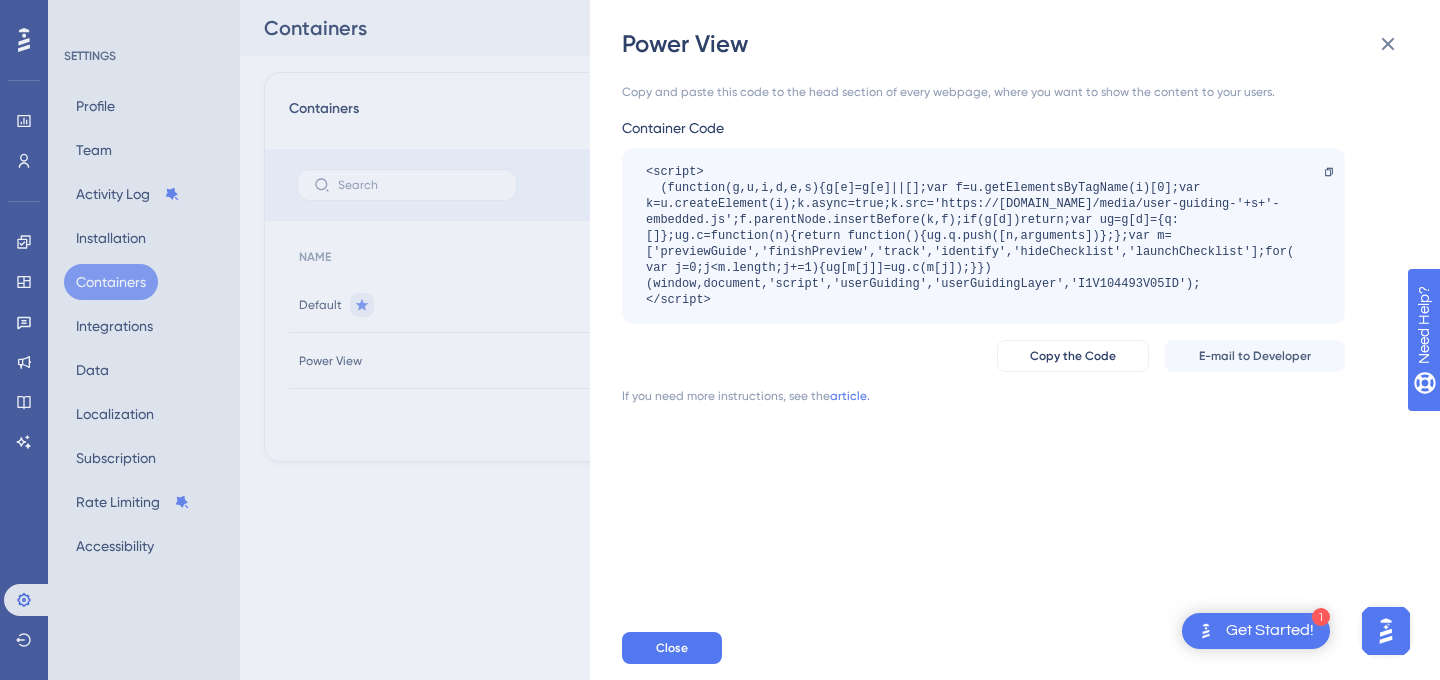 drag, startPoint x: 736, startPoint y: 296, endPoint x: 617, endPoint y: 164, distance: 177.7217 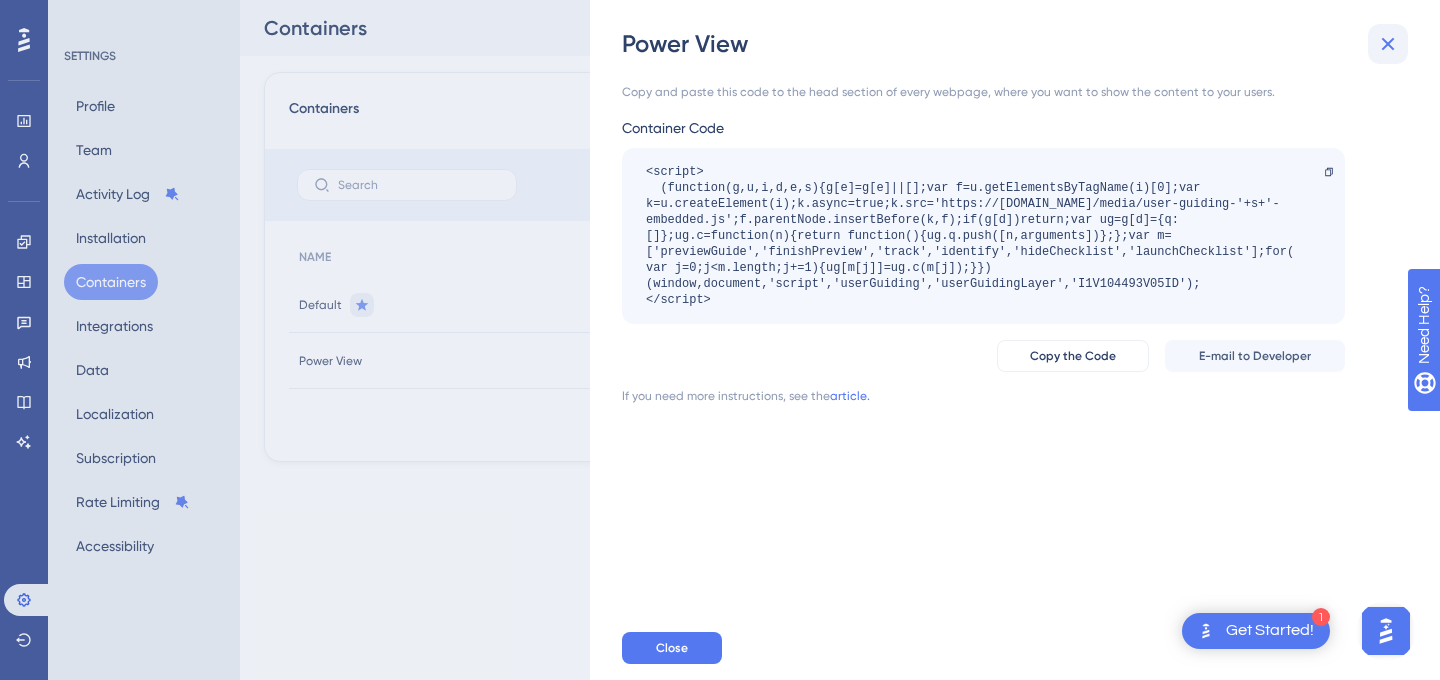 click 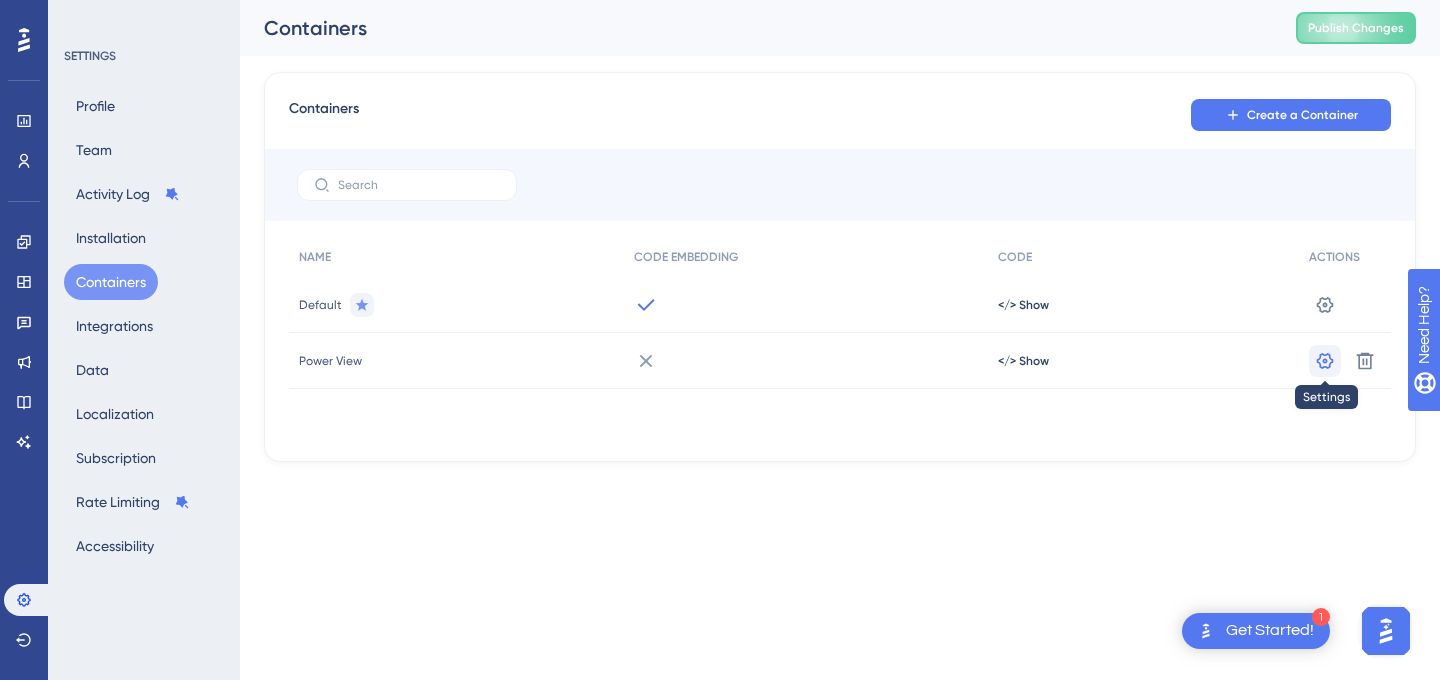 click 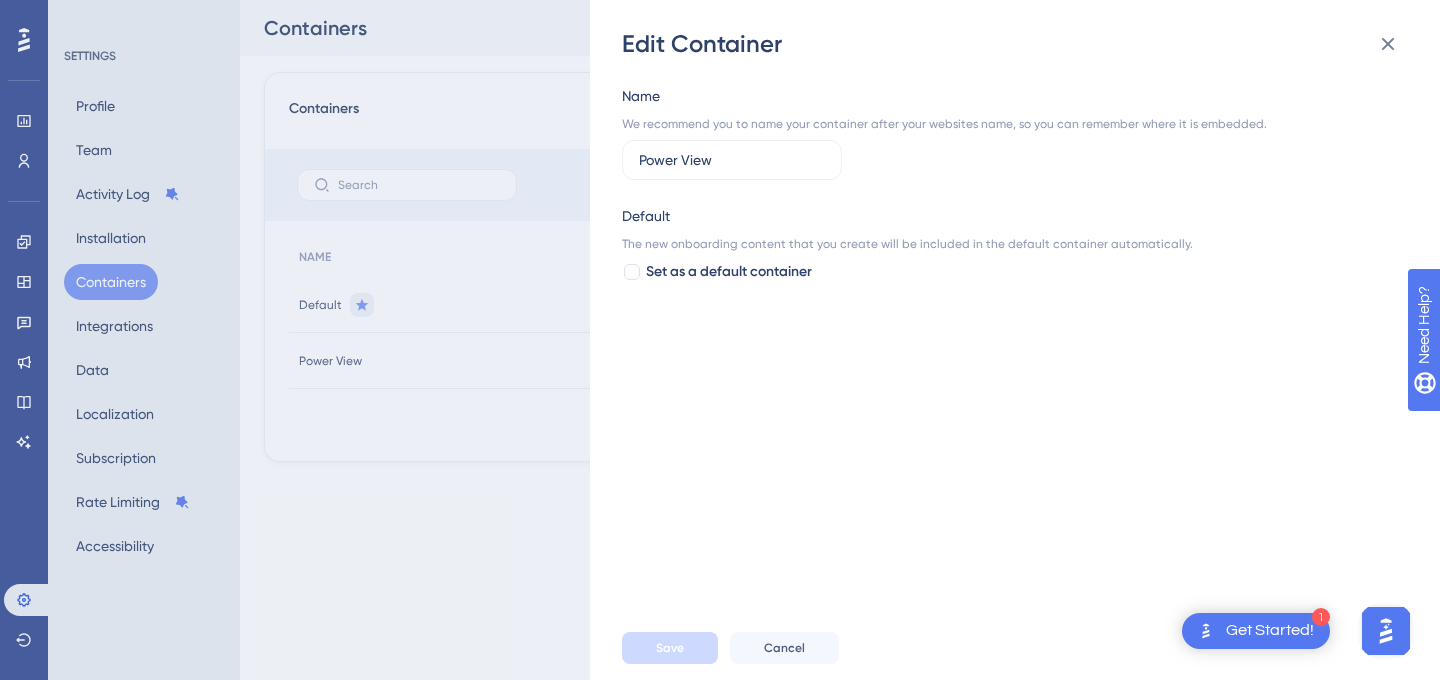 click on "Edit Container Name We recommend you to name your container after your websites name, so you can remember where it is embedded. Power View Default The new onboarding content that you create will be included in the default container automatically. Set as a default container Save Cancel" at bounding box center [720, 340] 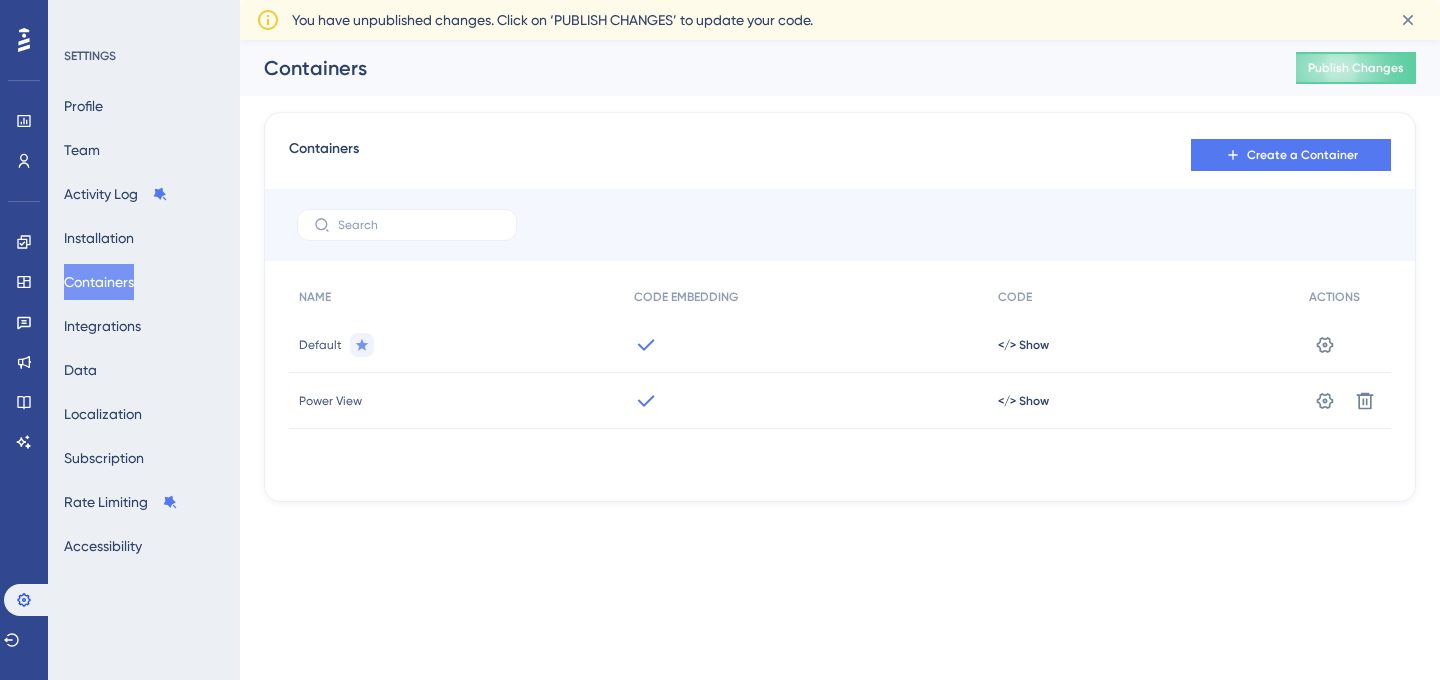 scroll, scrollTop: 0, scrollLeft: 0, axis: both 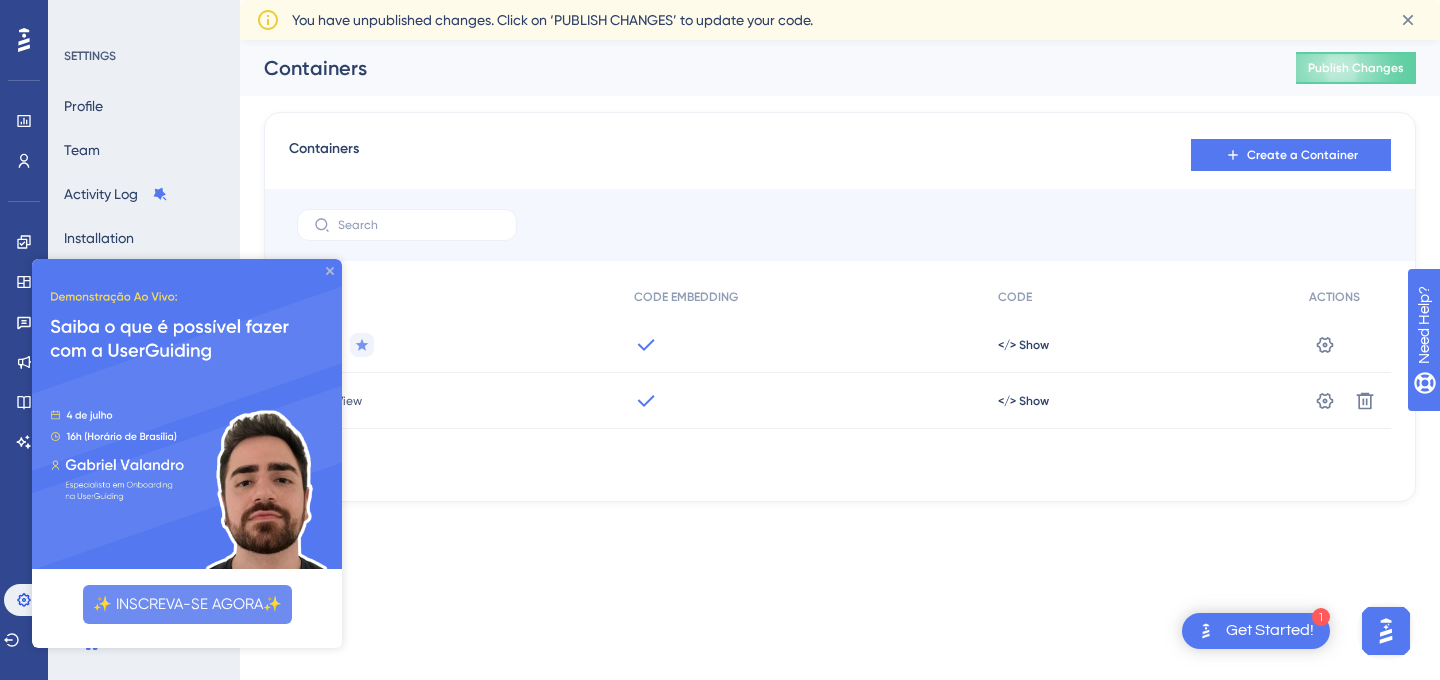 click 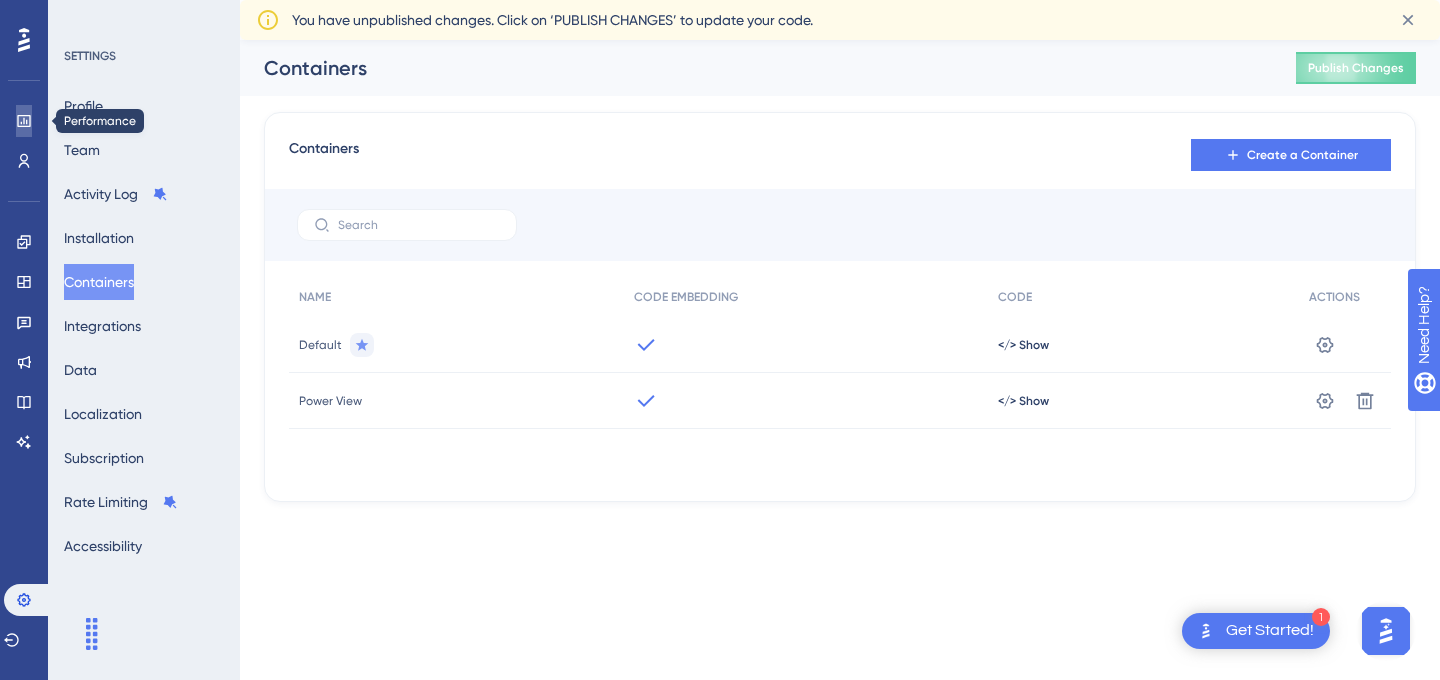 click 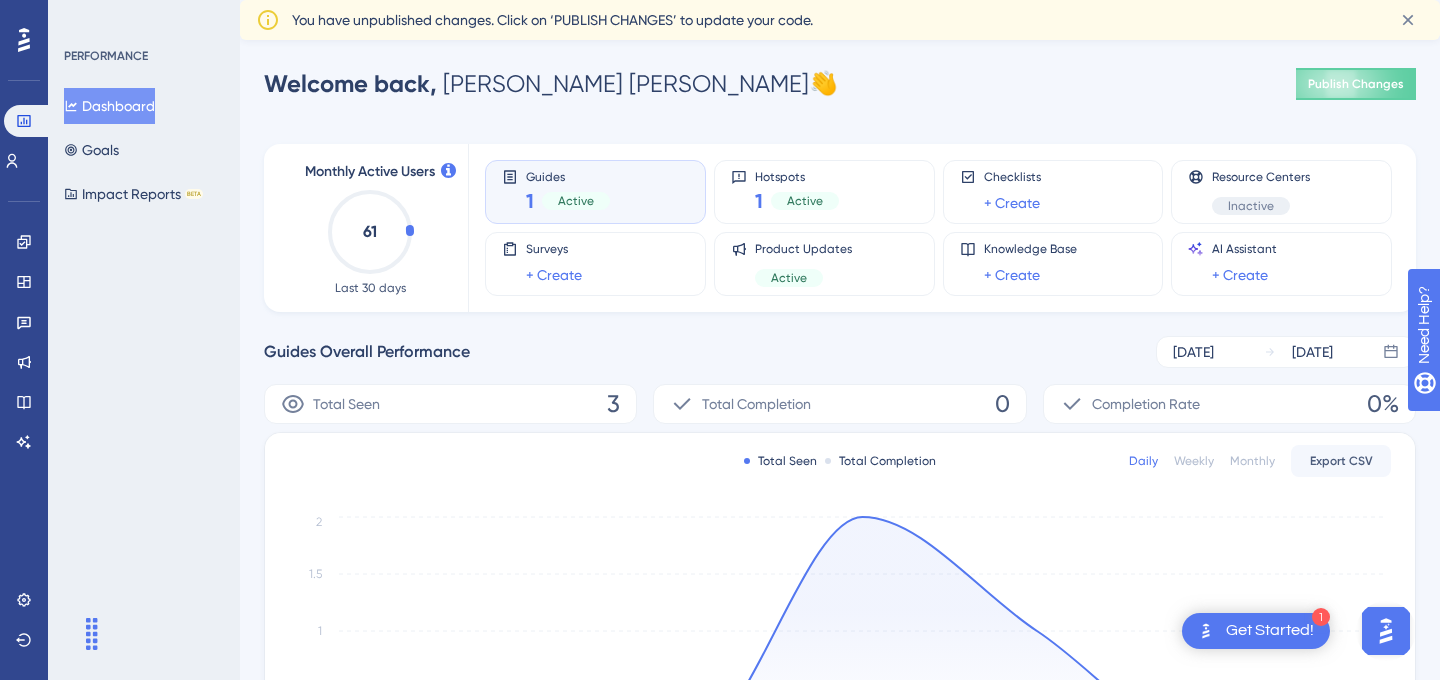 click on "Active" at bounding box center (576, 201) 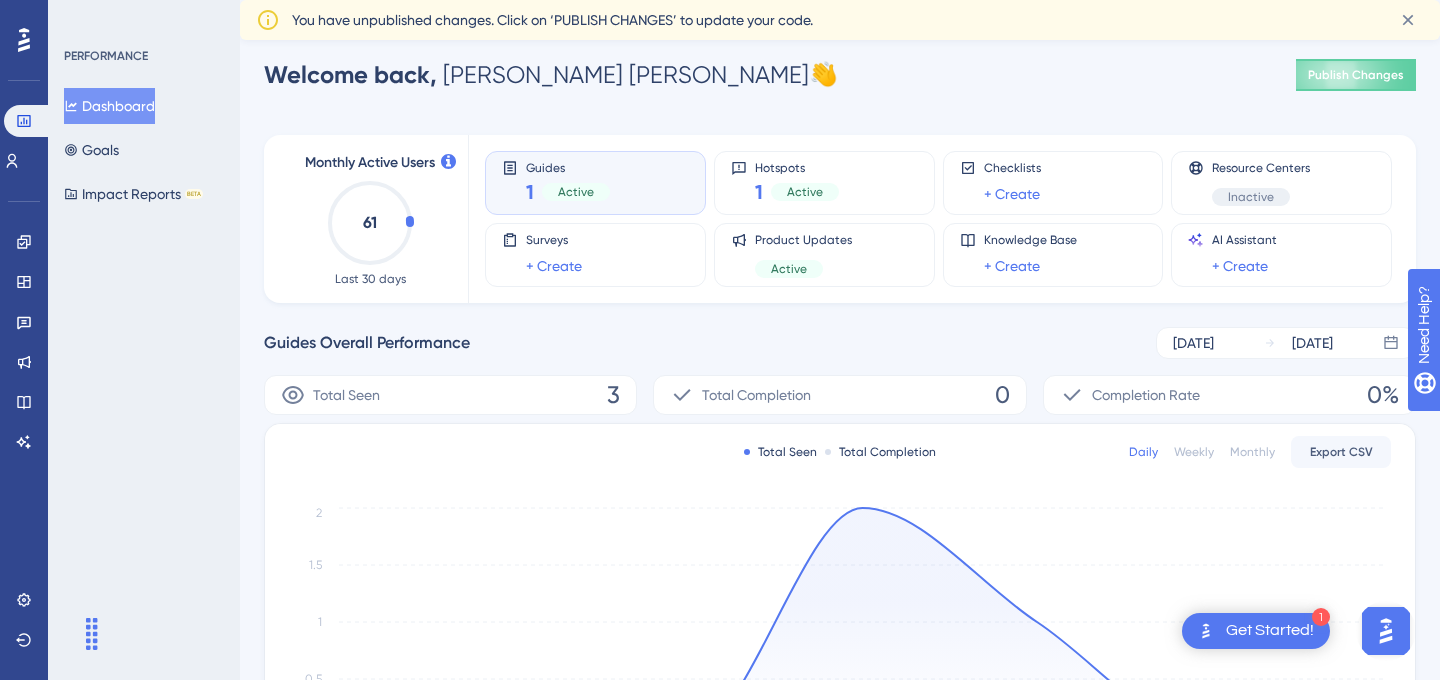 scroll, scrollTop: 0, scrollLeft: 0, axis: both 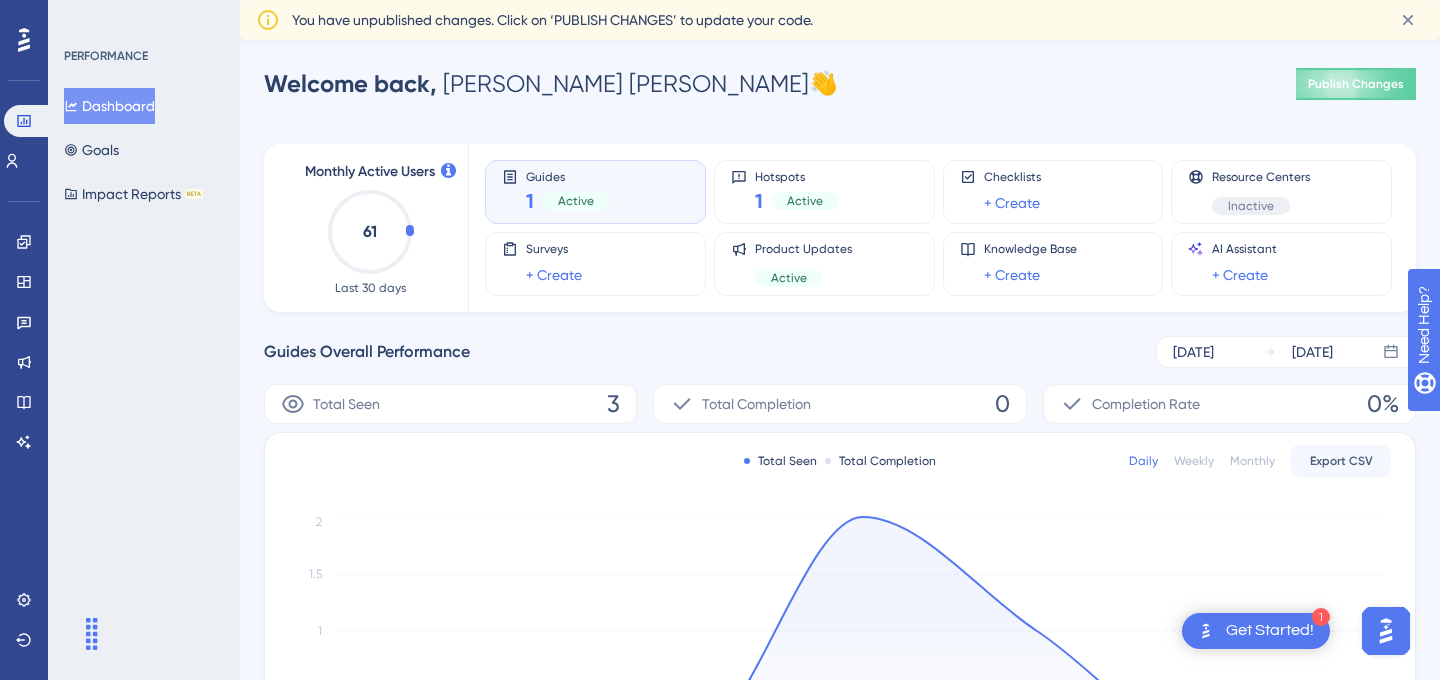 click on "PERFORMANCE Dashboard Goals Impact Reports BETA" at bounding box center [144, 340] 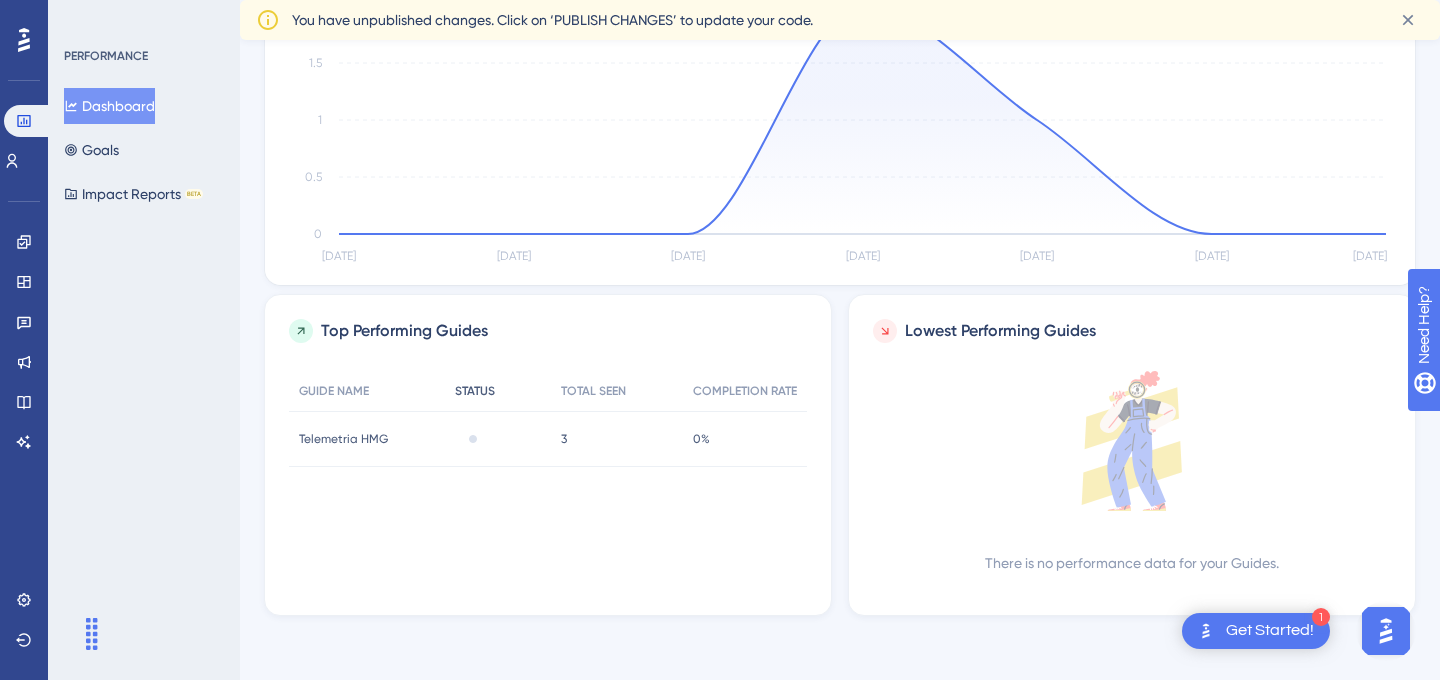 scroll, scrollTop: 0, scrollLeft: 0, axis: both 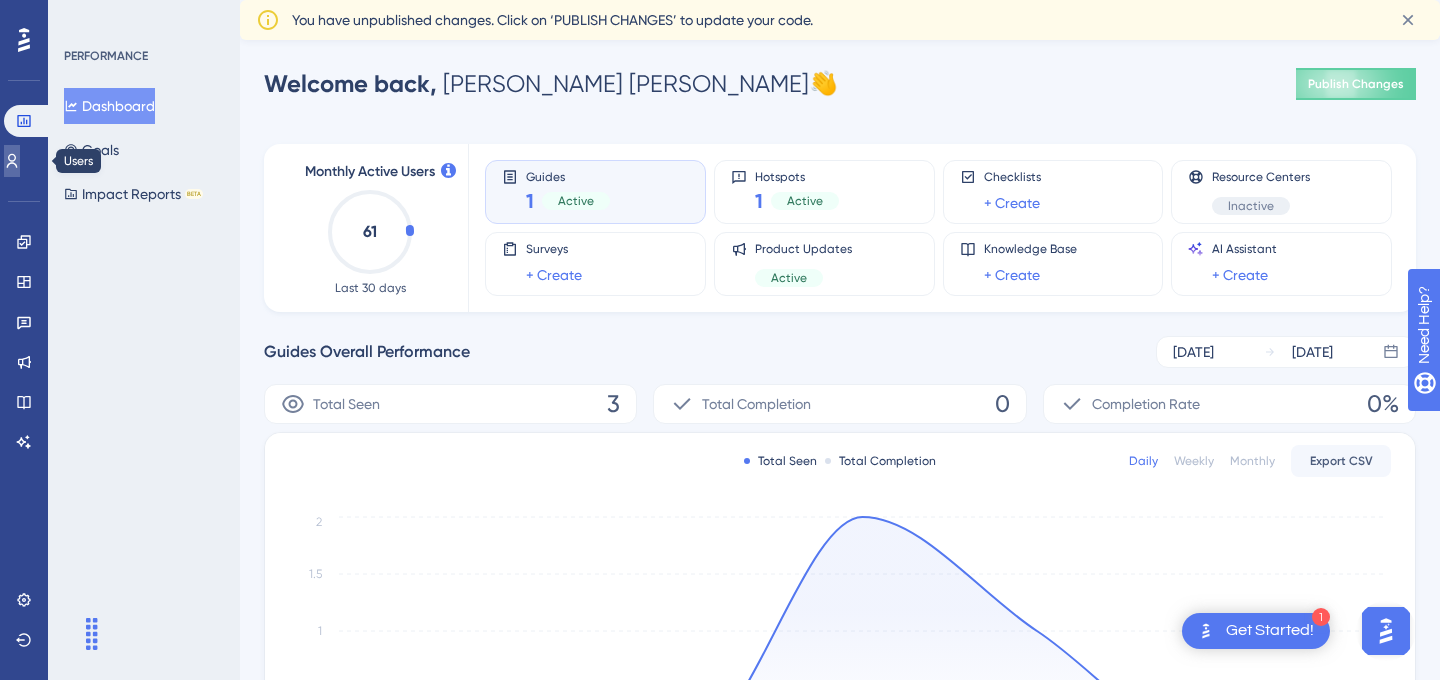 click 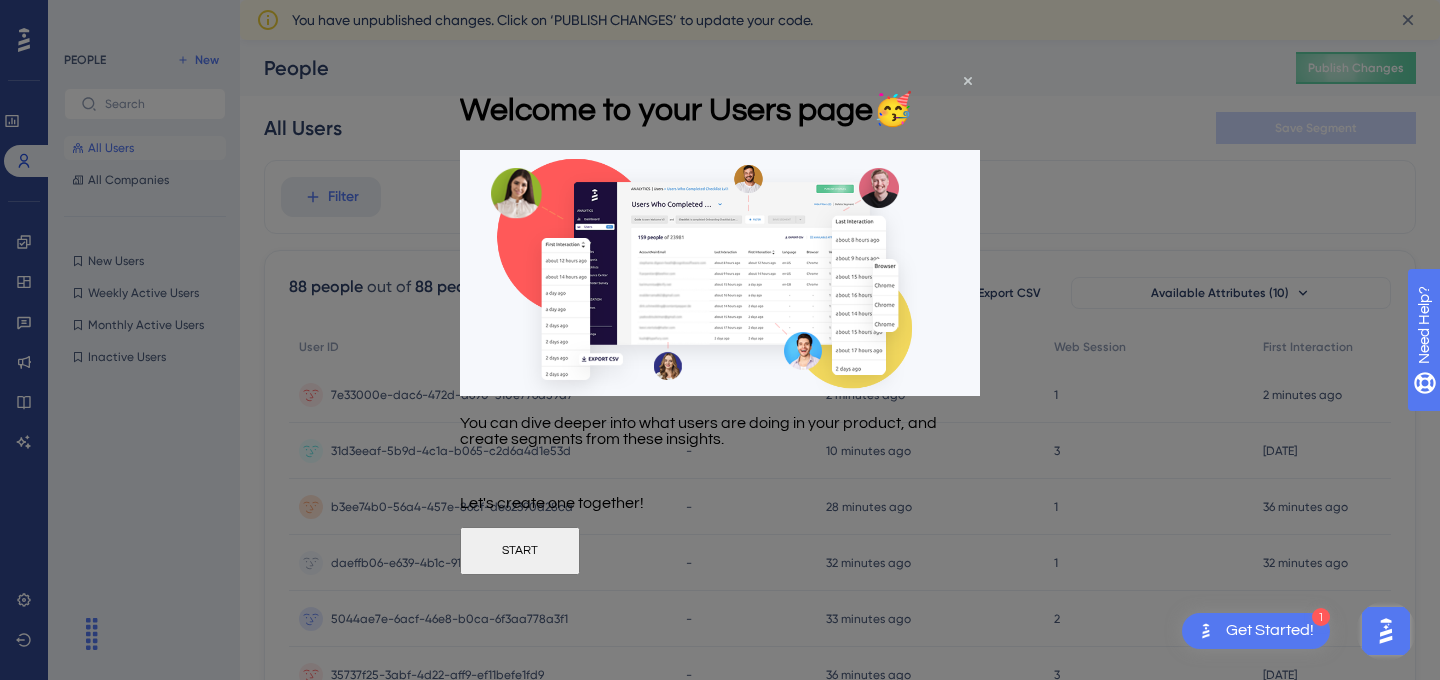 scroll, scrollTop: 0, scrollLeft: 0, axis: both 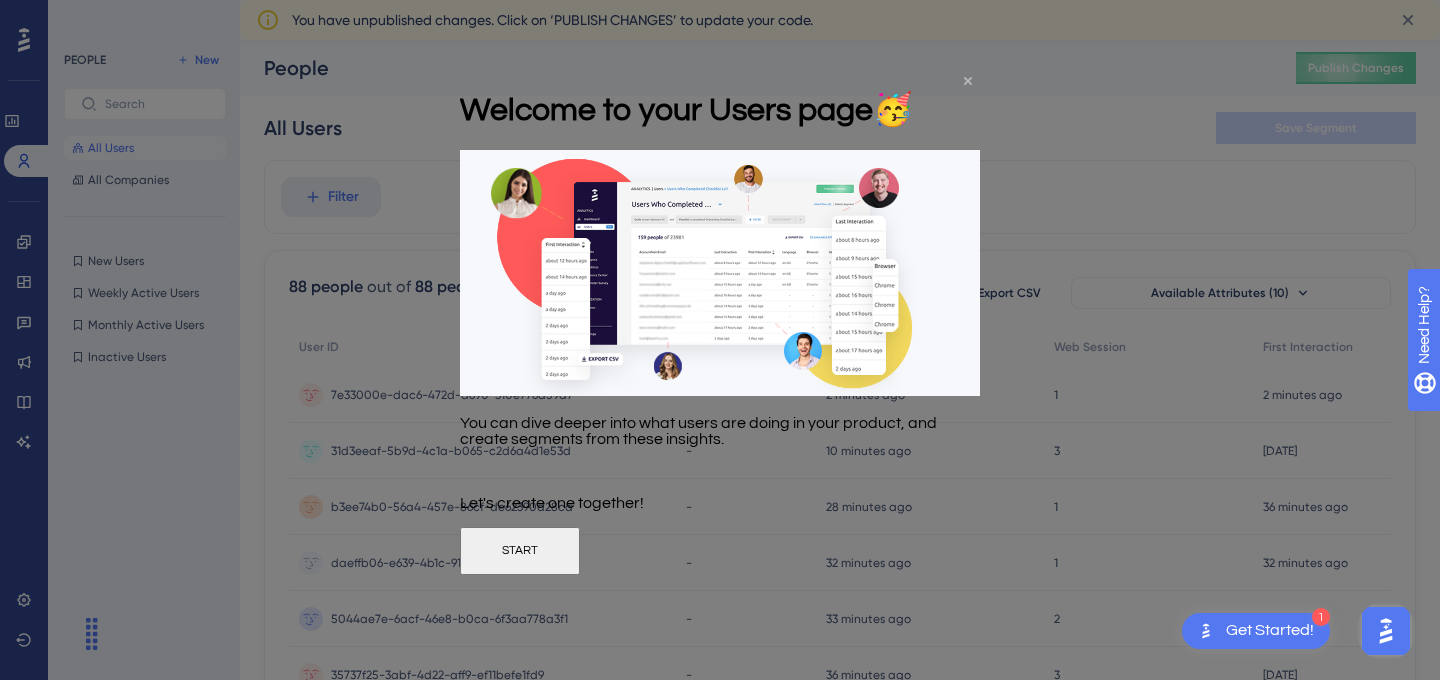 click 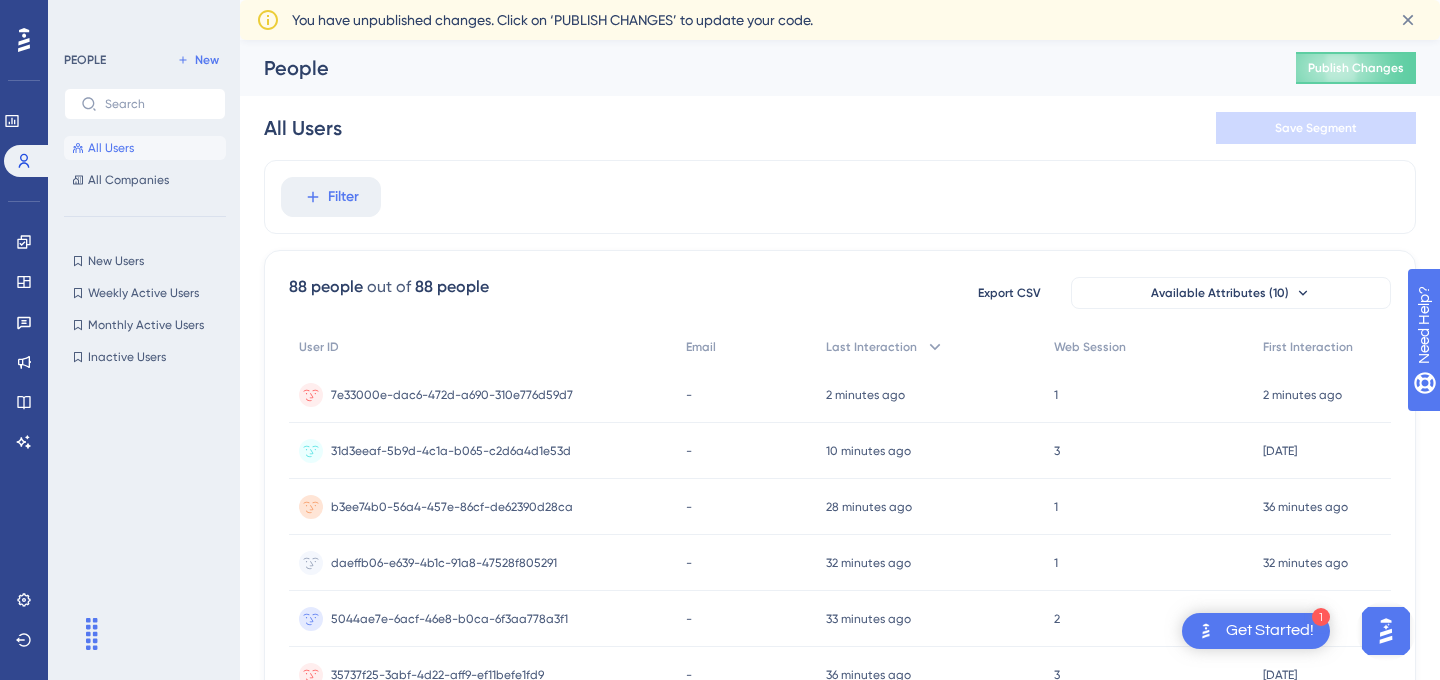 click at bounding box center [151, 490] 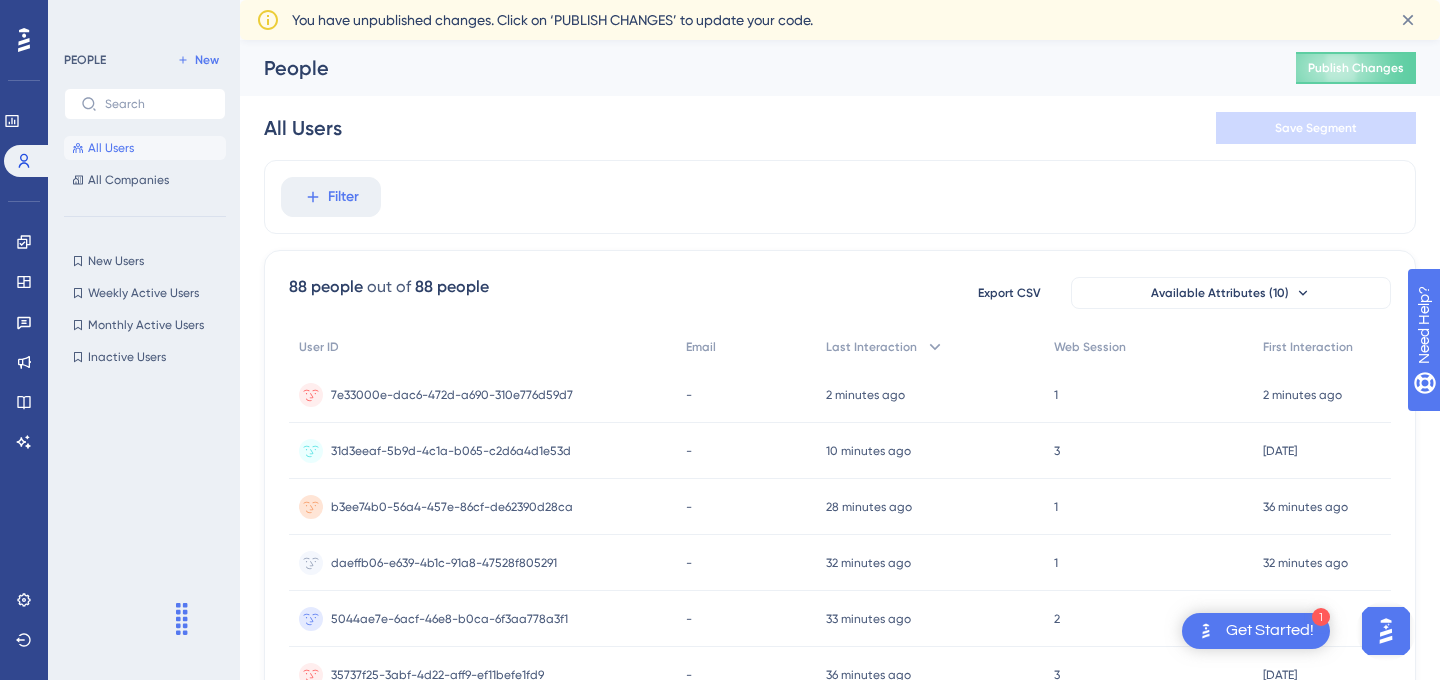 drag, startPoint x: 97, startPoint y: 640, endPoint x: 187, endPoint y: 625, distance: 91.24144 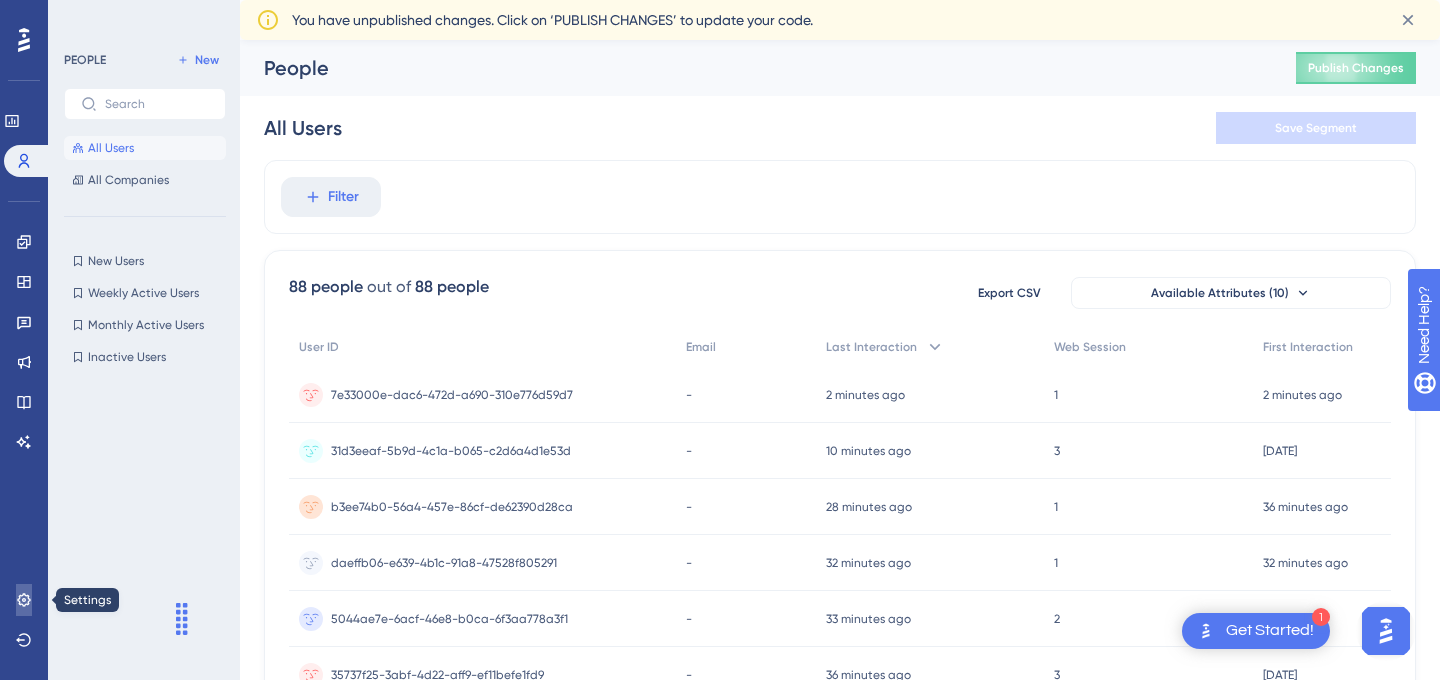 click 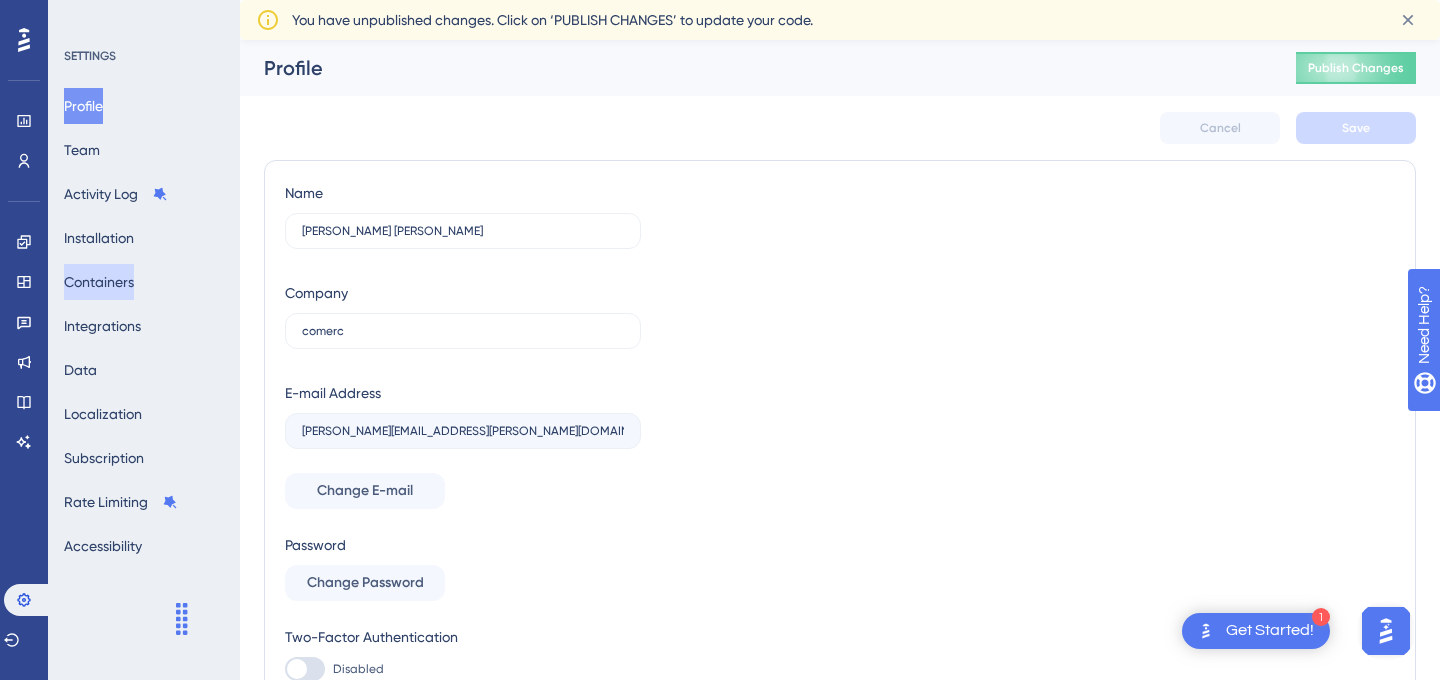 click on "Containers" at bounding box center [99, 282] 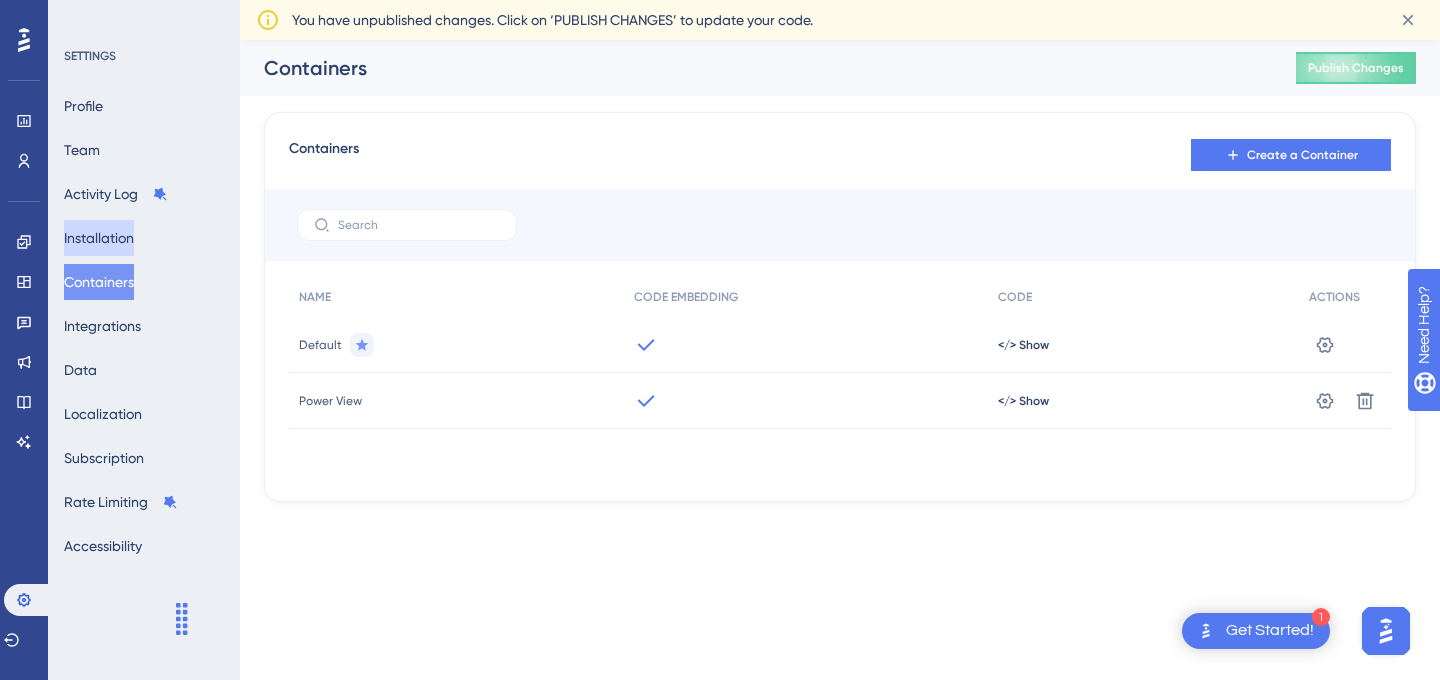 click on "Installation" at bounding box center [99, 238] 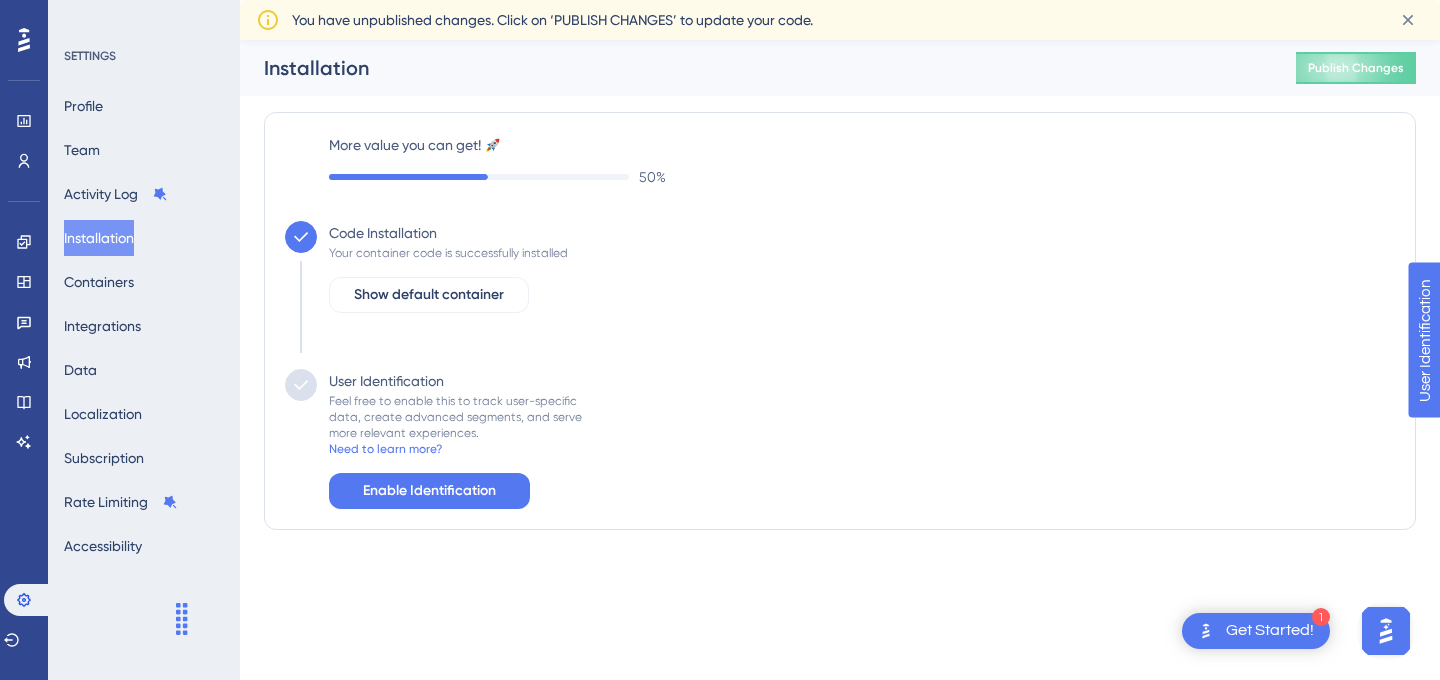 scroll, scrollTop: 0, scrollLeft: 0, axis: both 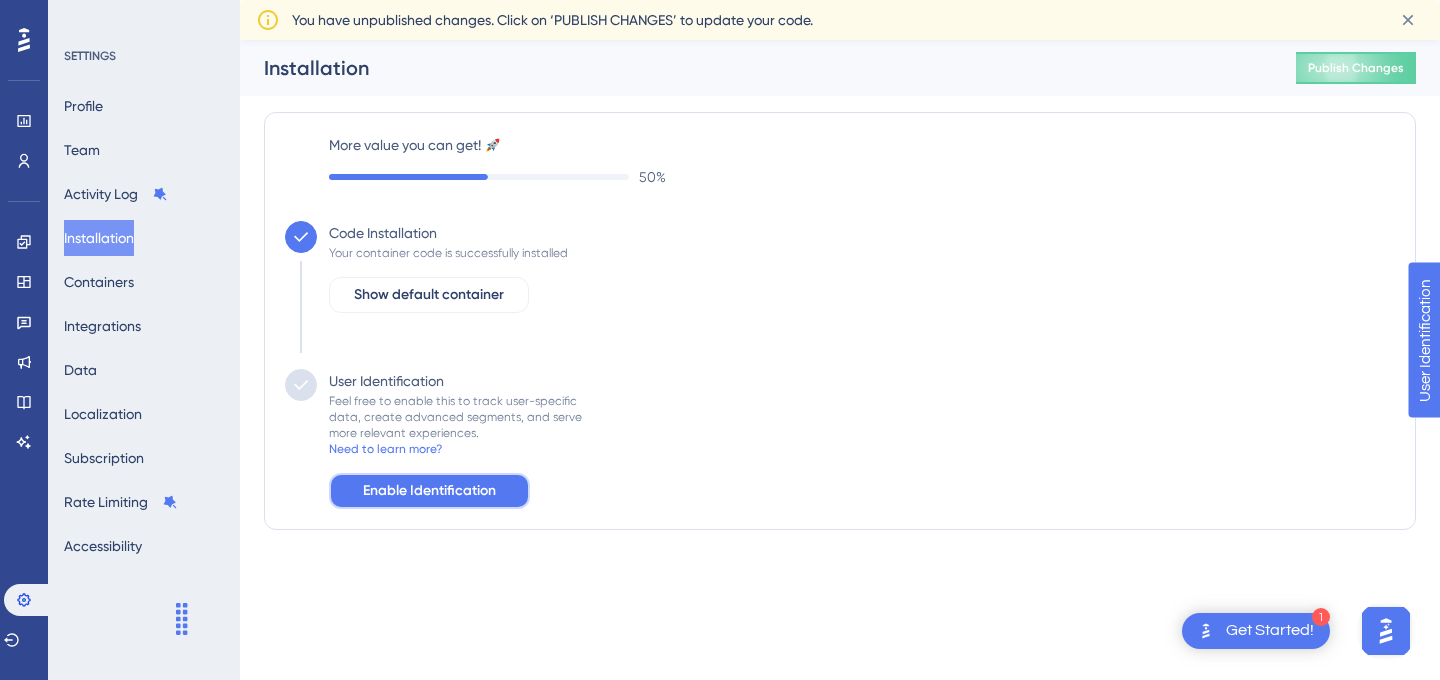 click on "Enable Identification" at bounding box center [429, 491] 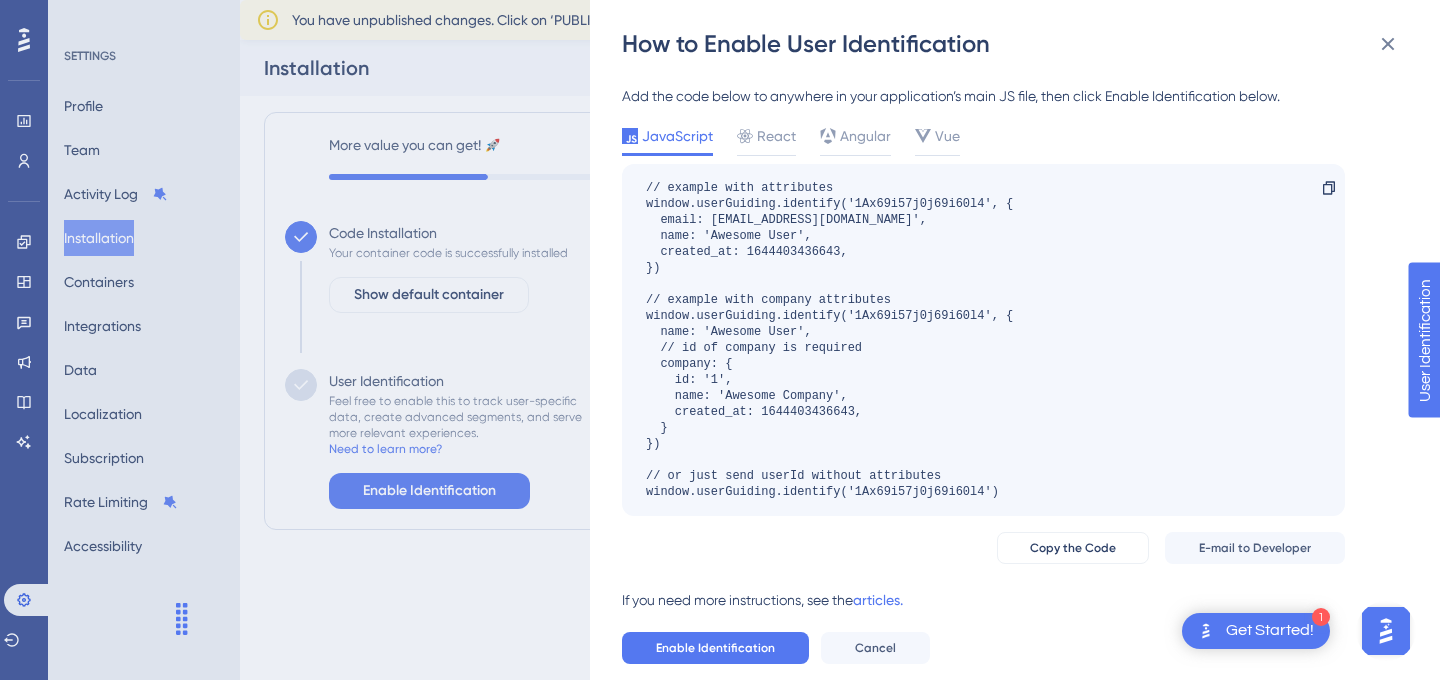 scroll, scrollTop: 12, scrollLeft: 0, axis: vertical 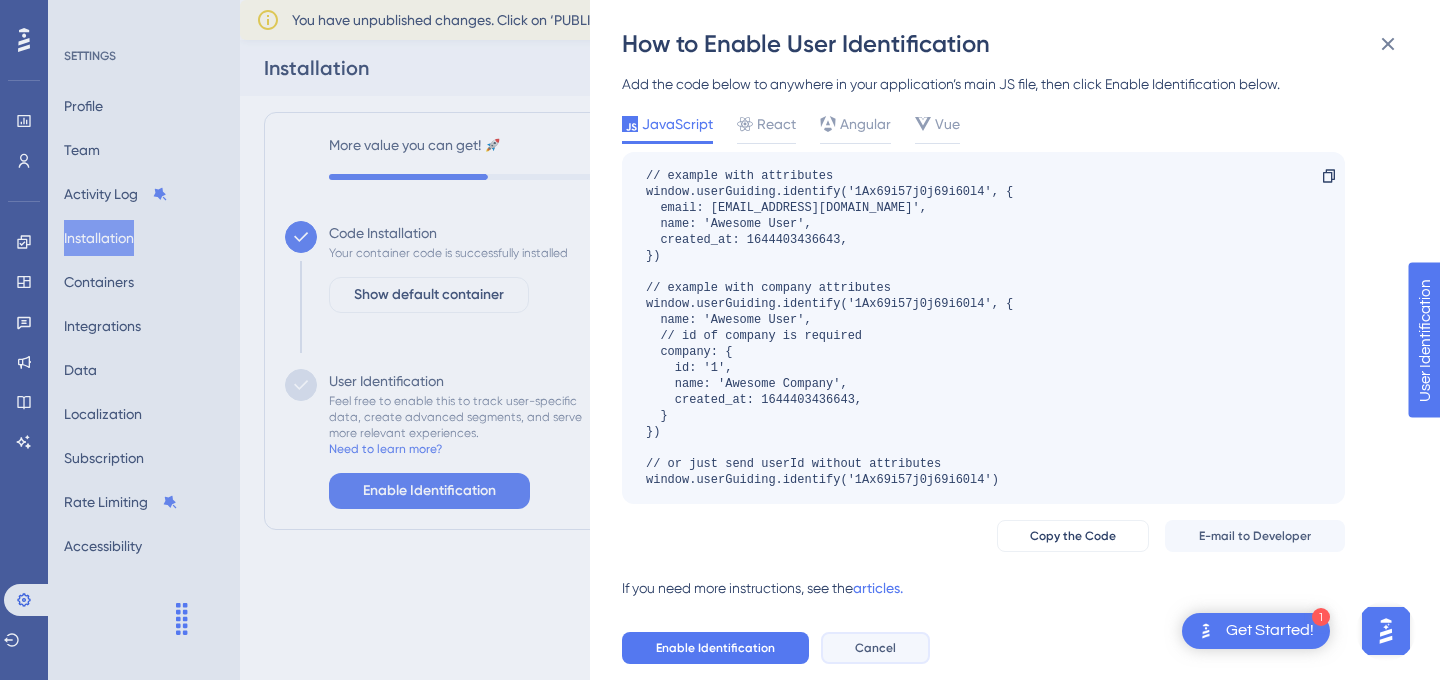 click on "Cancel" at bounding box center [875, 648] 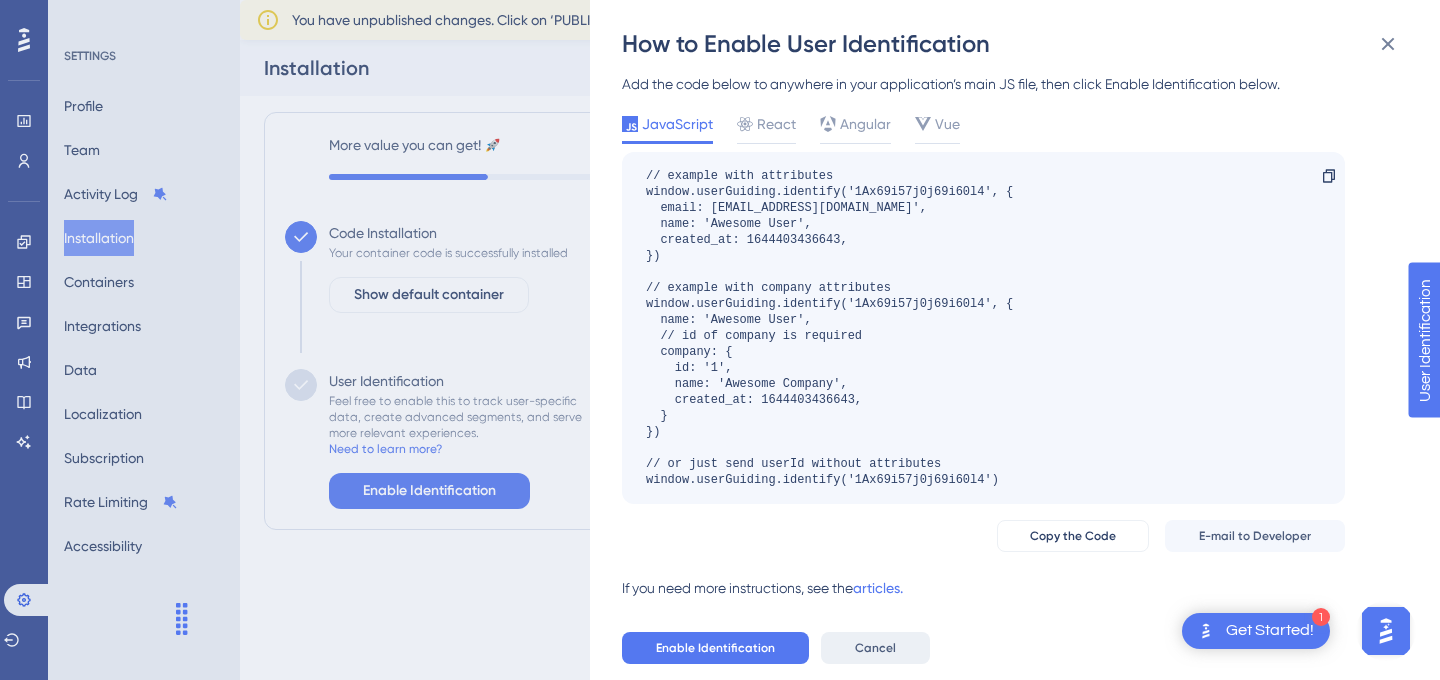 scroll, scrollTop: 0, scrollLeft: 0, axis: both 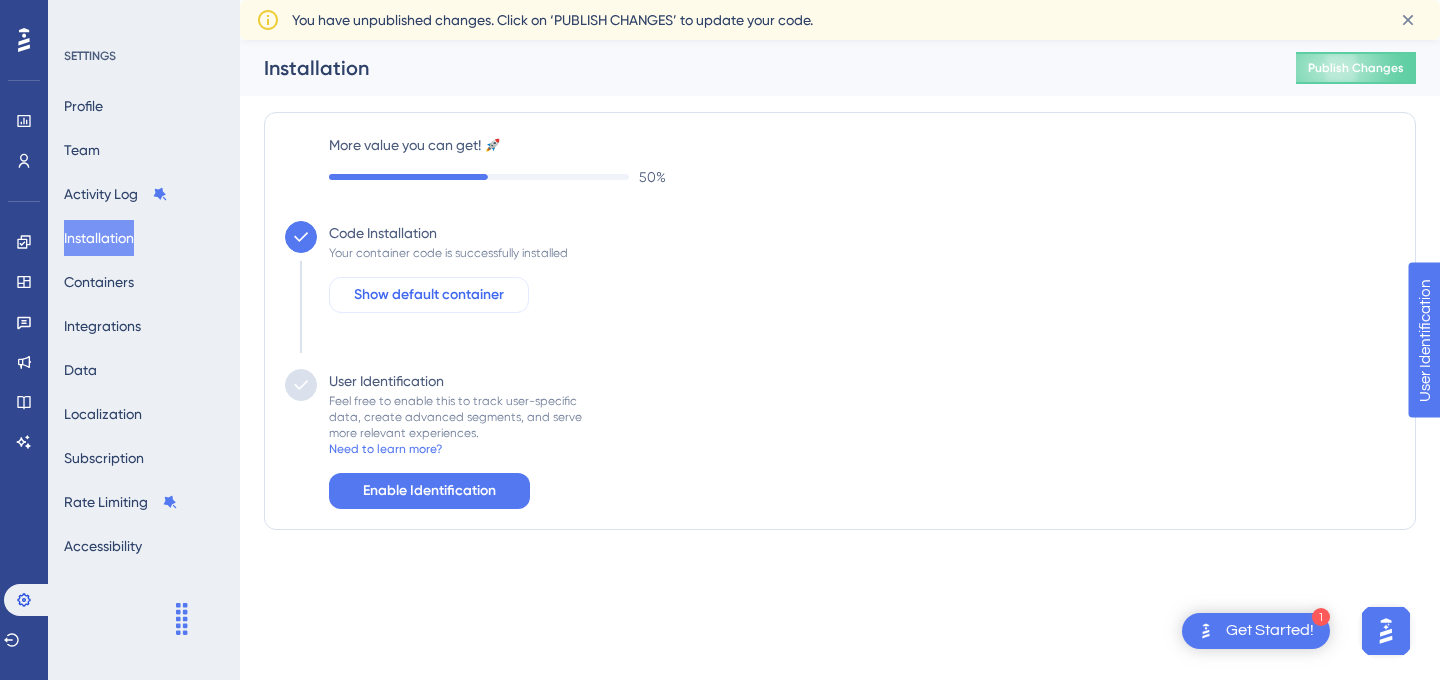 click on "Show default container" at bounding box center [429, 295] 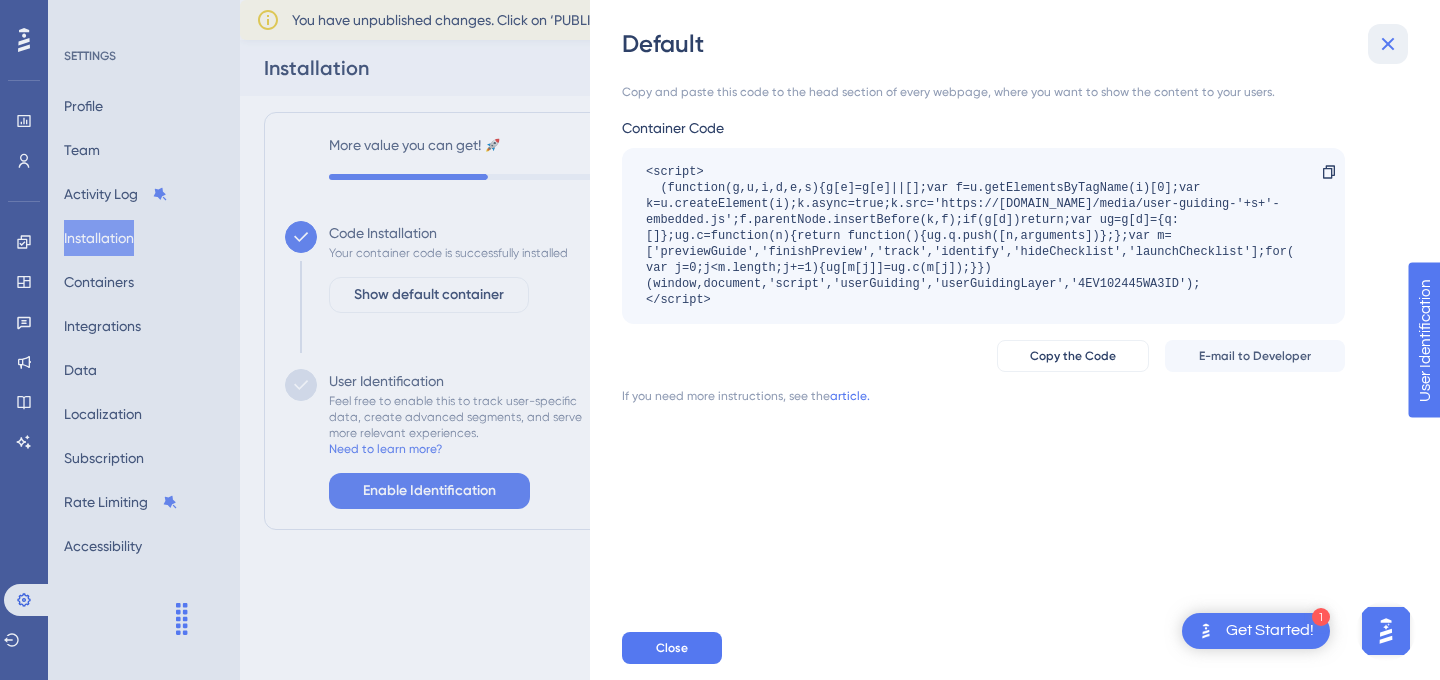 click 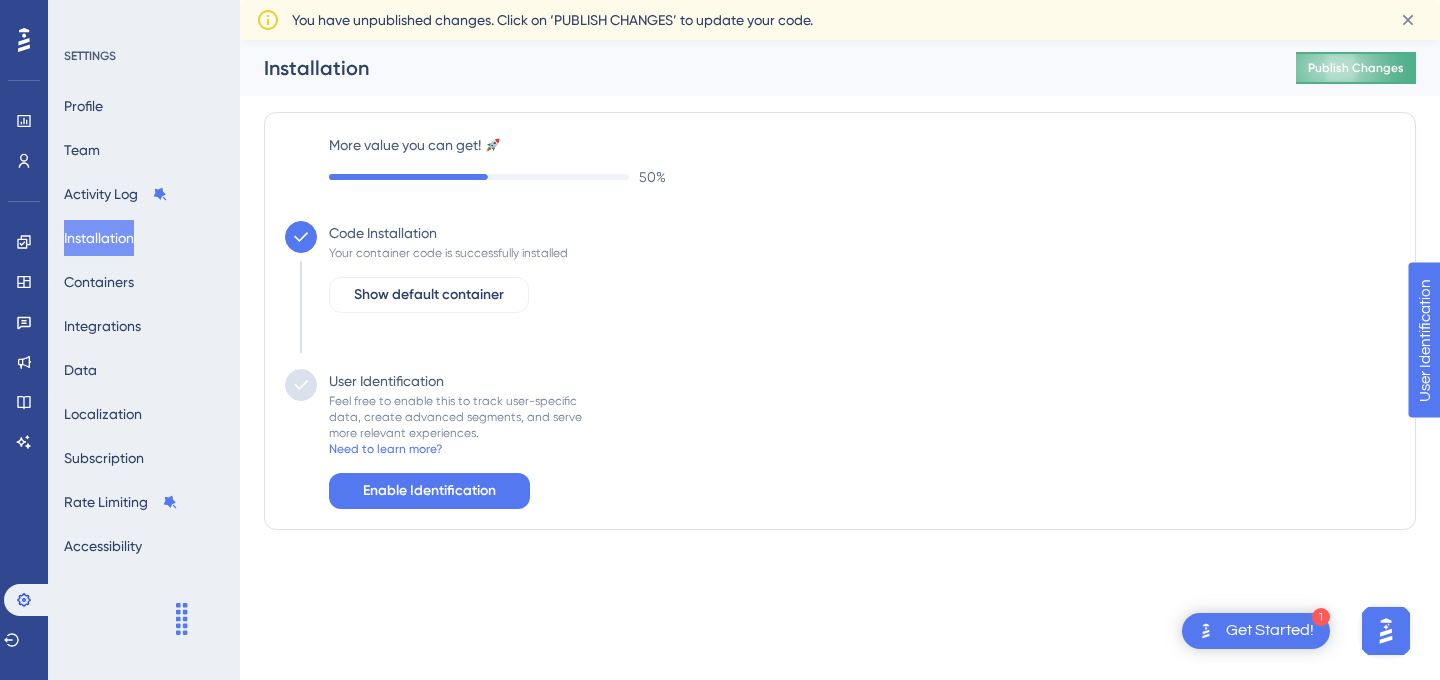 click on "Publish Changes" at bounding box center [1356, 68] 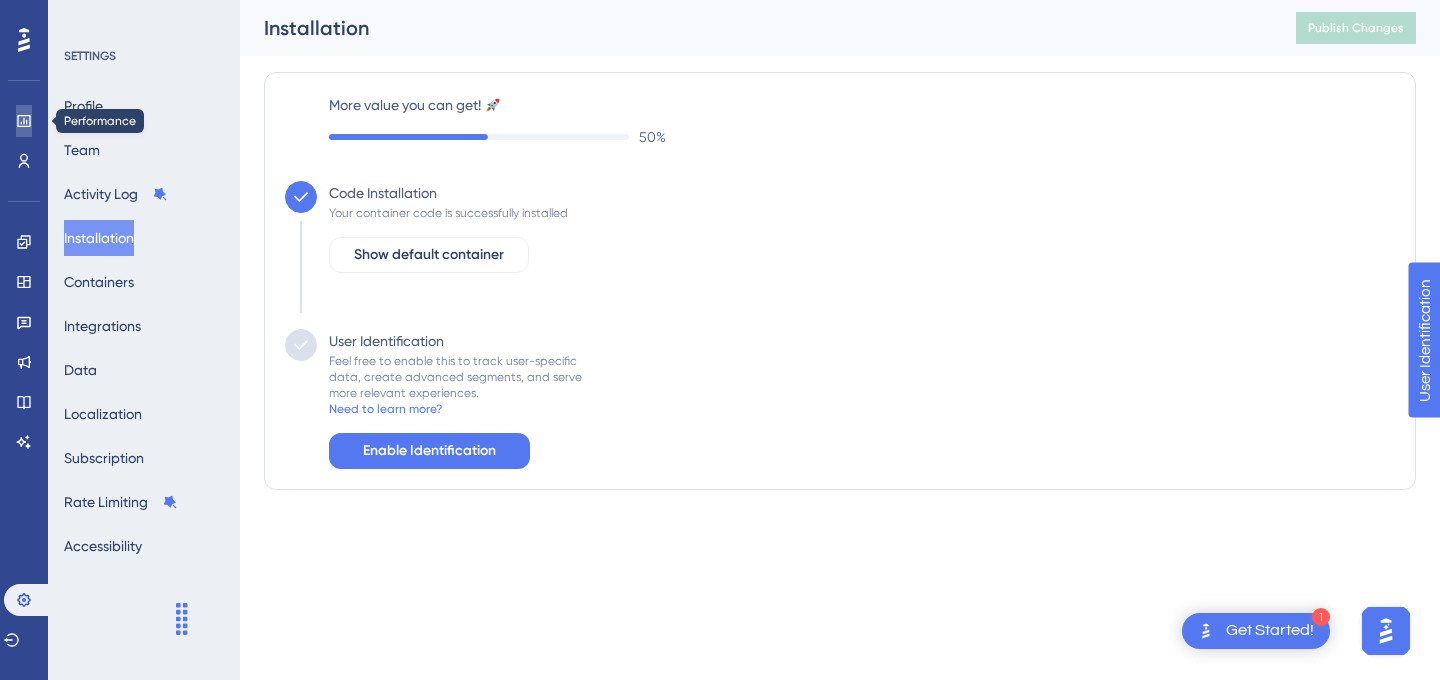 click 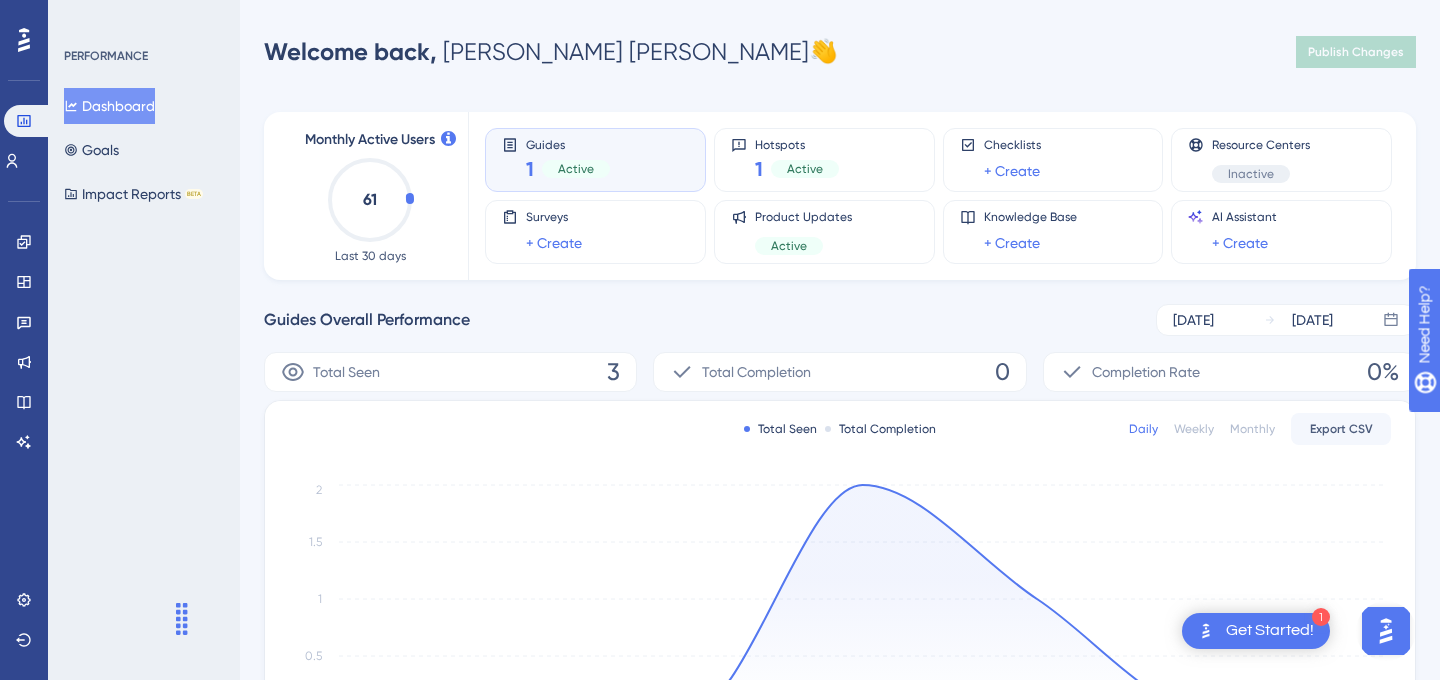 scroll, scrollTop: 0, scrollLeft: 0, axis: both 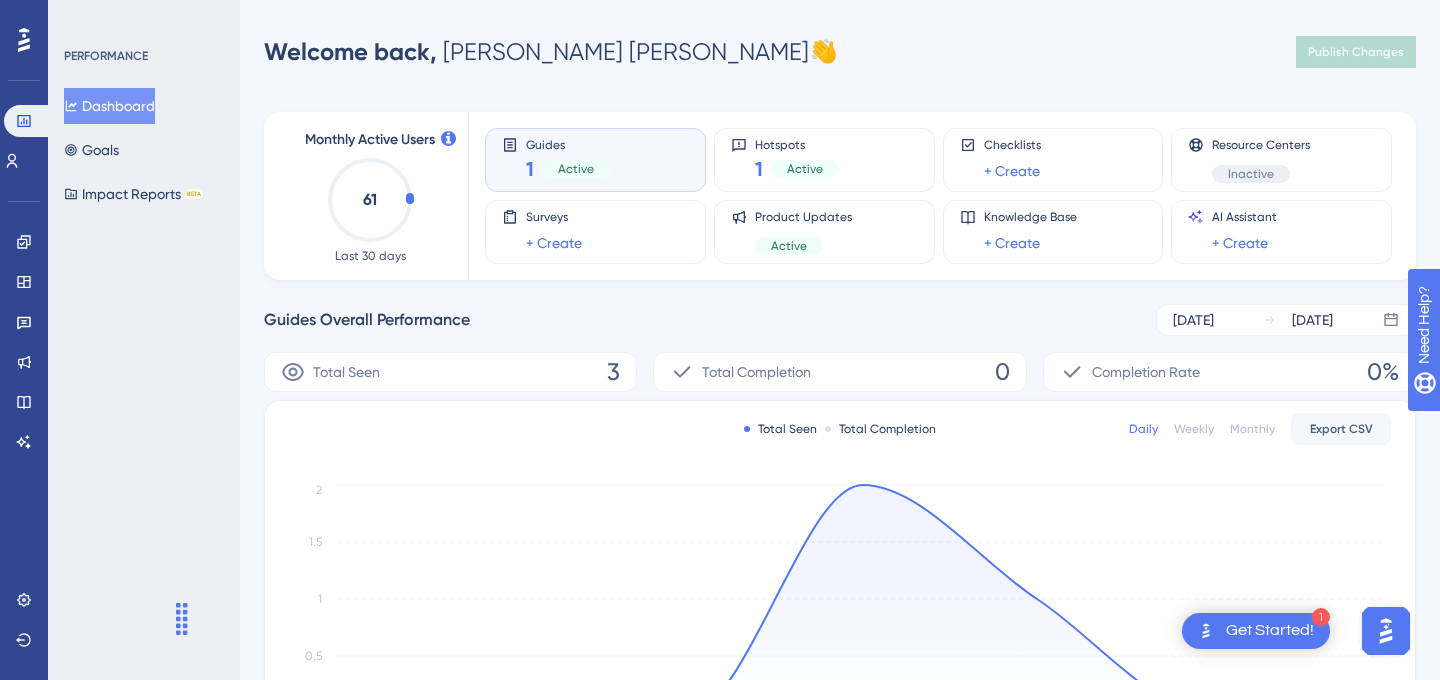 click on "Active" at bounding box center [576, 169] 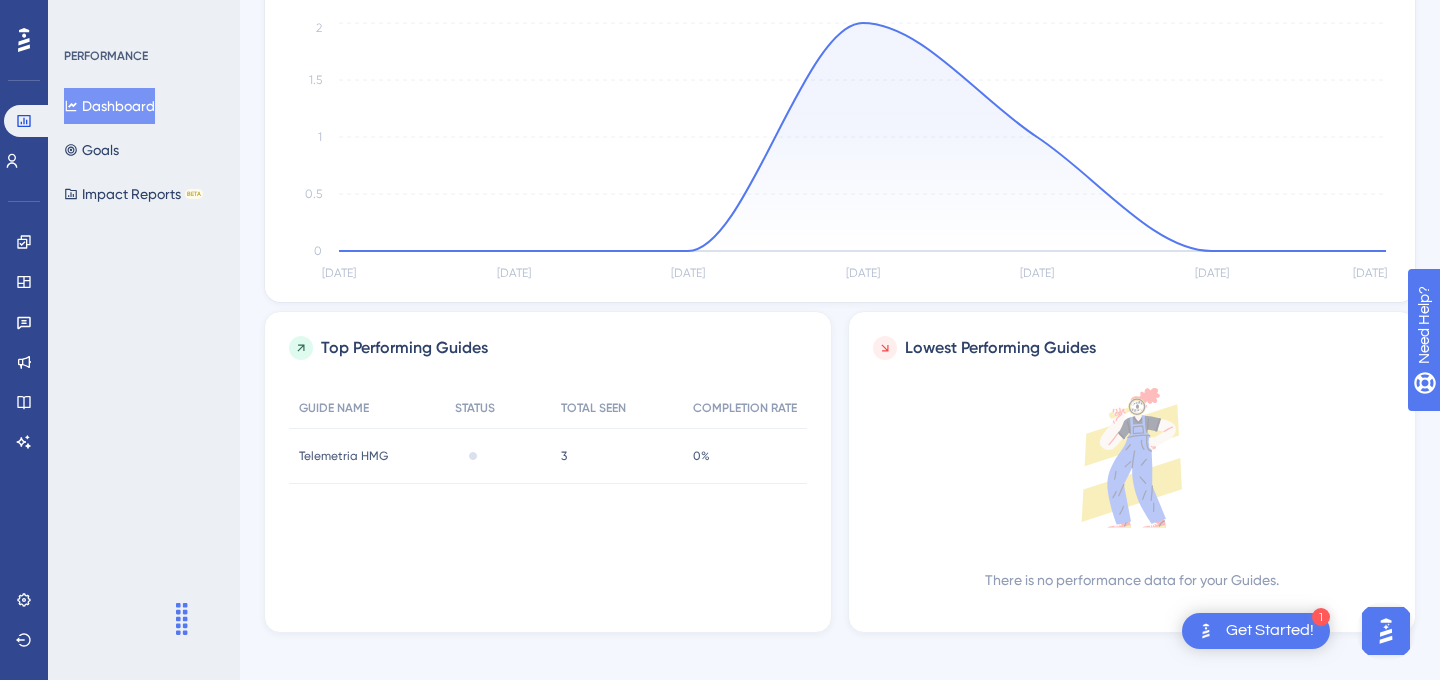 scroll, scrollTop: 479, scrollLeft: 0, axis: vertical 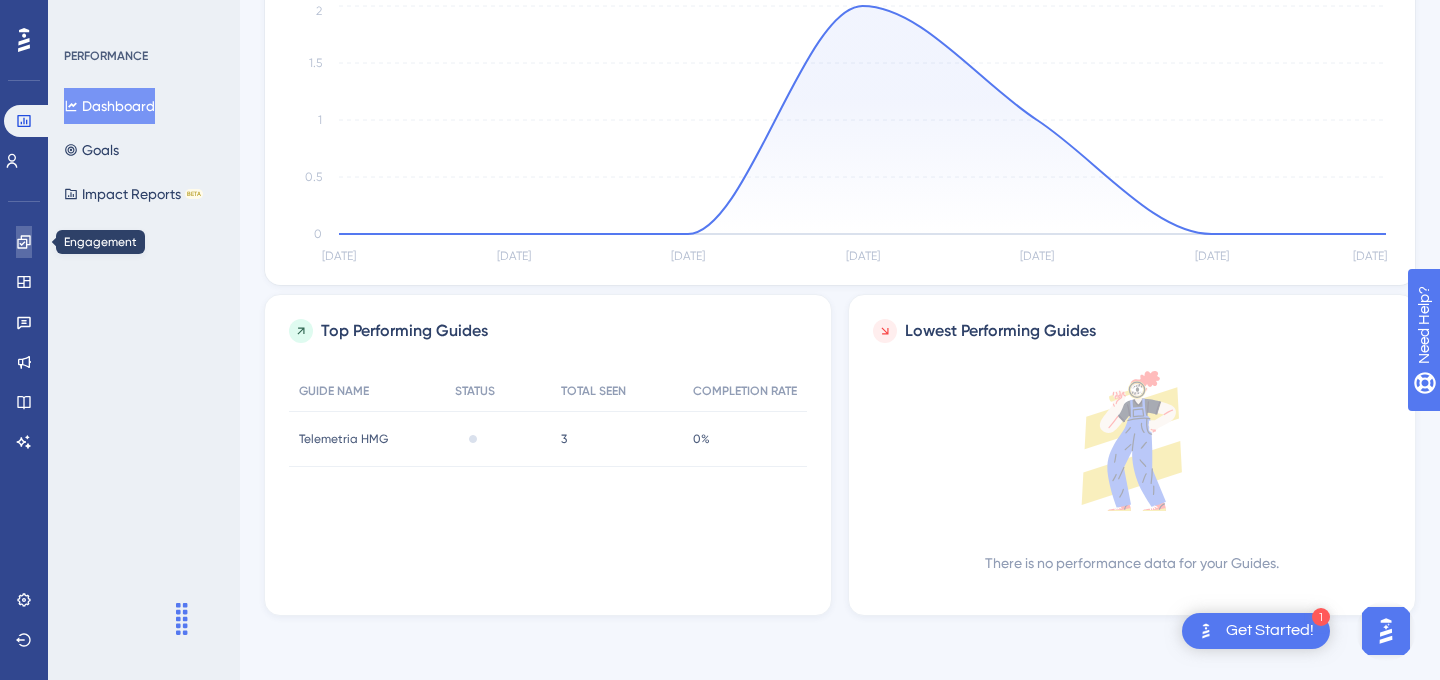 click 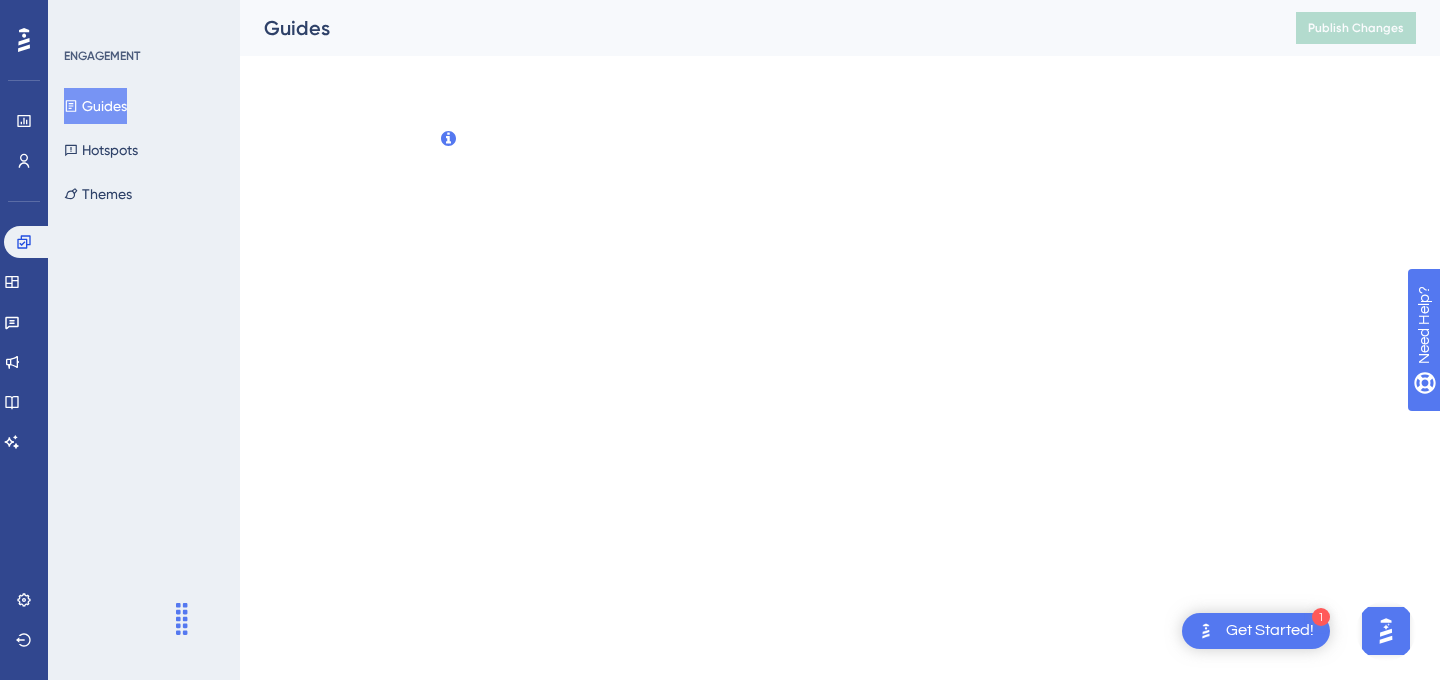 scroll, scrollTop: 0, scrollLeft: 0, axis: both 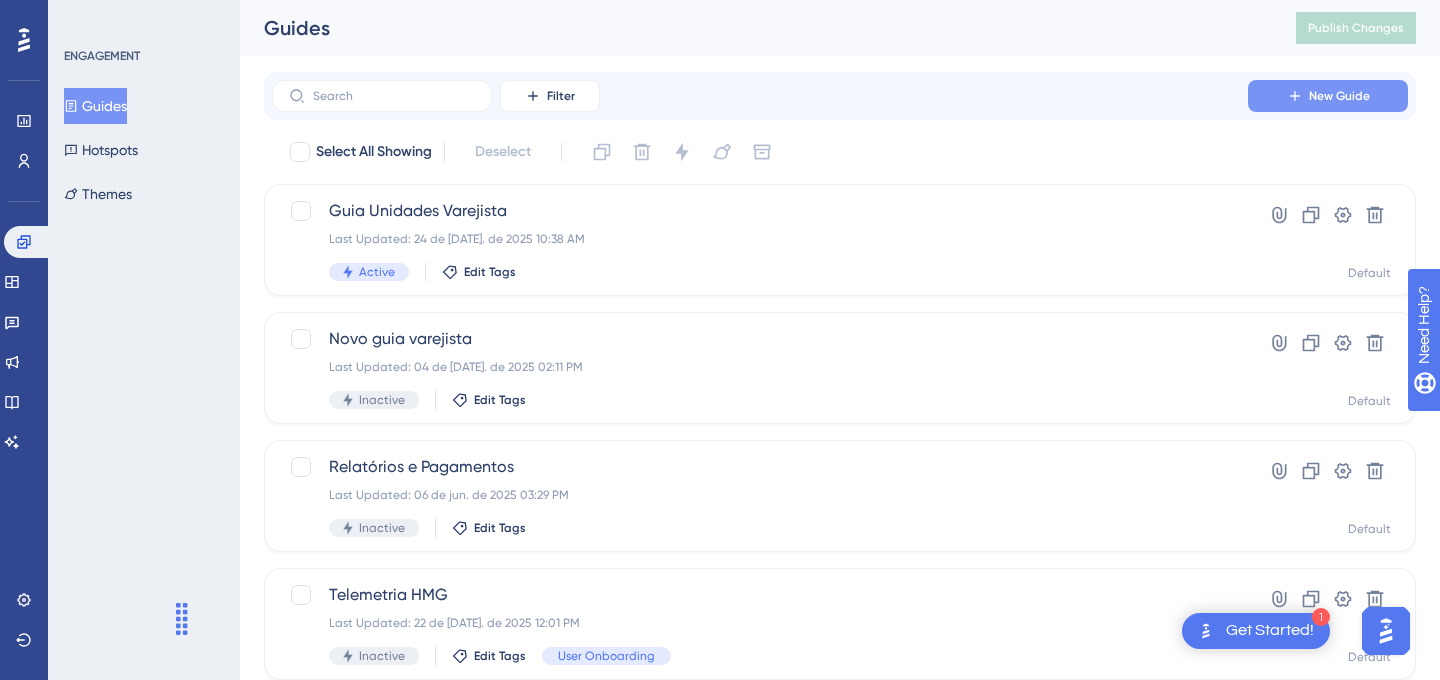 click on "New Guide" at bounding box center (1328, 96) 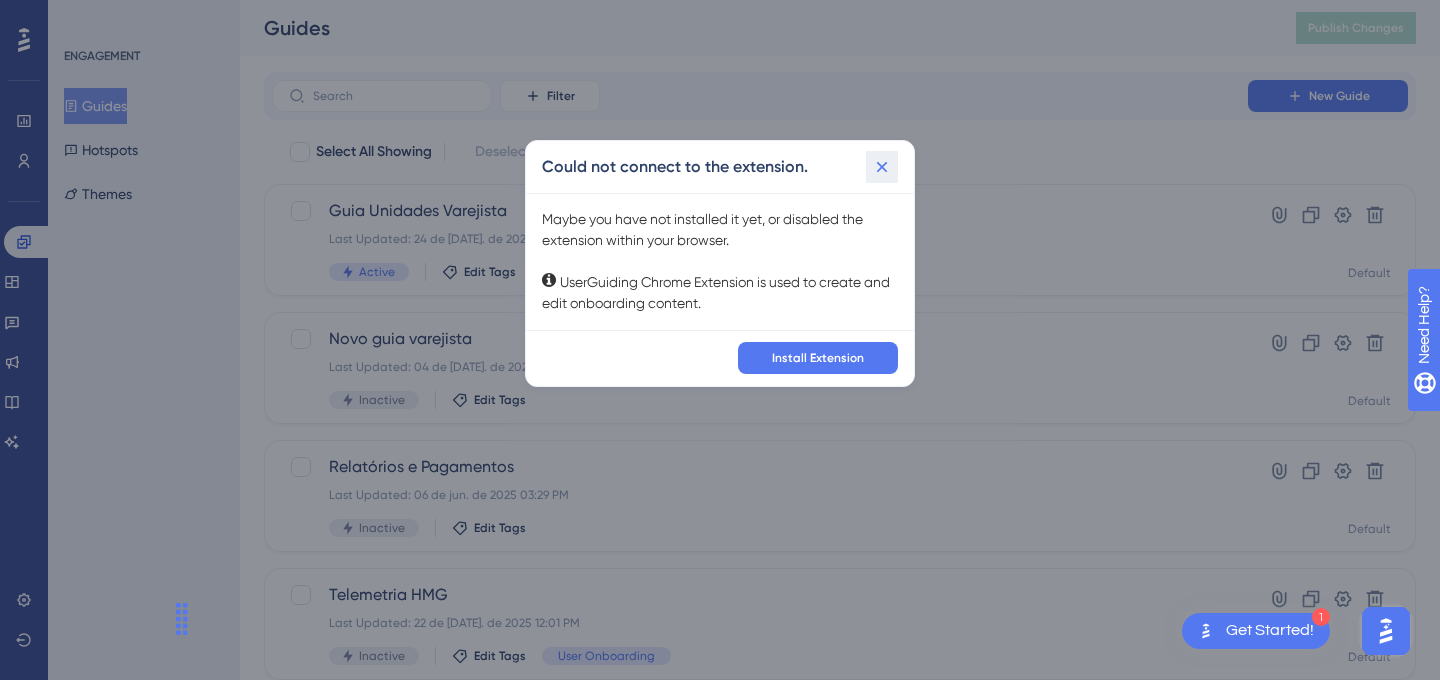 click 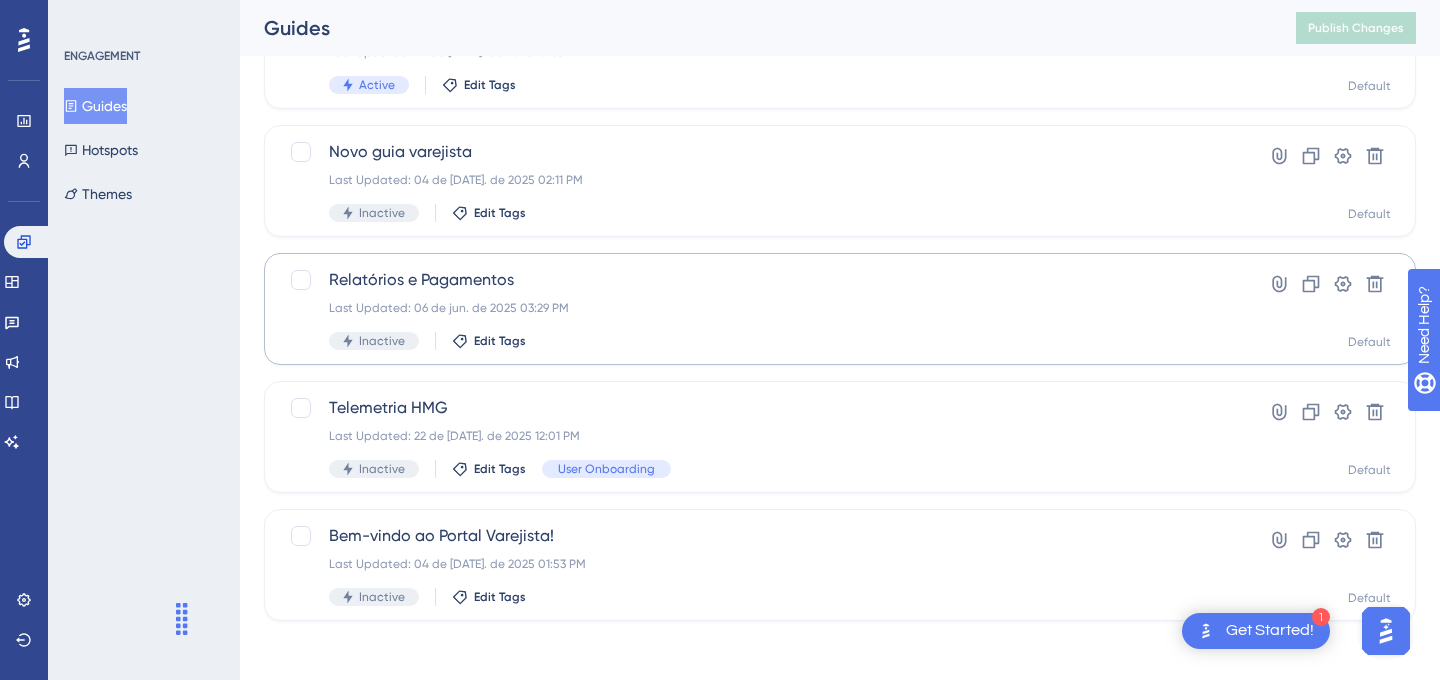 scroll, scrollTop: 192, scrollLeft: 0, axis: vertical 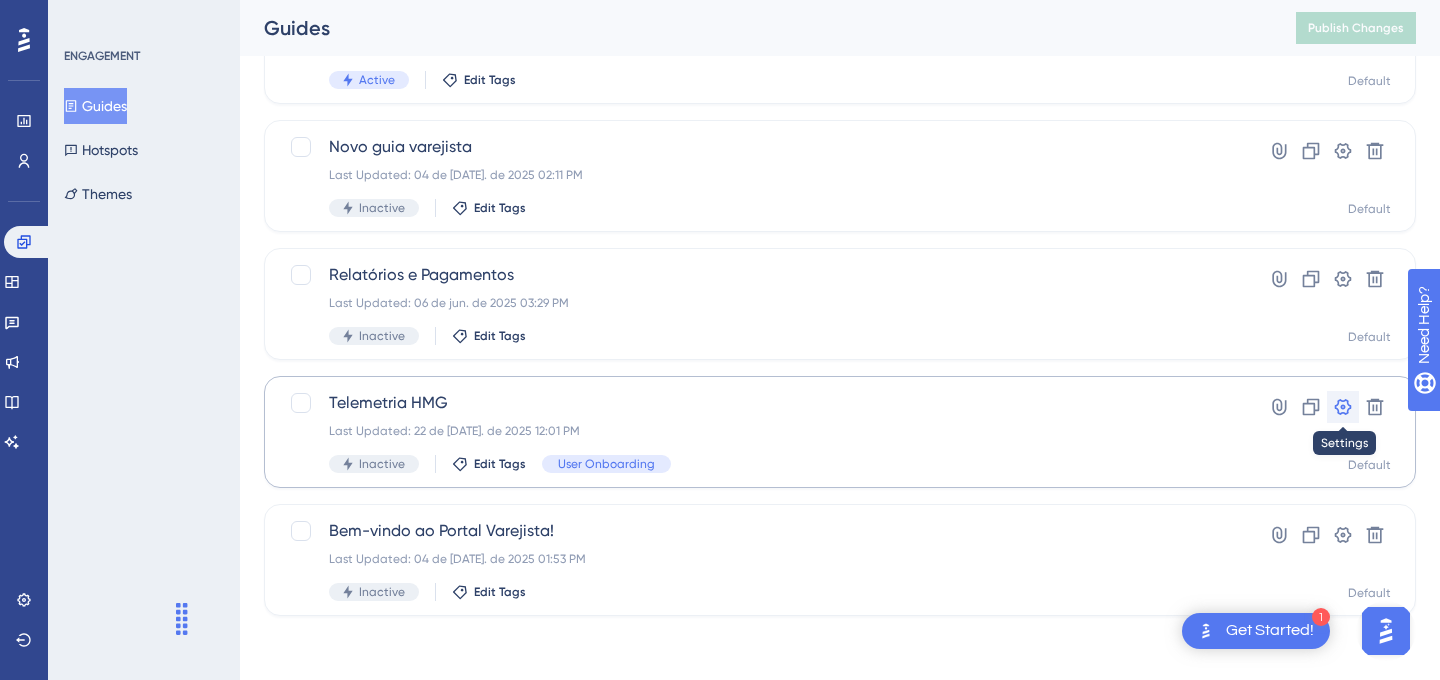 click 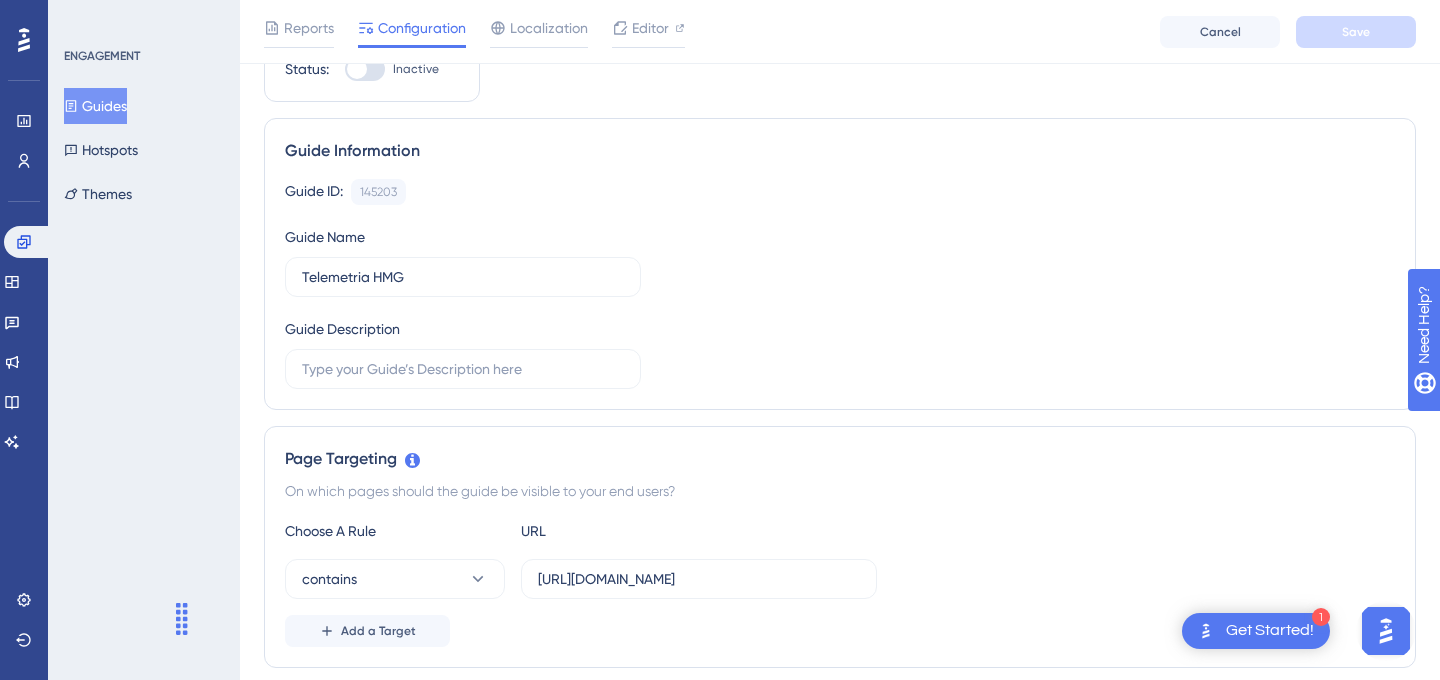 scroll, scrollTop: 0, scrollLeft: 0, axis: both 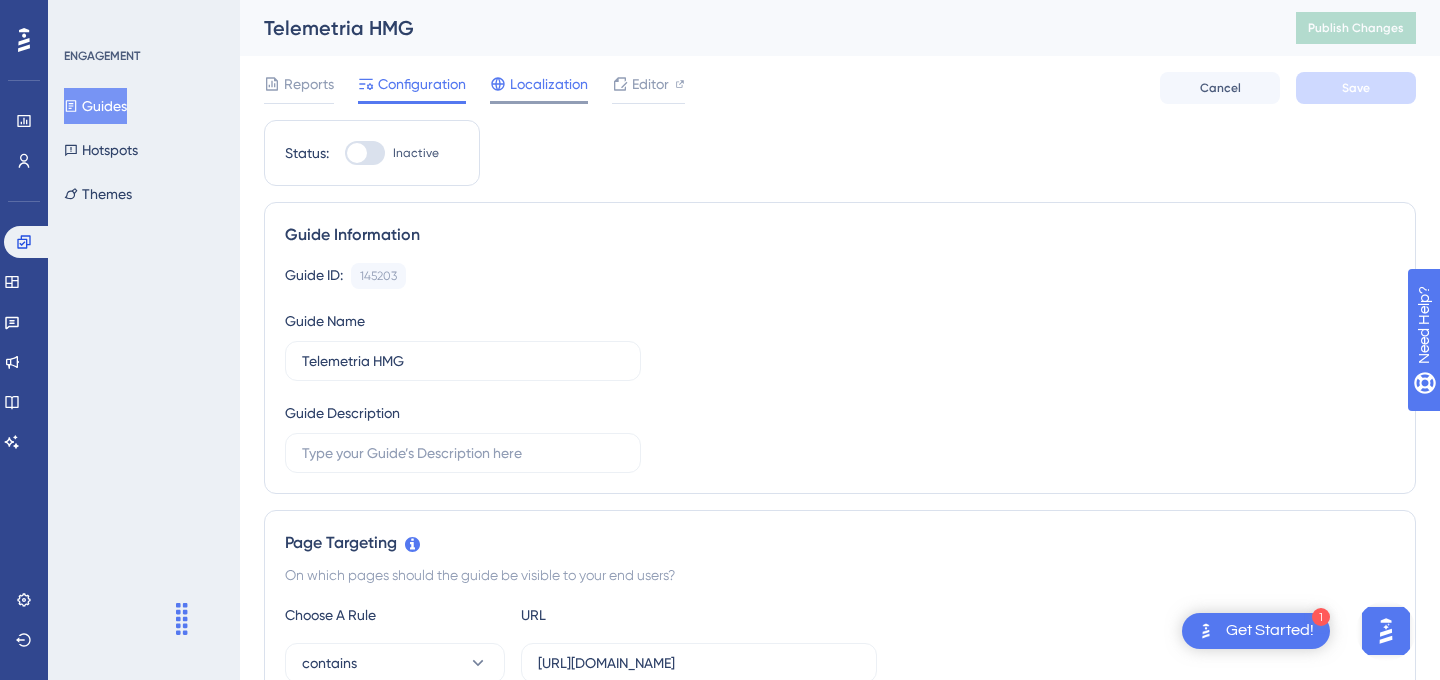 click on "Localization" at bounding box center (549, 84) 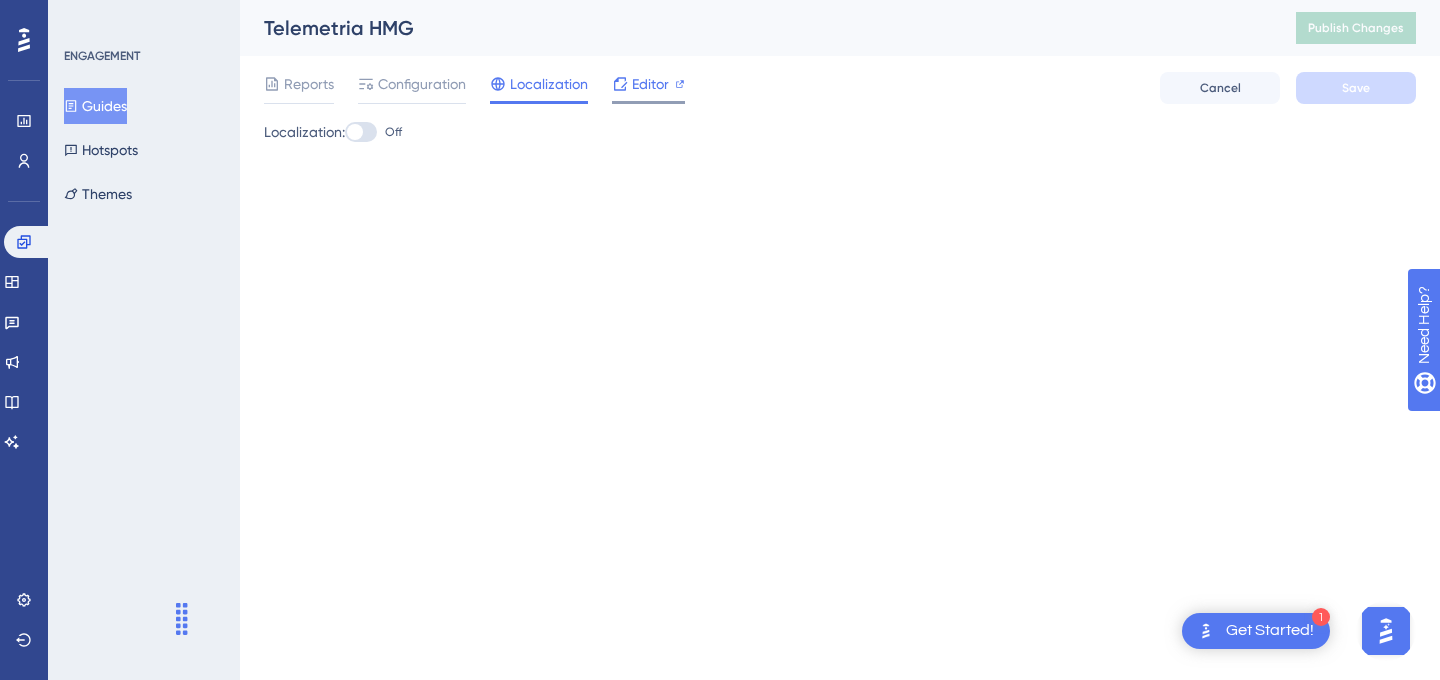 click on "Editor" at bounding box center (650, 84) 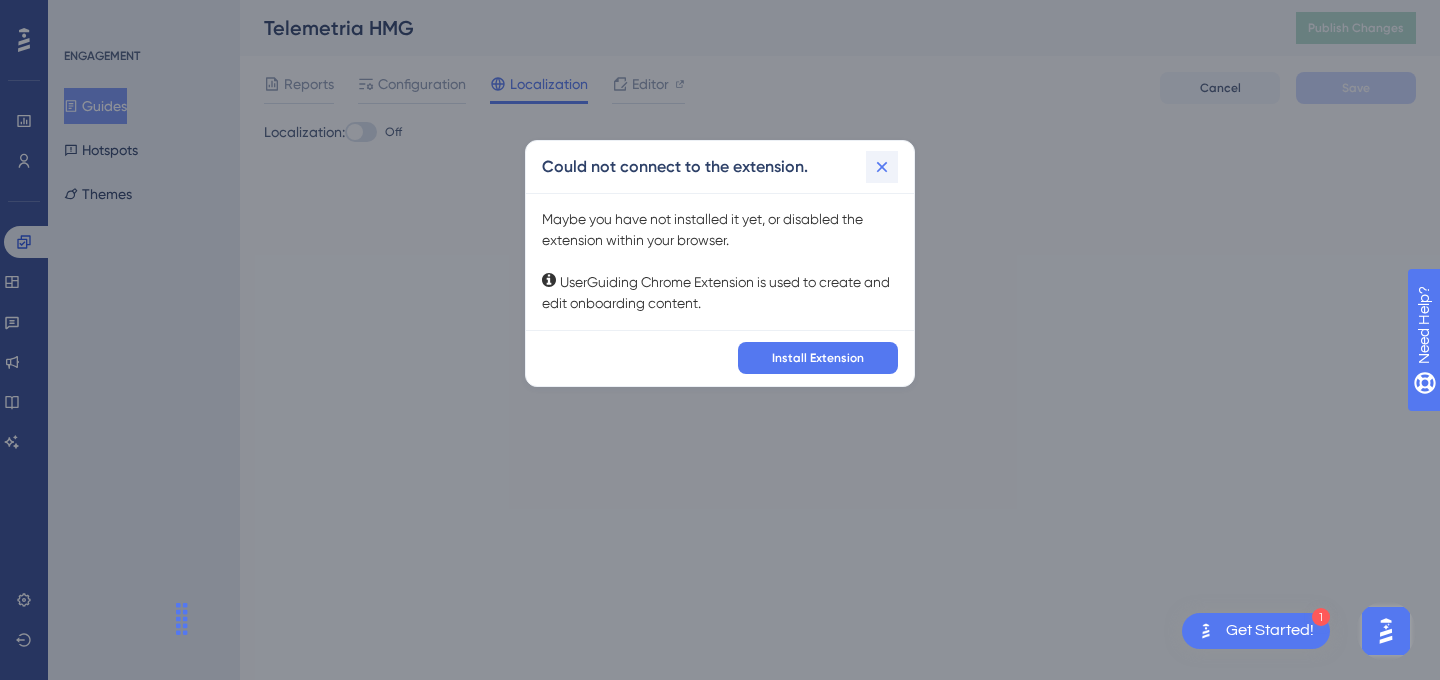 click 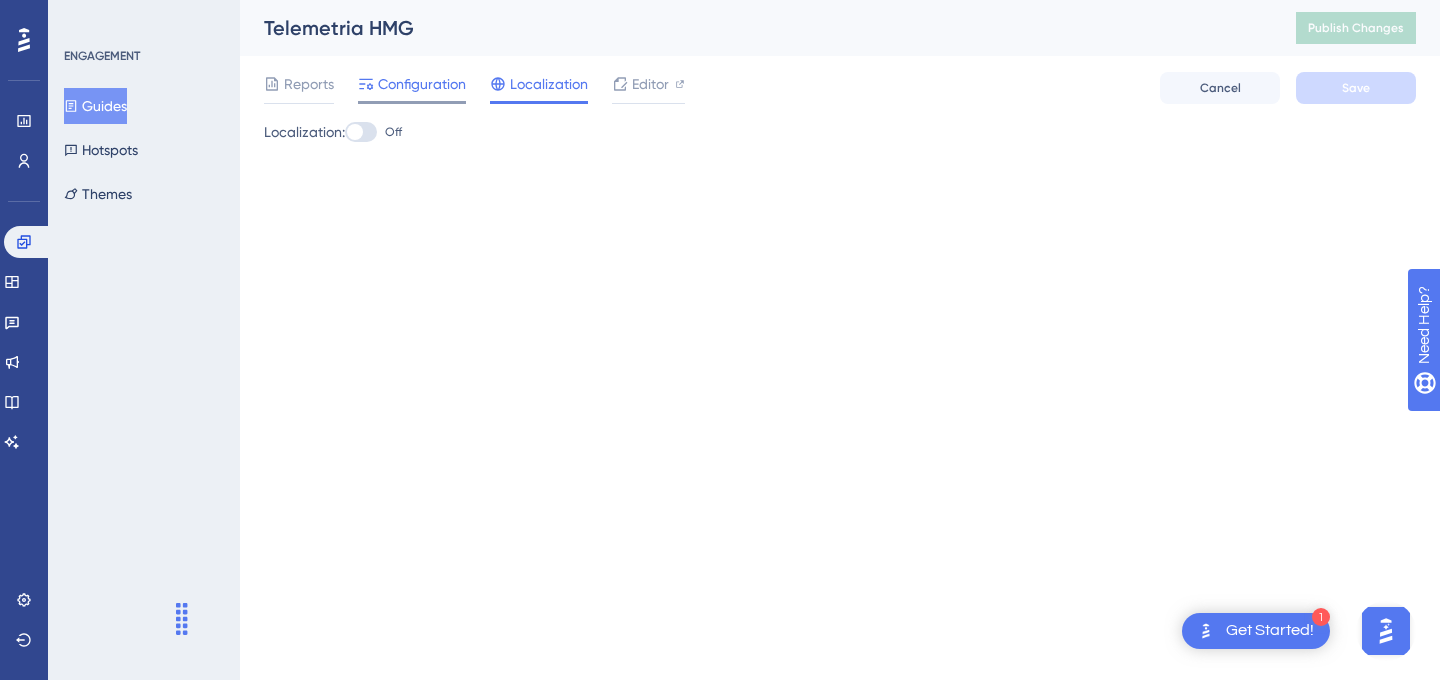 click on "Configuration" at bounding box center [422, 84] 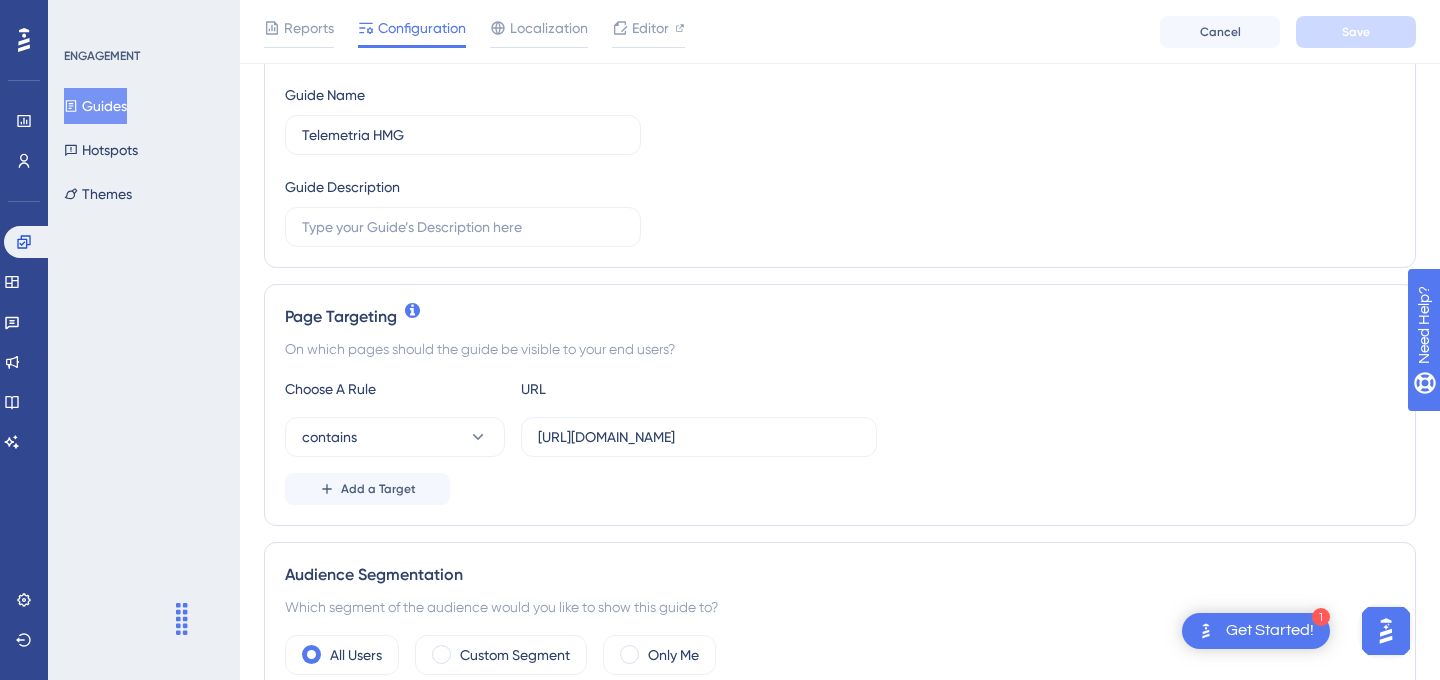 scroll, scrollTop: 236, scrollLeft: 0, axis: vertical 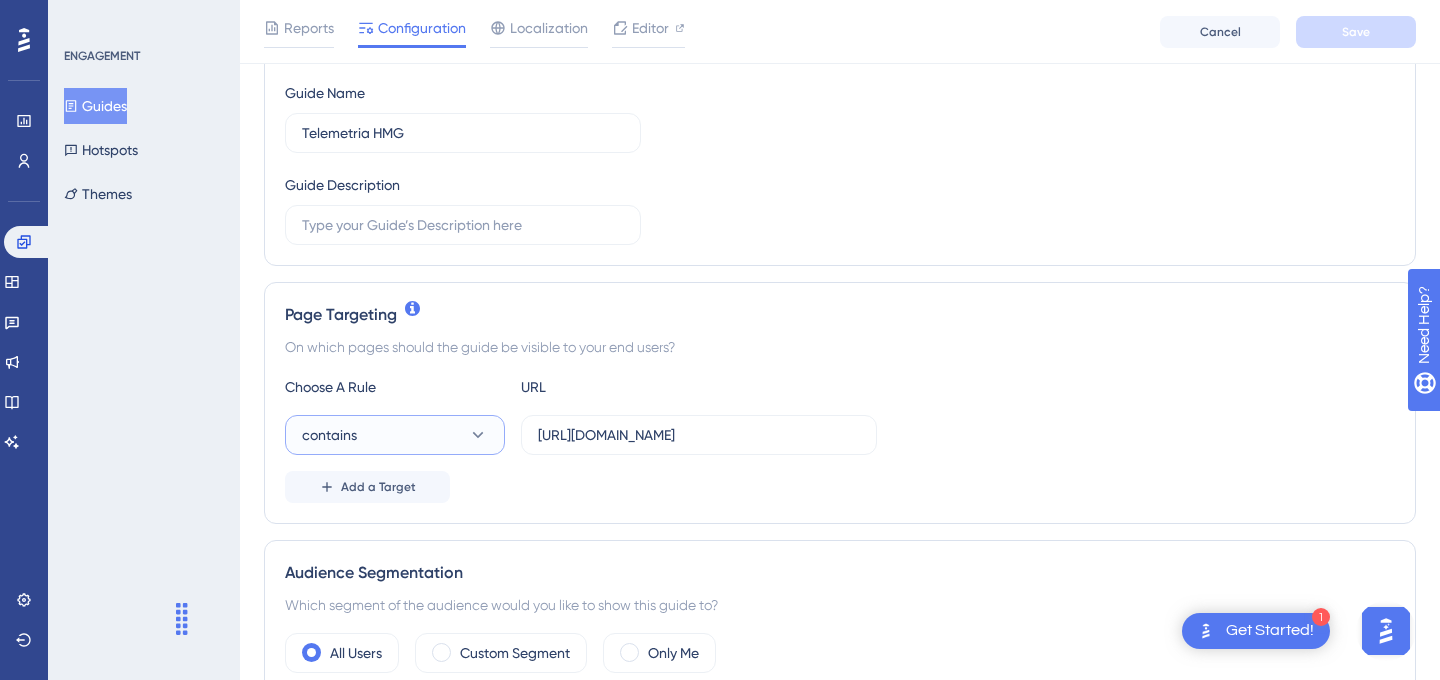 click 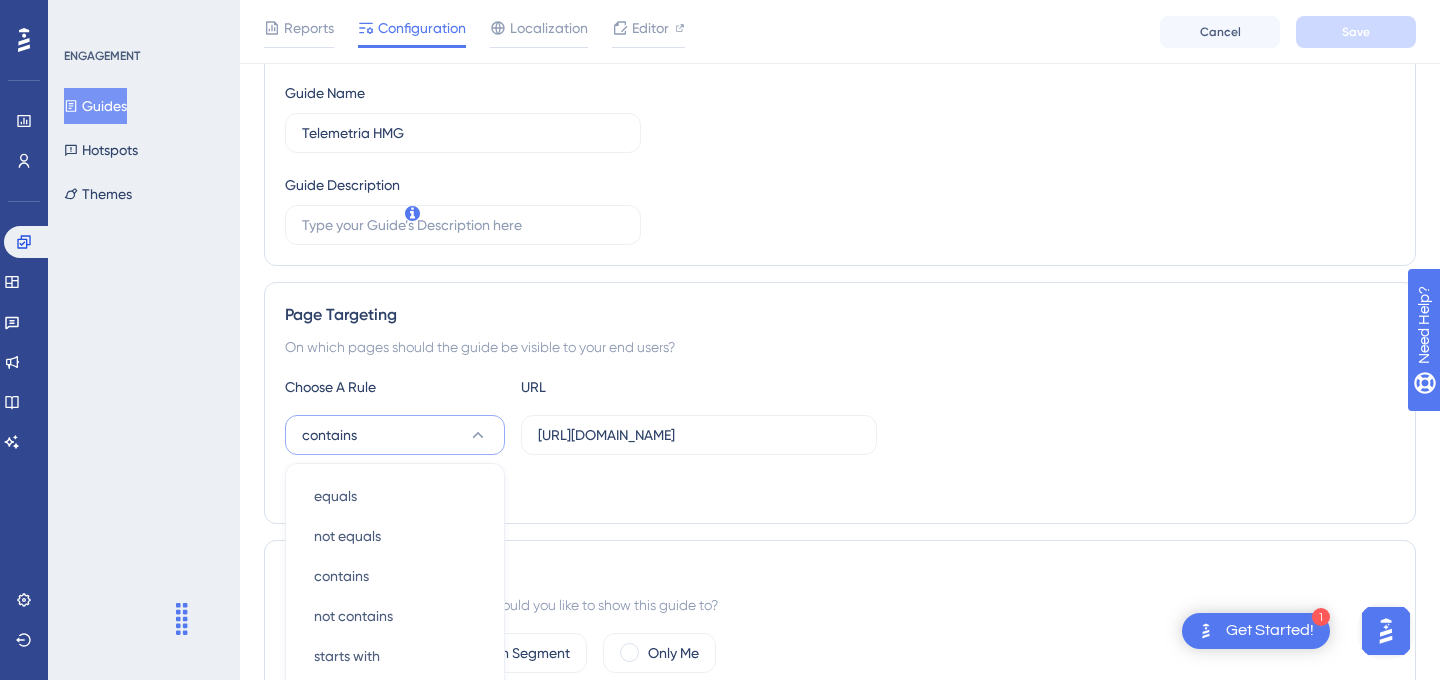 scroll, scrollTop: 509, scrollLeft: 0, axis: vertical 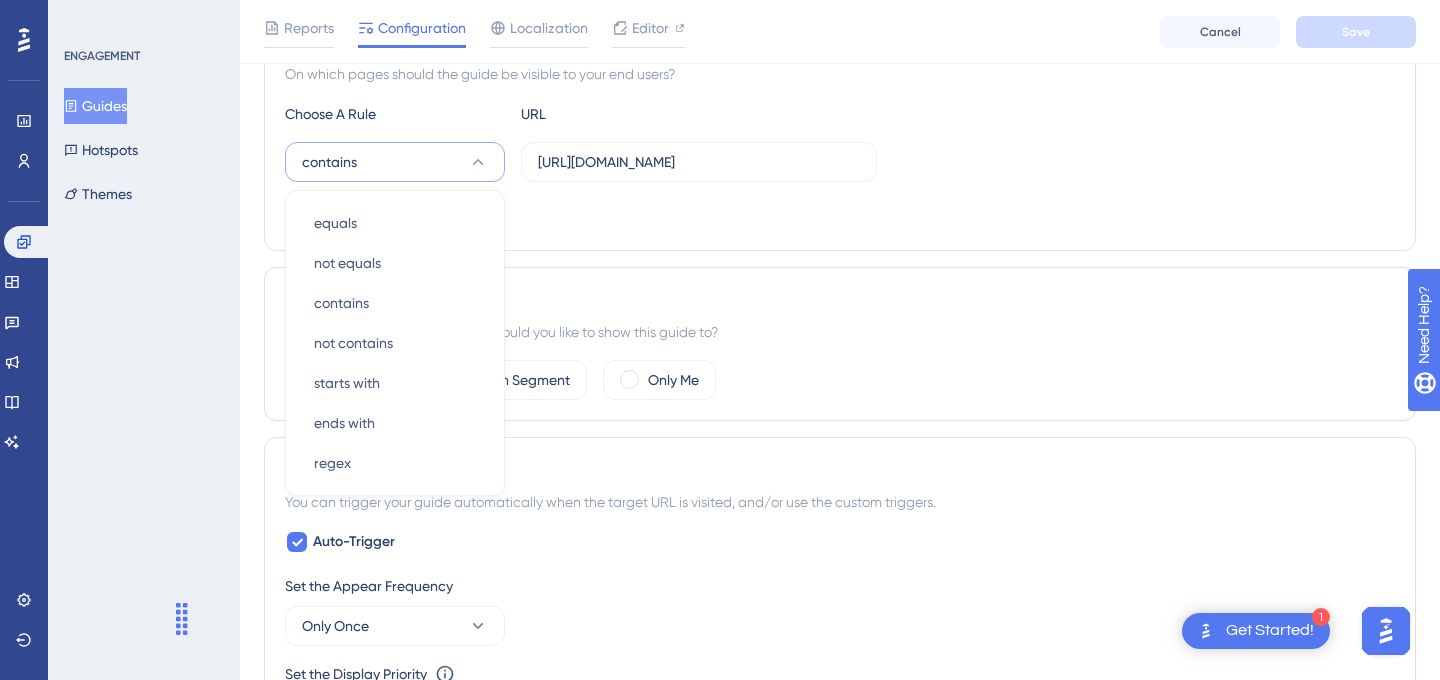click on "Add a Target" at bounding box center (840, 214) 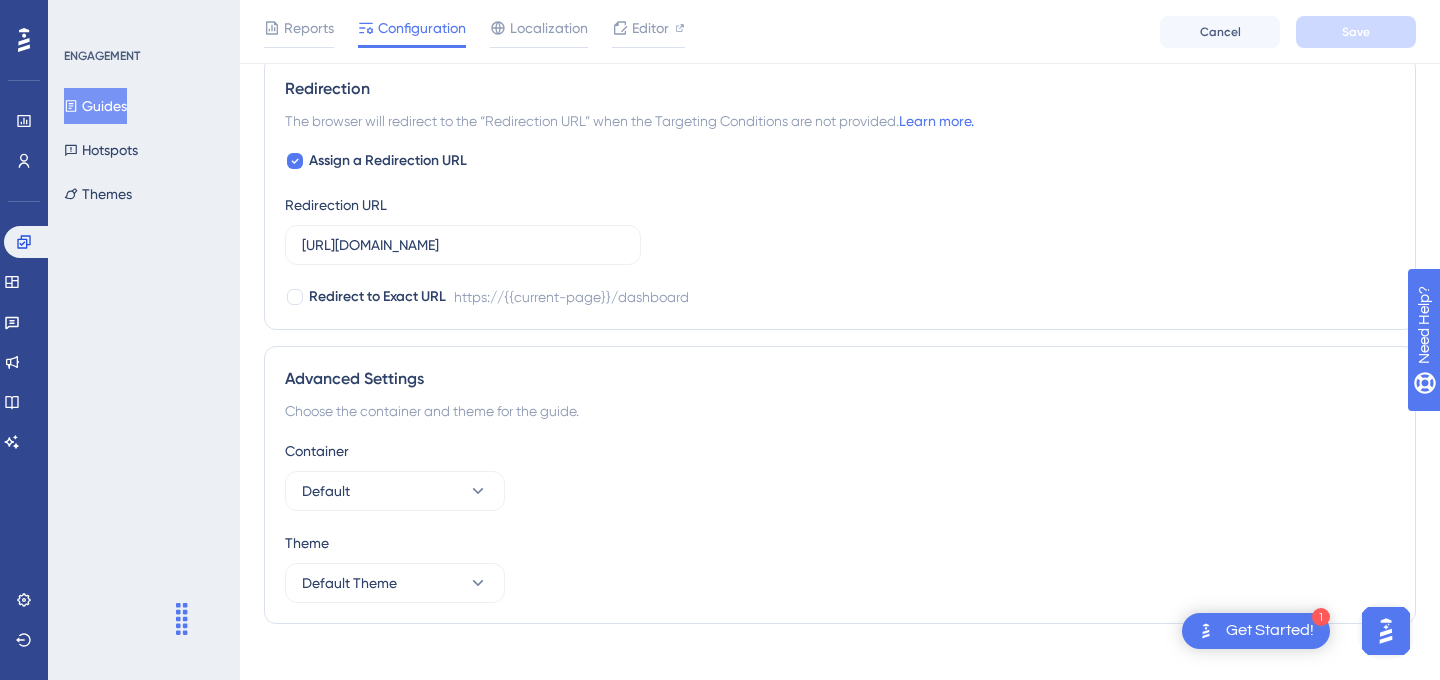 scroll, scrollTop: 1450, scrollLeft: 0, axis: vertical 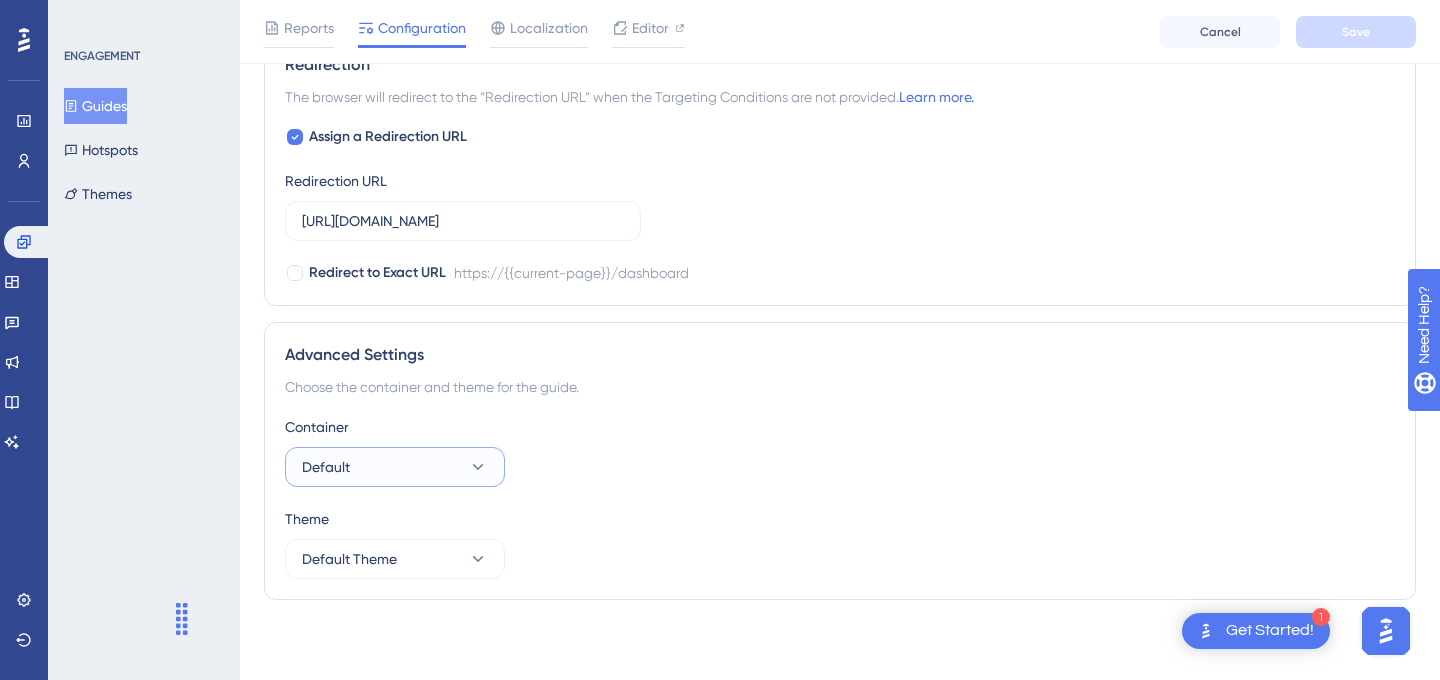 click 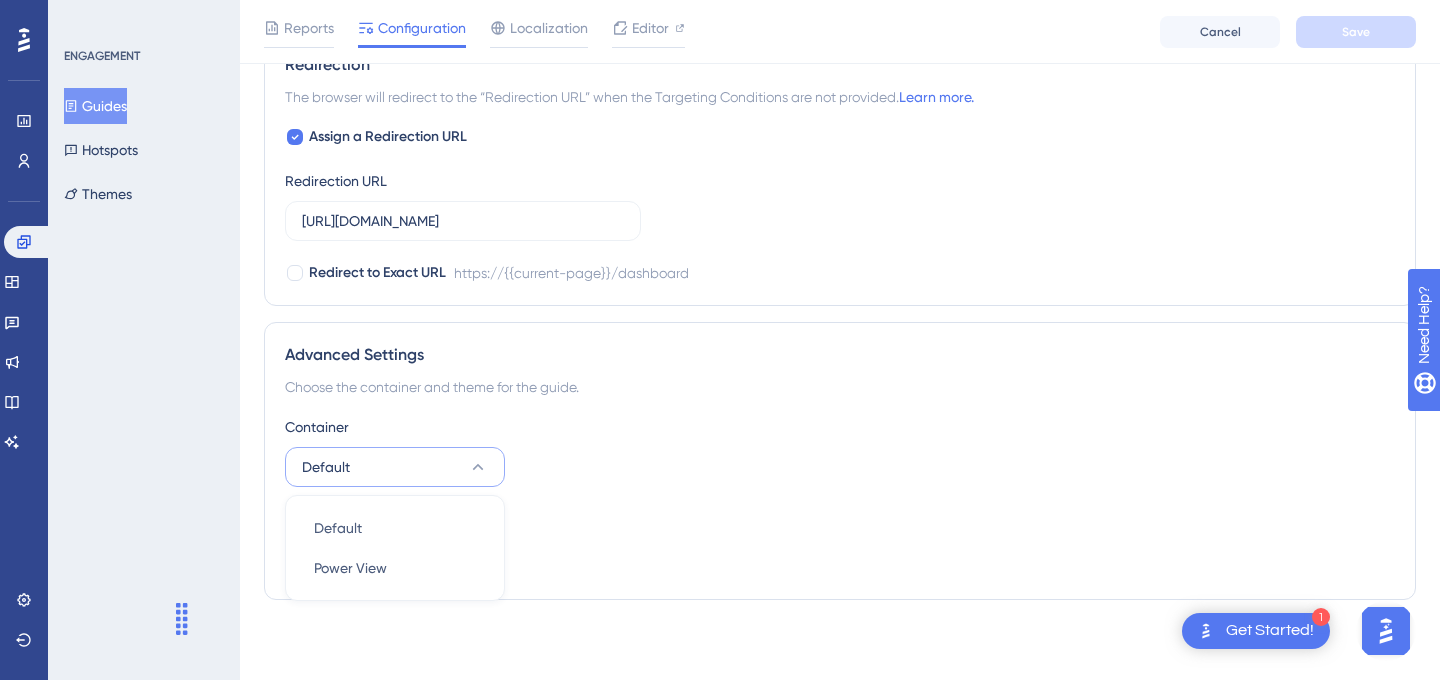 type 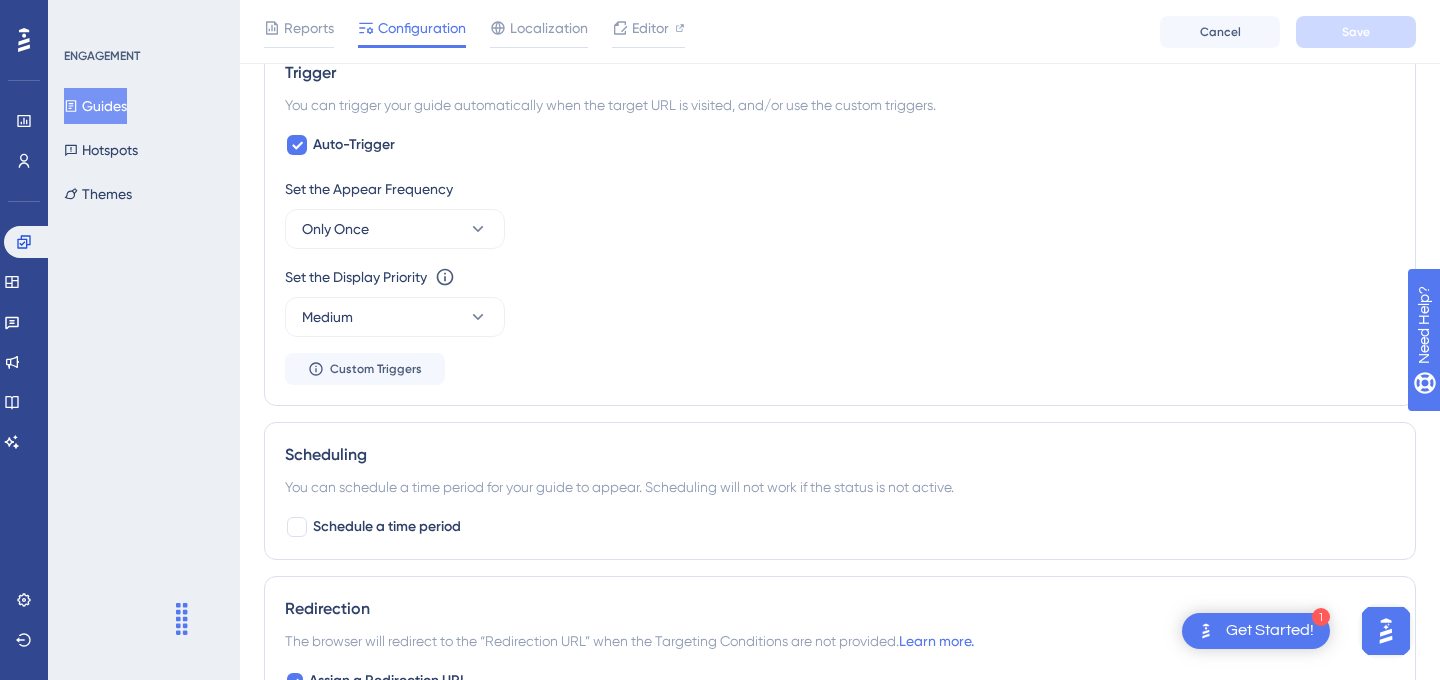scroll, scrollTop: 1450, scrollLeft: 0, axis: vertical 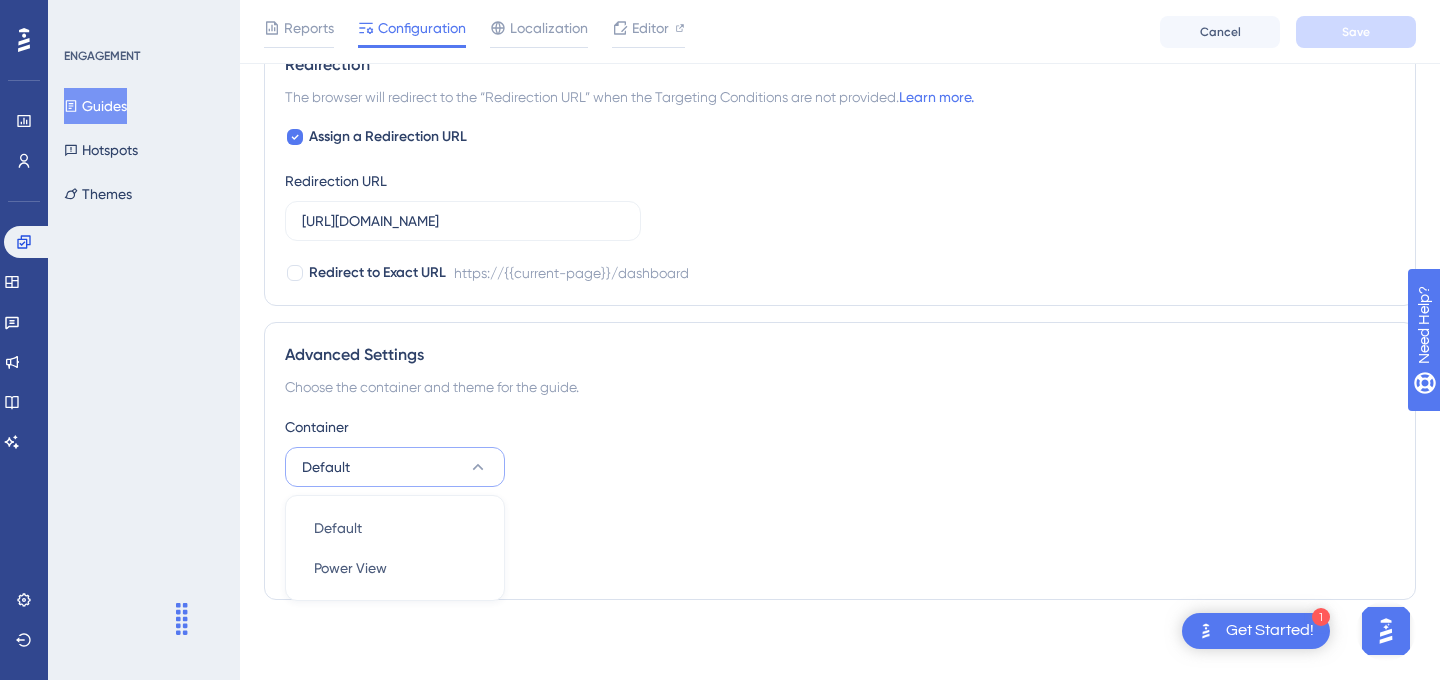 click on "Guides" at bounding box center [95, 106] 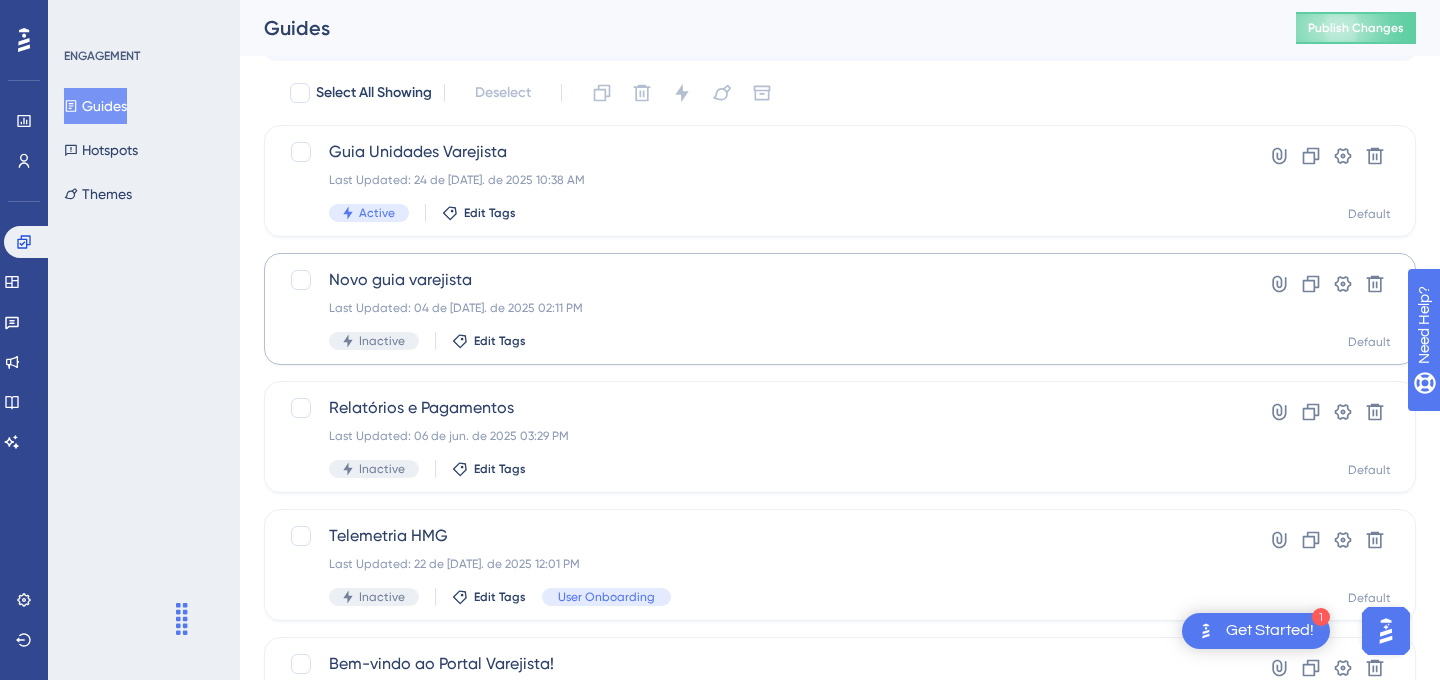 scroll, scrollTop: 0, scrollLeft: 0, axis: both 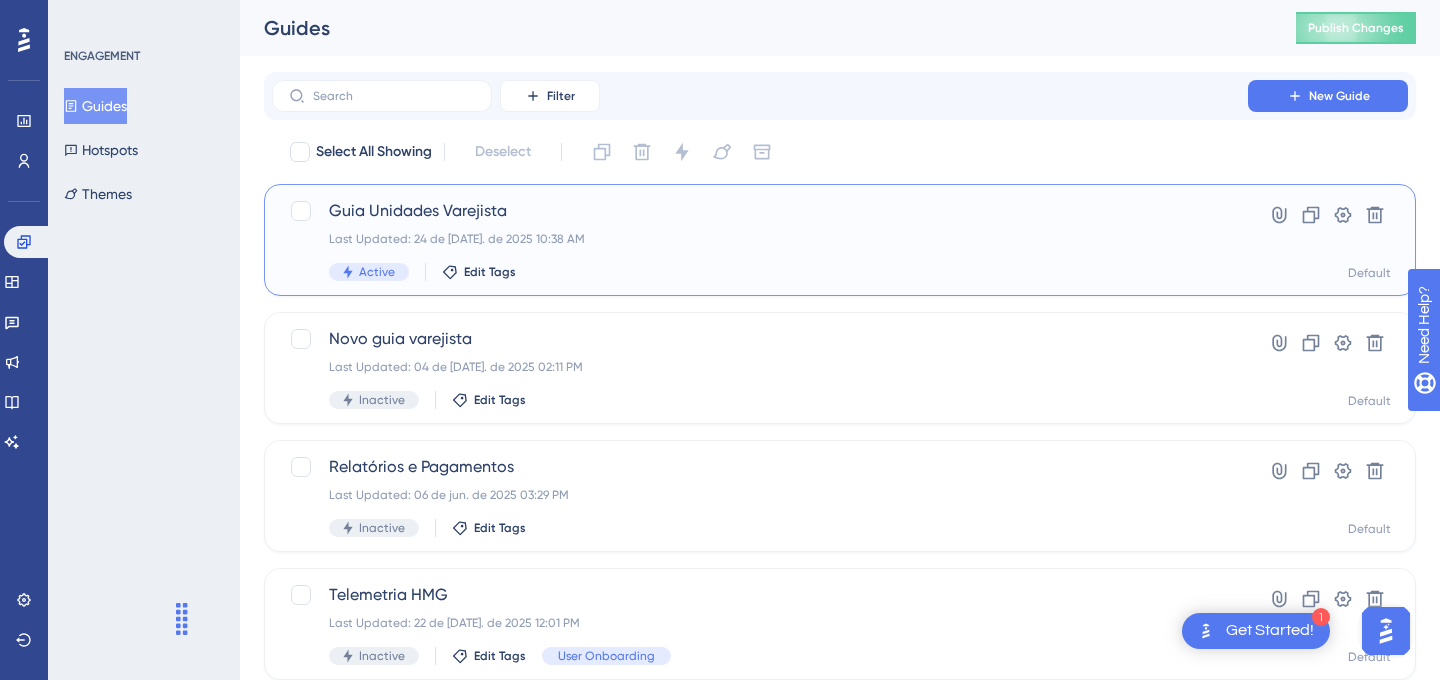 click on "Guia Unidades Varejista Last Updated: 24 de jul. de 2025 10:38 AM Active Edit Tags" at bounding box center [760, 240] 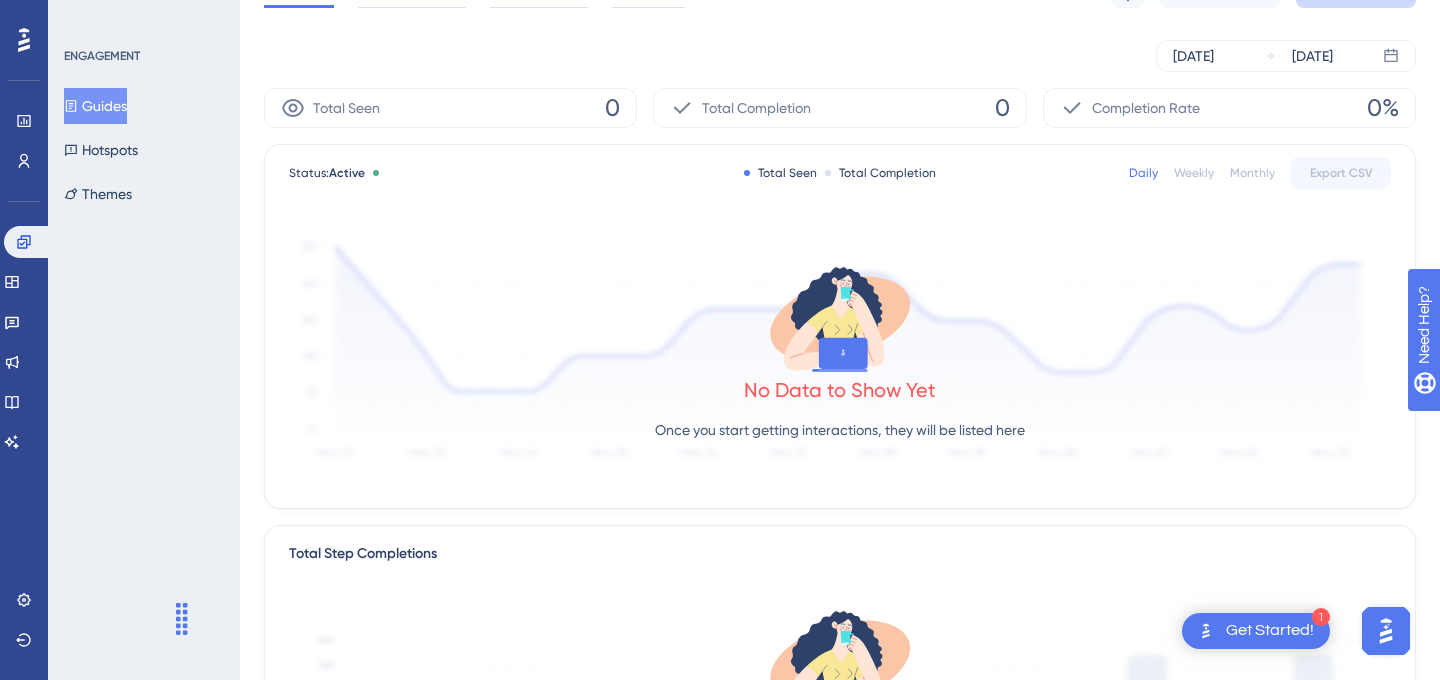 scroll, scrollTop: 0, scrollLeft: 0, axis: both 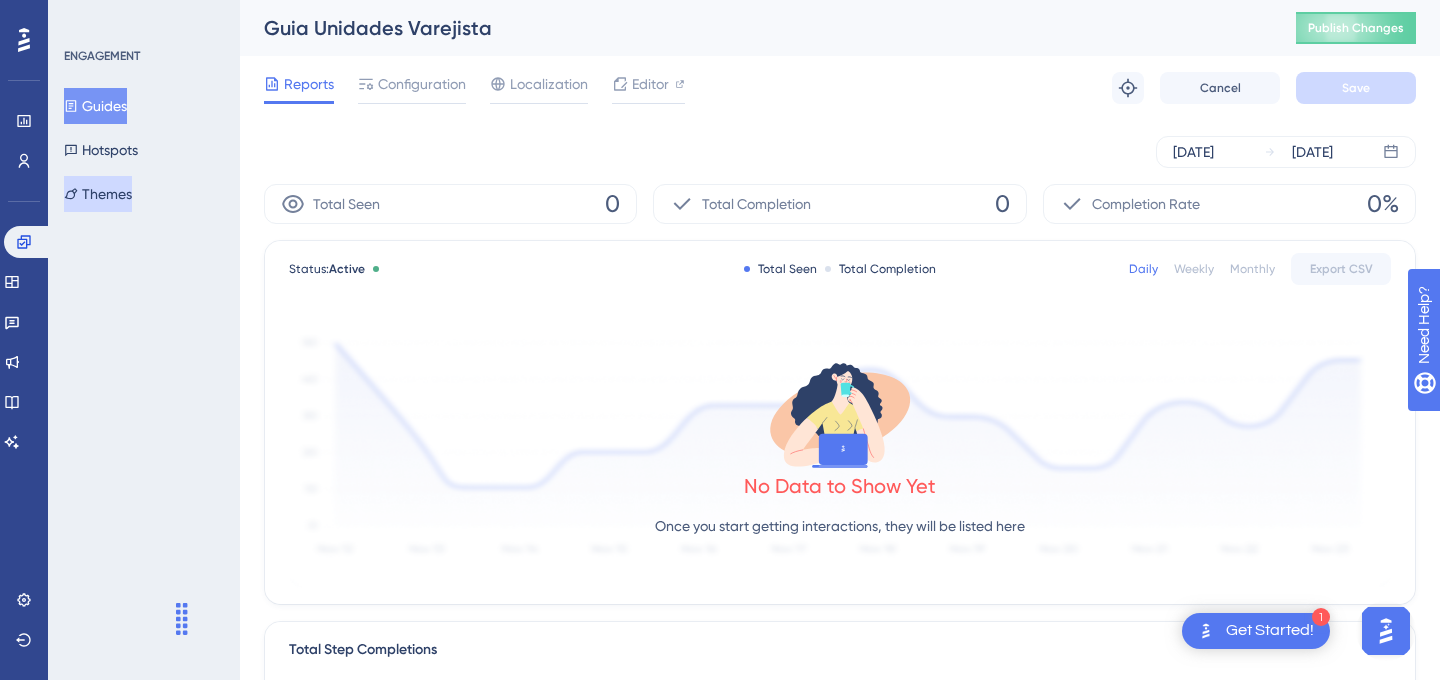 click on "Themes" at bounding box center [98, 194] 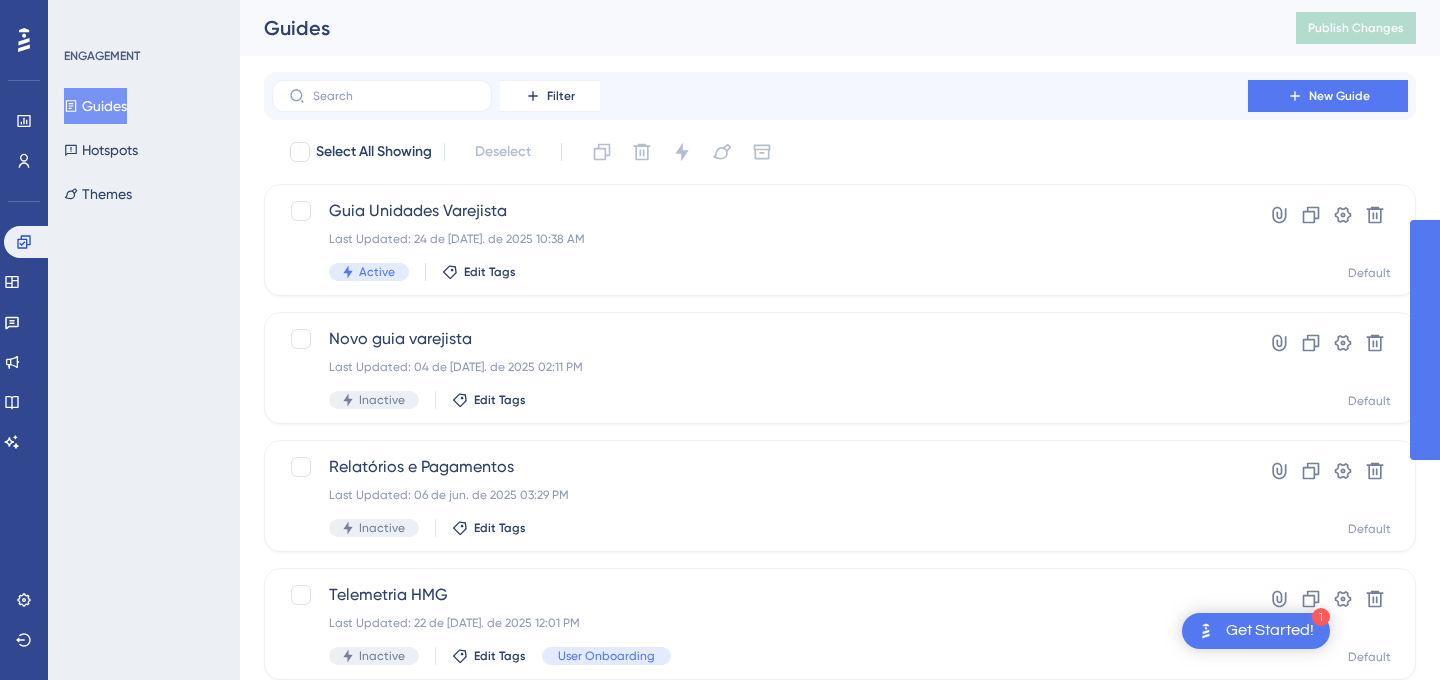 scroll, scrollTop: 0, scrollLeft: 0, axis: both 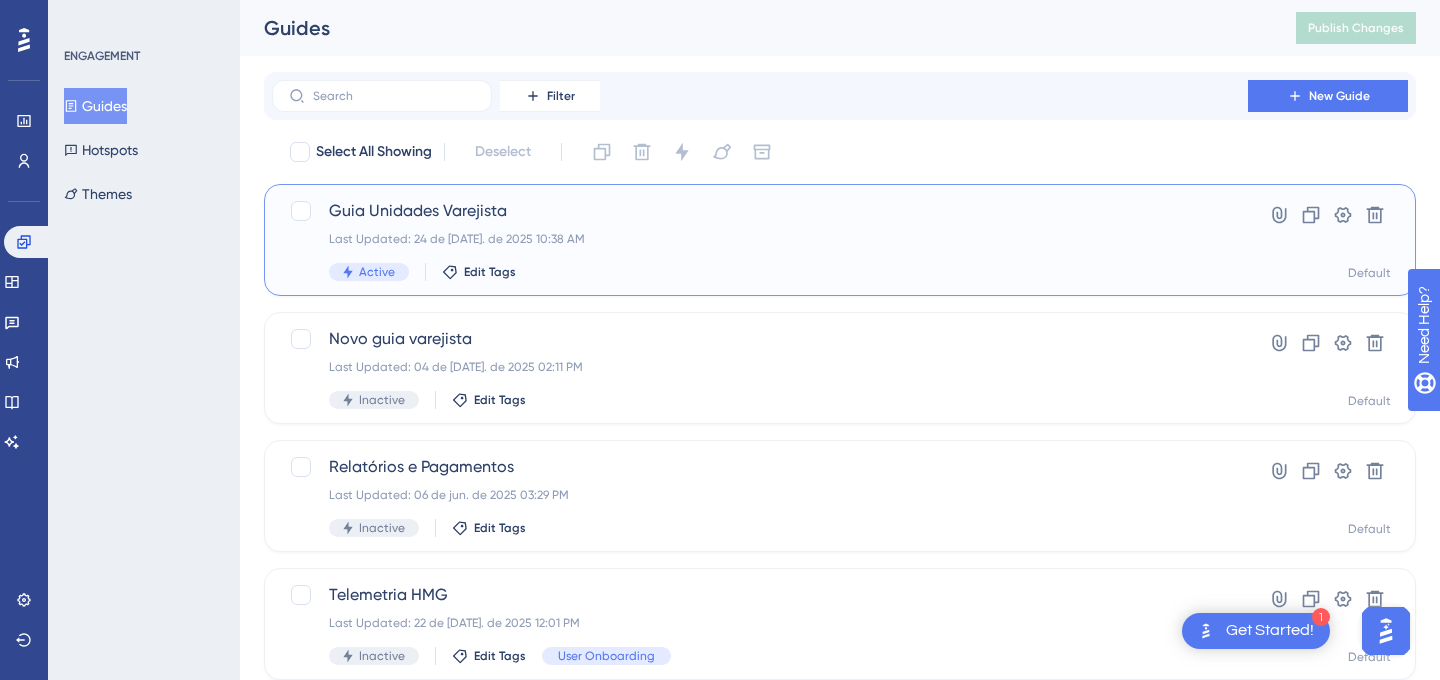 click on "Default" at bounding box center [1369, 273] 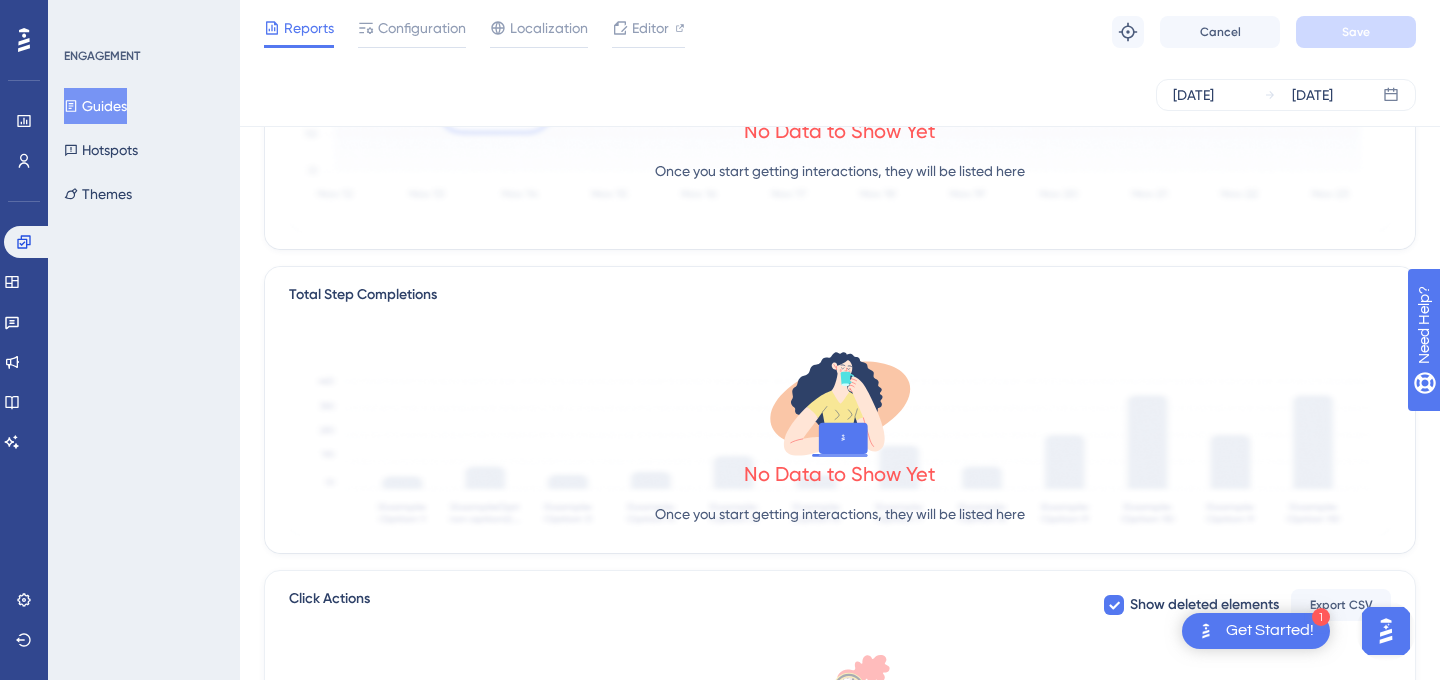 scroll, scrollTop: 334, scrollLeft: 0, axis: vertical 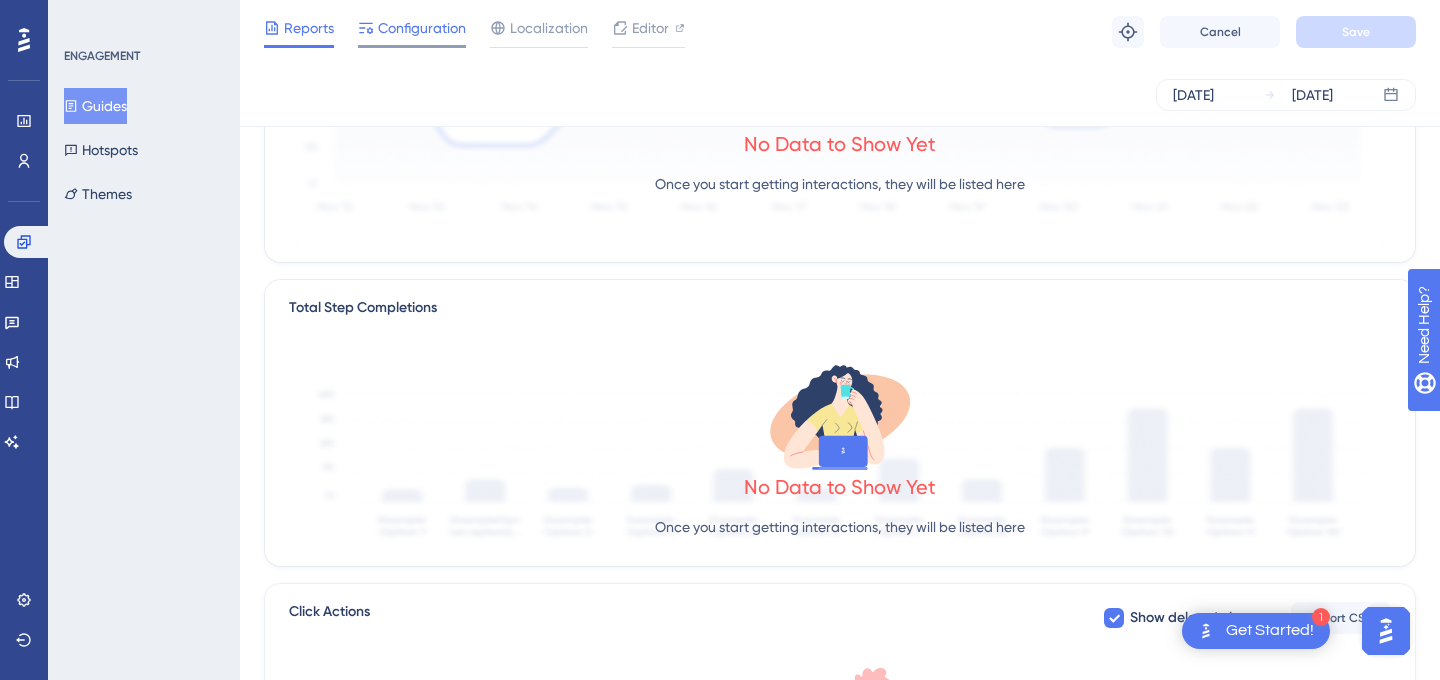 click on "Configuration" at bounding box center [422, 28] 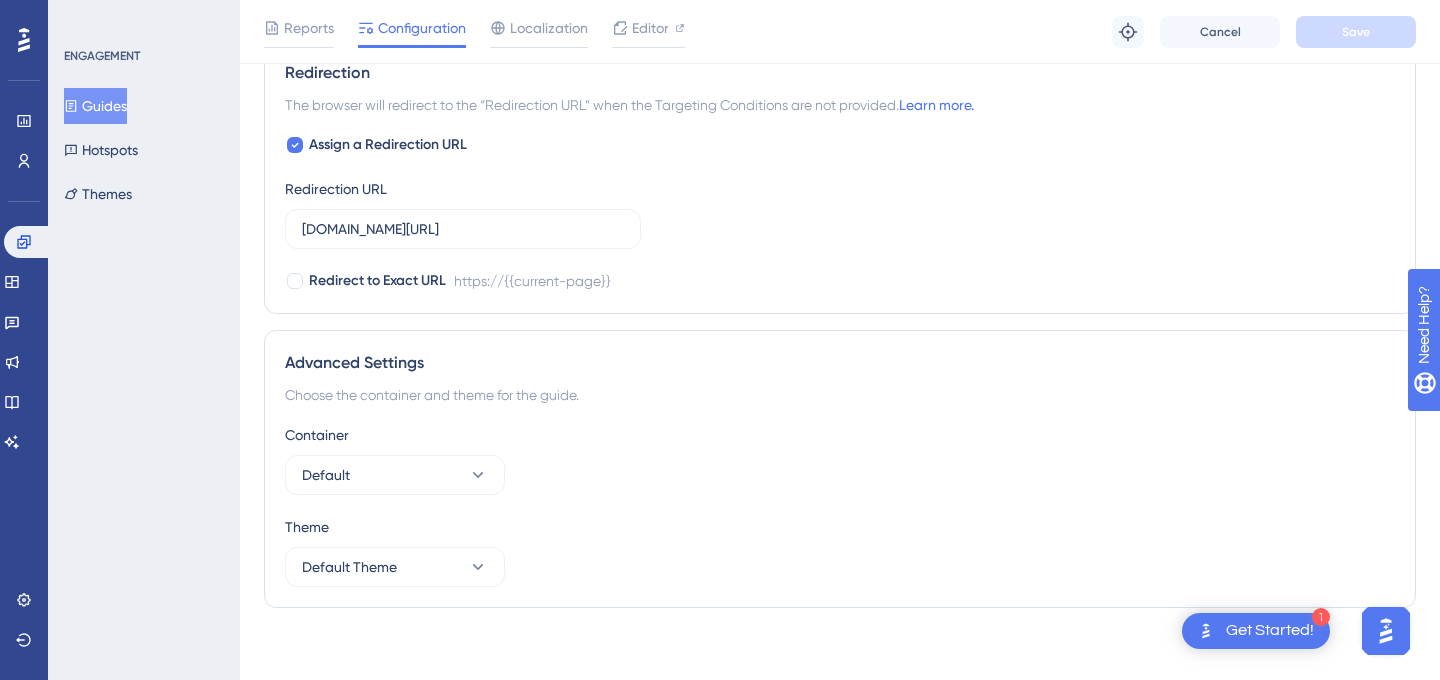 scroll, scrollTop: 1450, scrollLeft: 0, axis: vertical 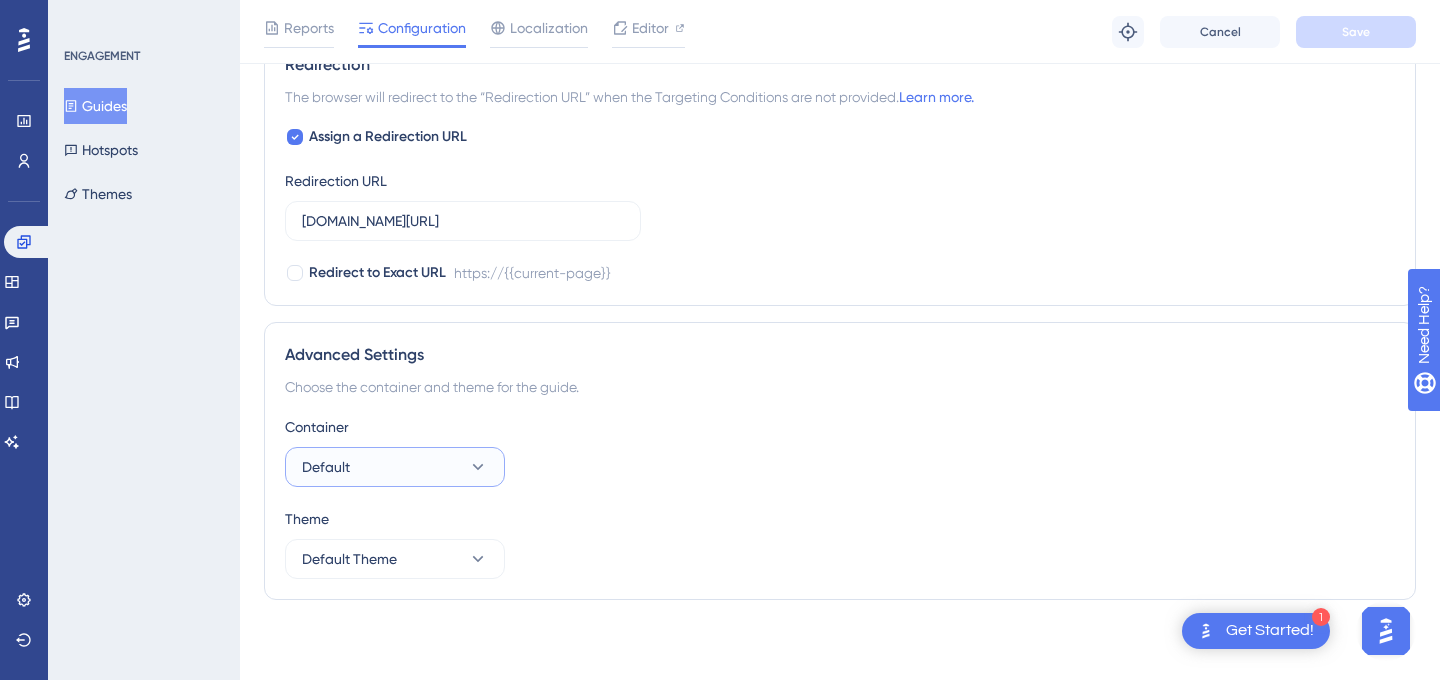 click 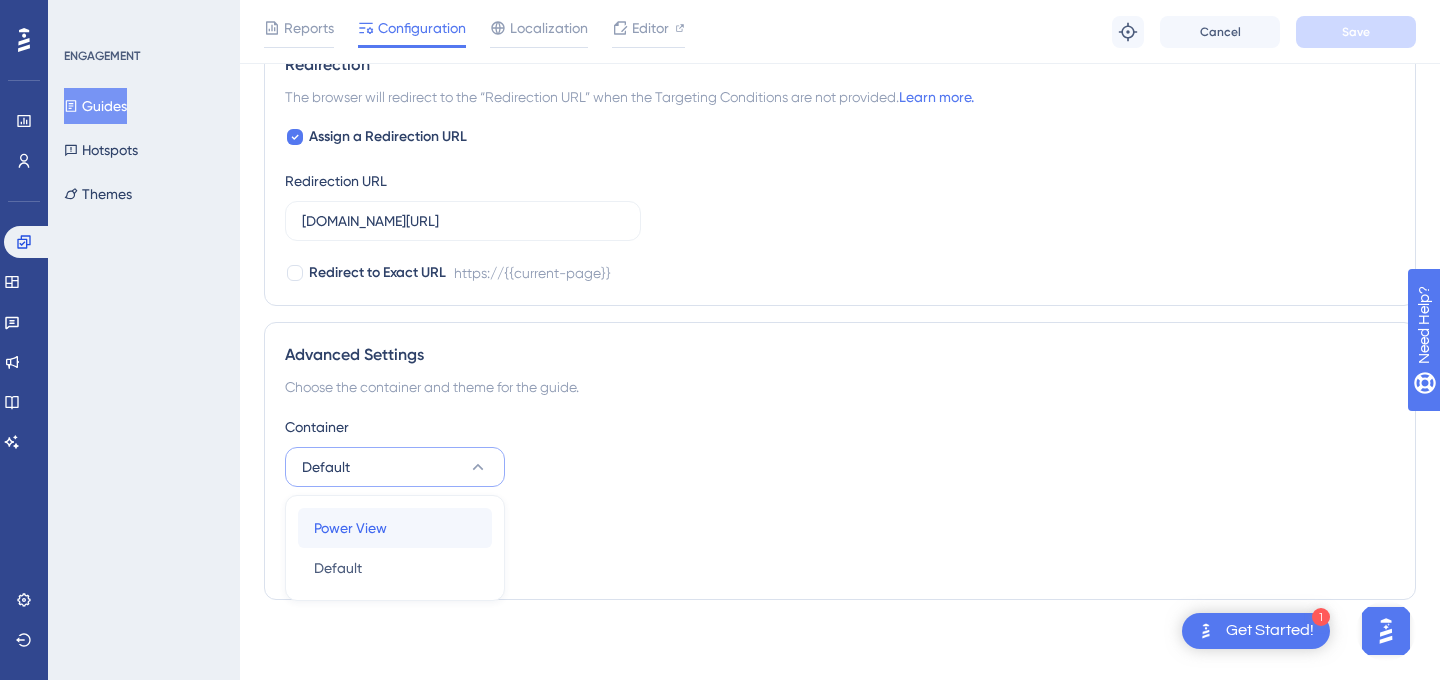 click on "Power View Power View" at bounding box center (395, 528) 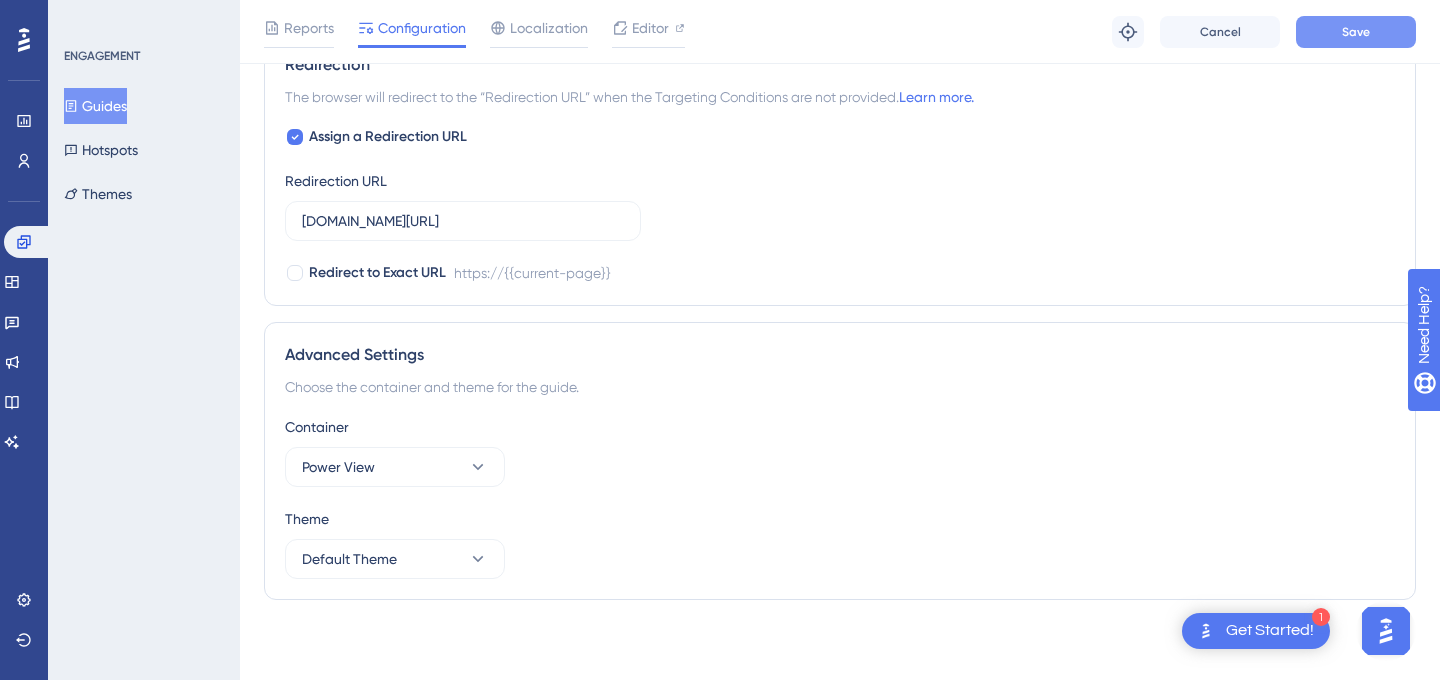 click on "Save" at bounding box center (1356, 32) 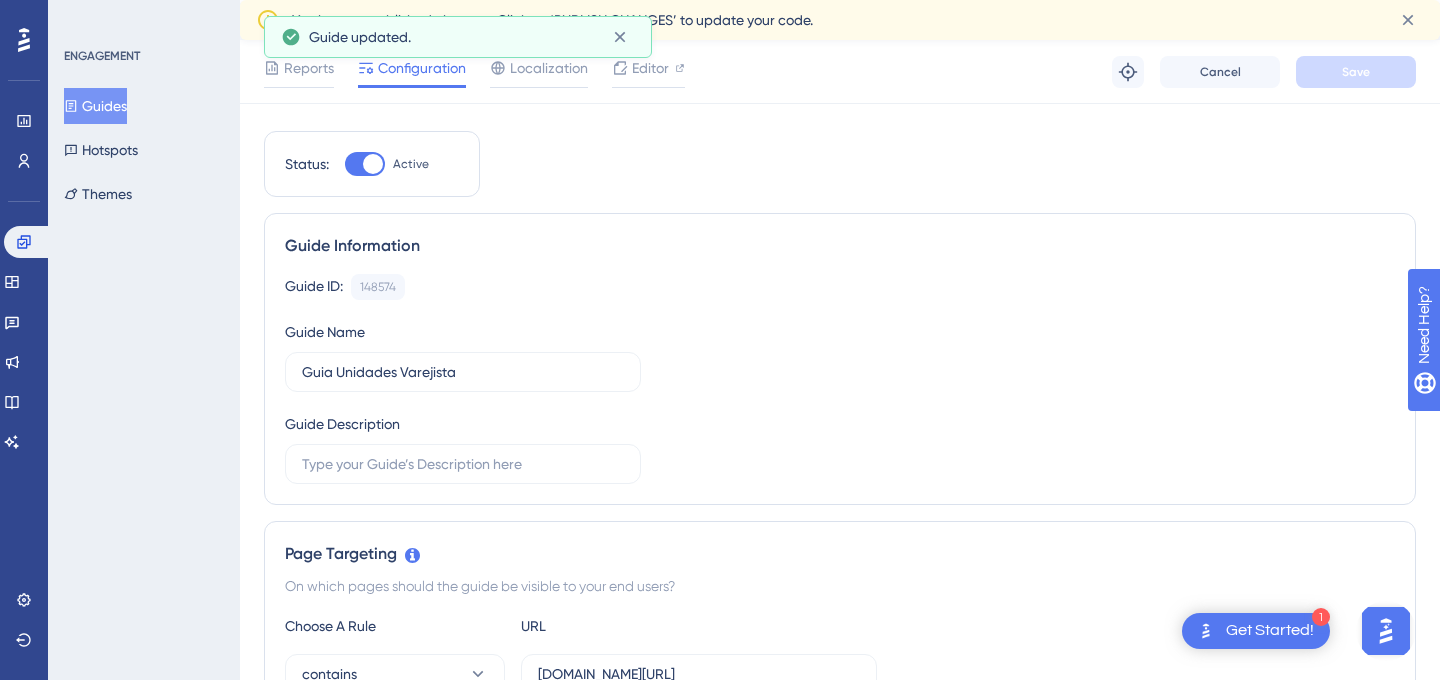 scroll, scrollTop: 0, scrollLeft: 0, axis: both 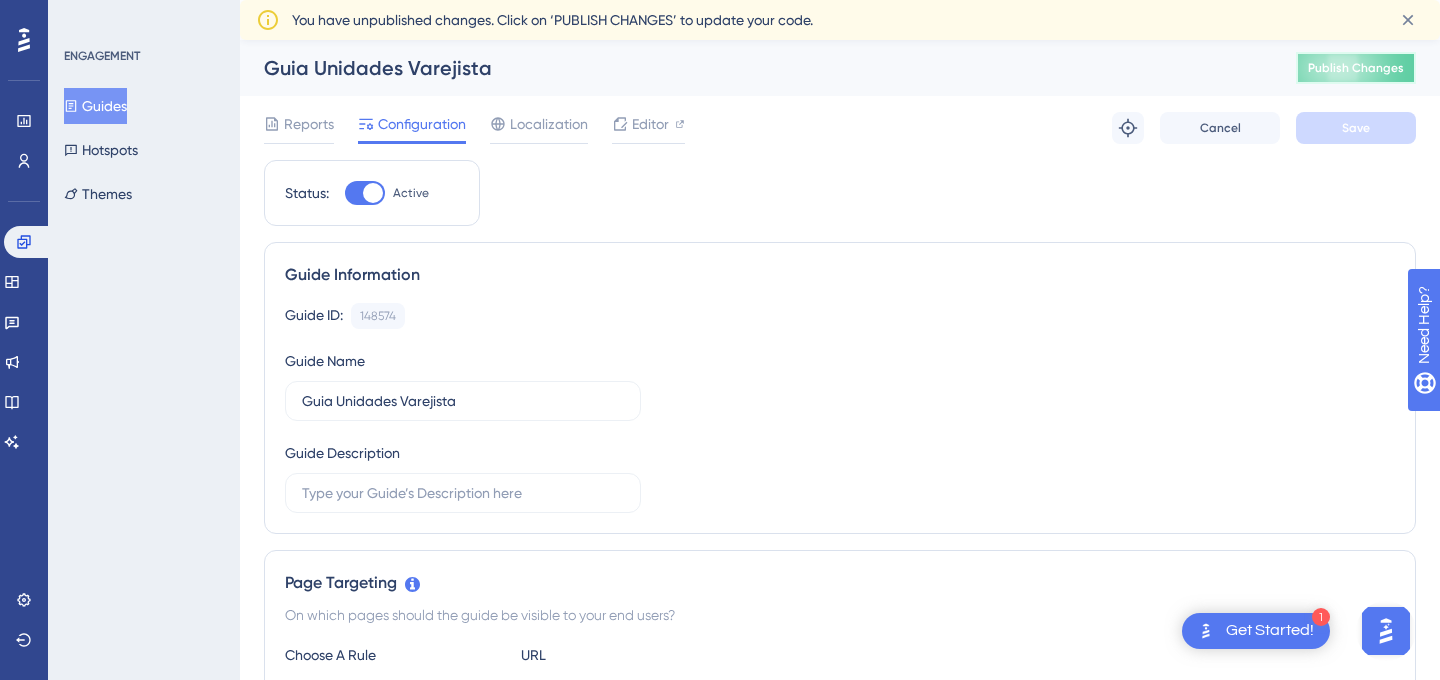 click on "Publish Changes" at bounding box center (1356, 68) 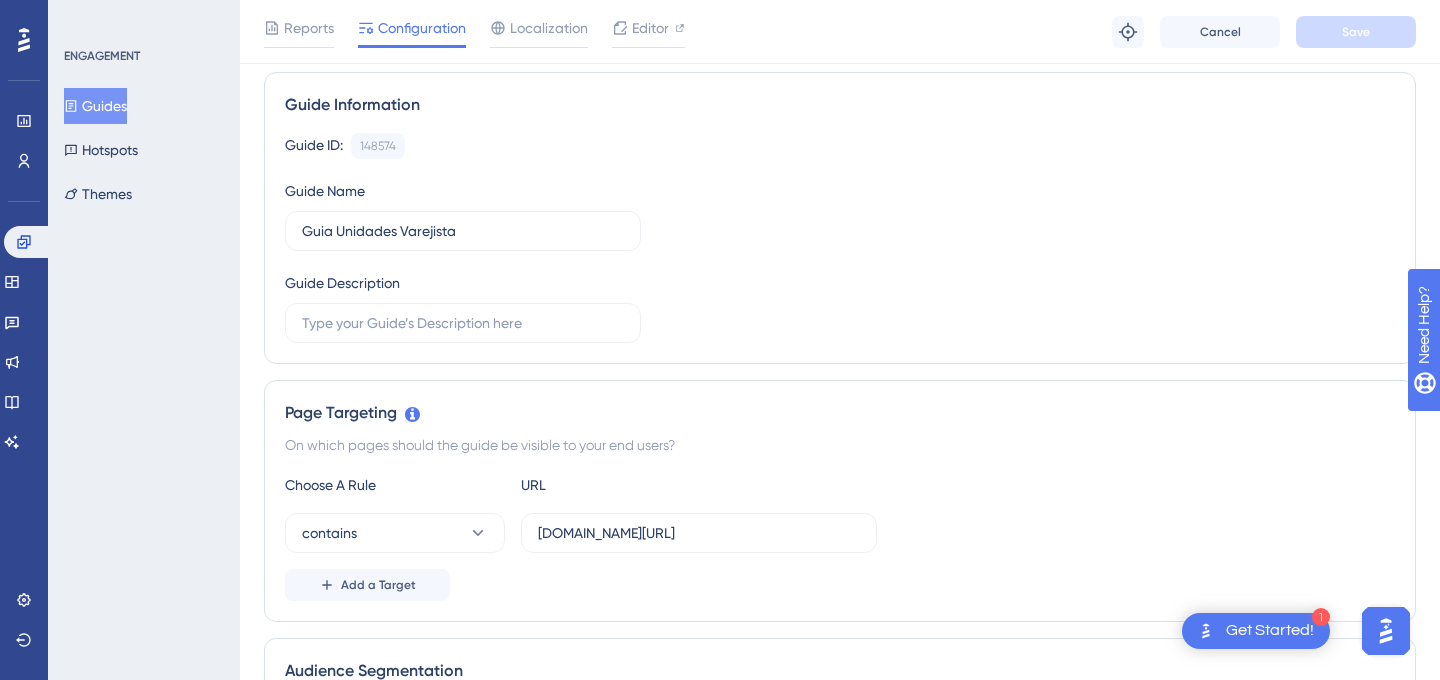scroll, scrollTop: 0, scrollLeft: 0, axis: both 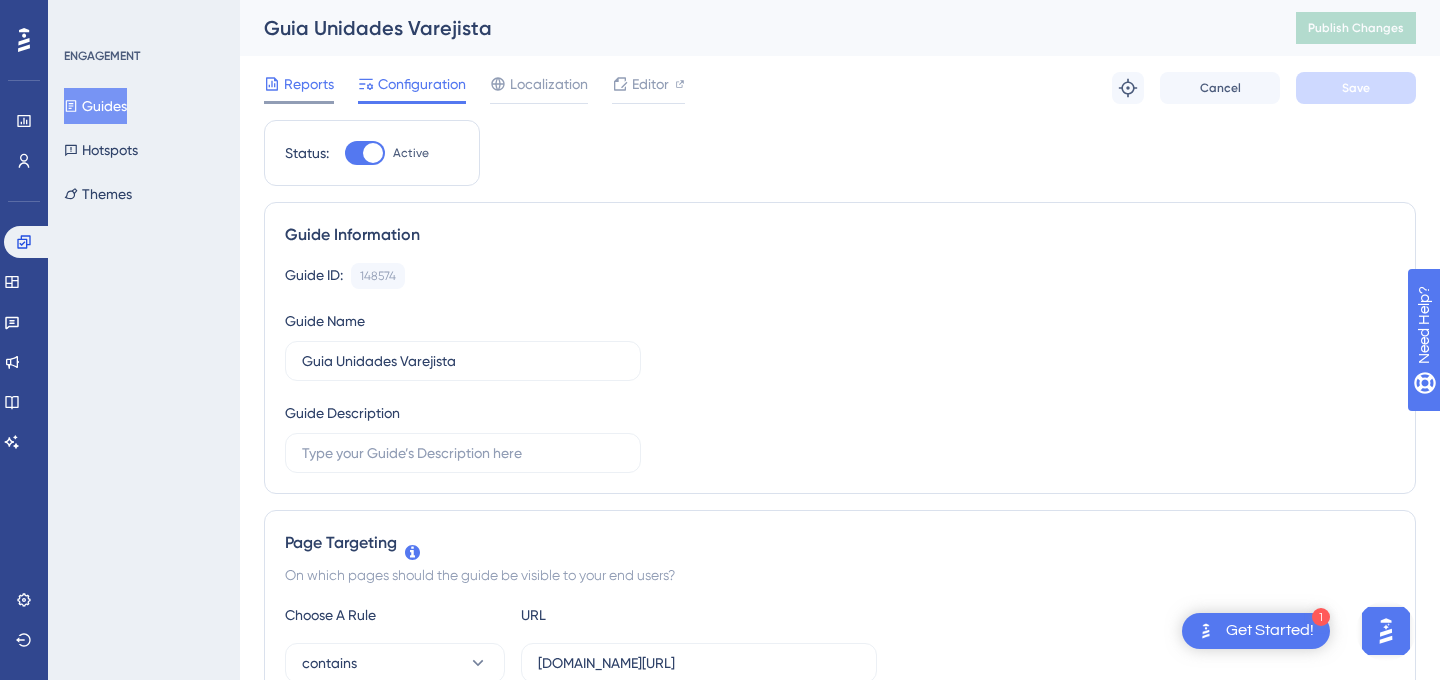 click on "Reports" at bounding box center [309, 84] 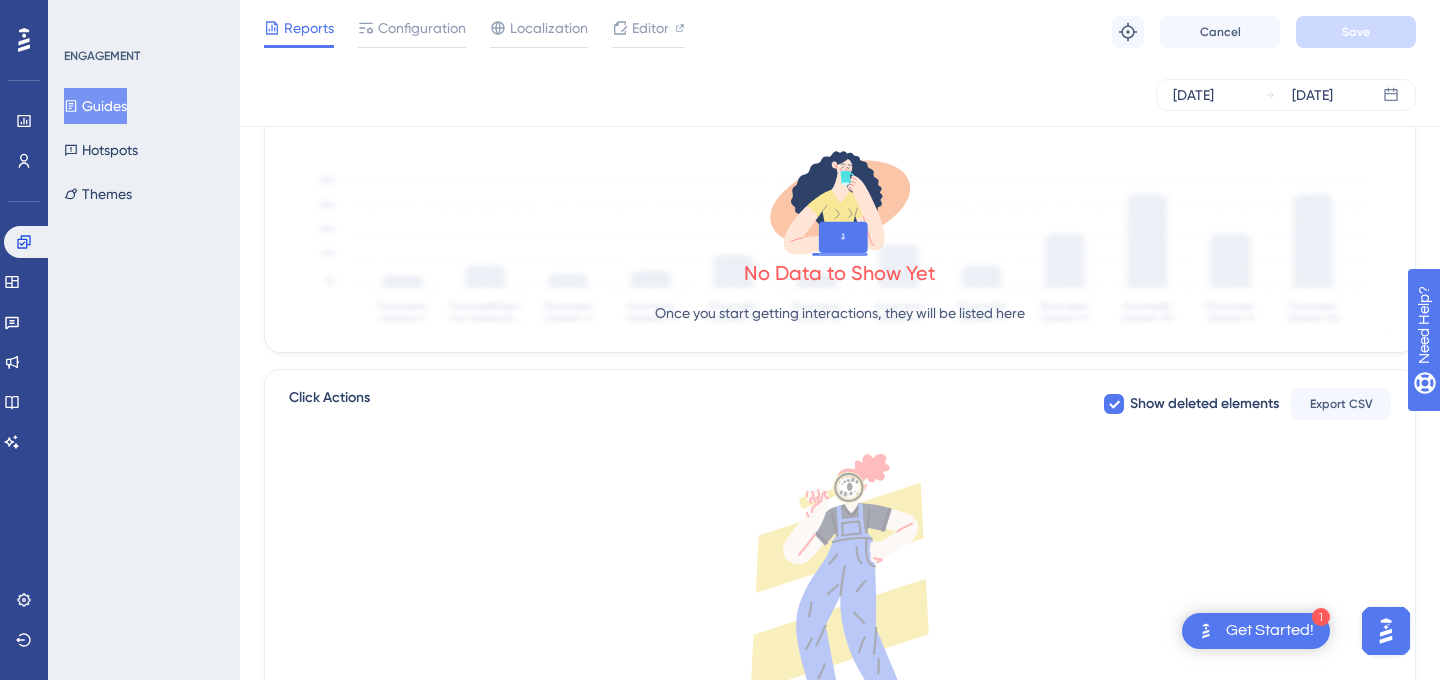 scroll, scrollTop: 716, scrollLeft: 0, axis: vertical 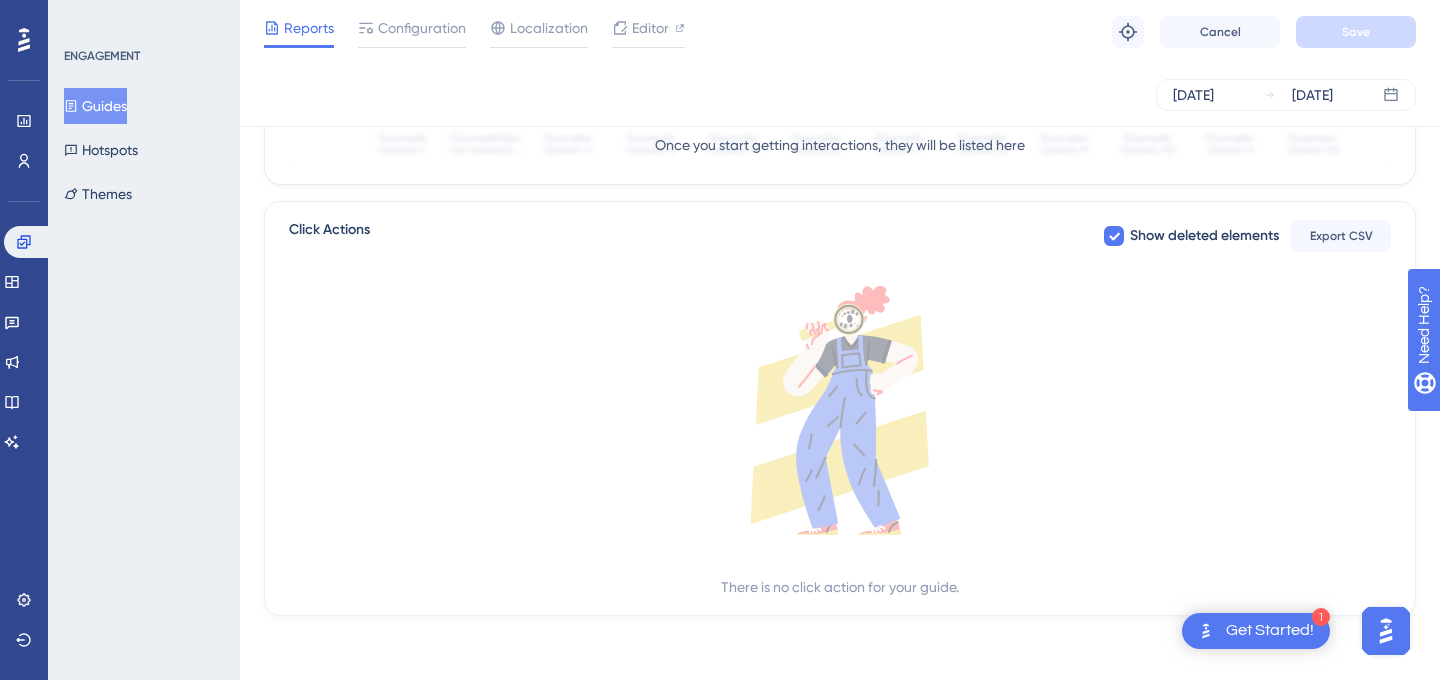 click on "Guides" at bounding box center [95, 106] 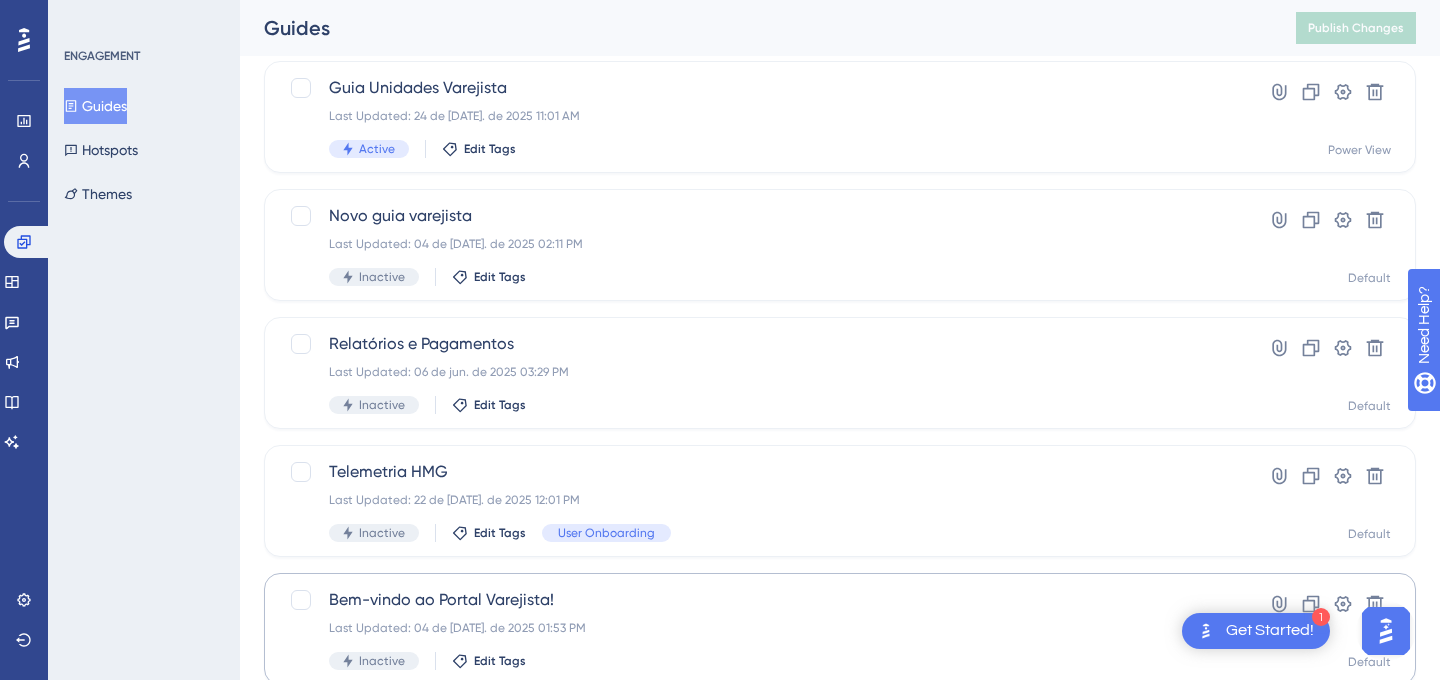scroll, scrollTop: 192, scrollLeft: 0, axis: vertical 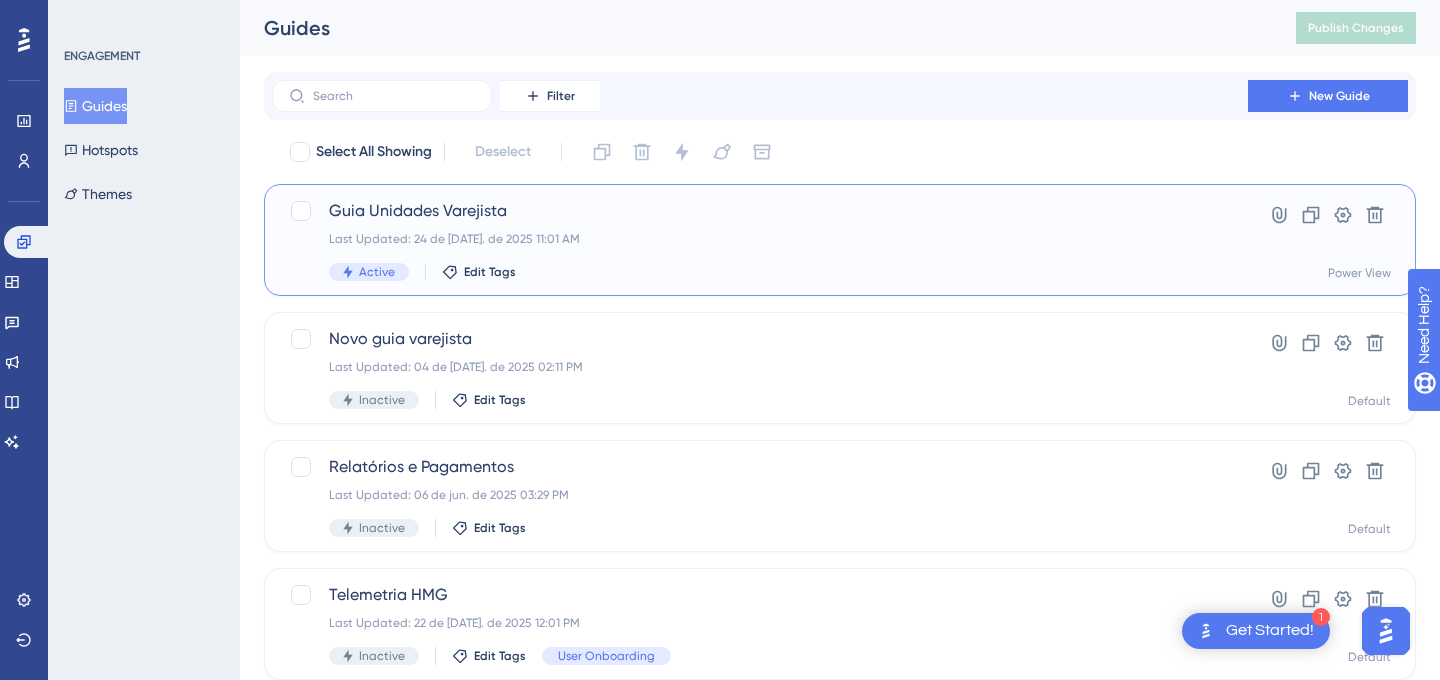 click on "Guia Unidades Varejista Last Updated: 24 de jul. de 2025 11:01 AM Active Edit Tags" at bounding box center (760, 240) 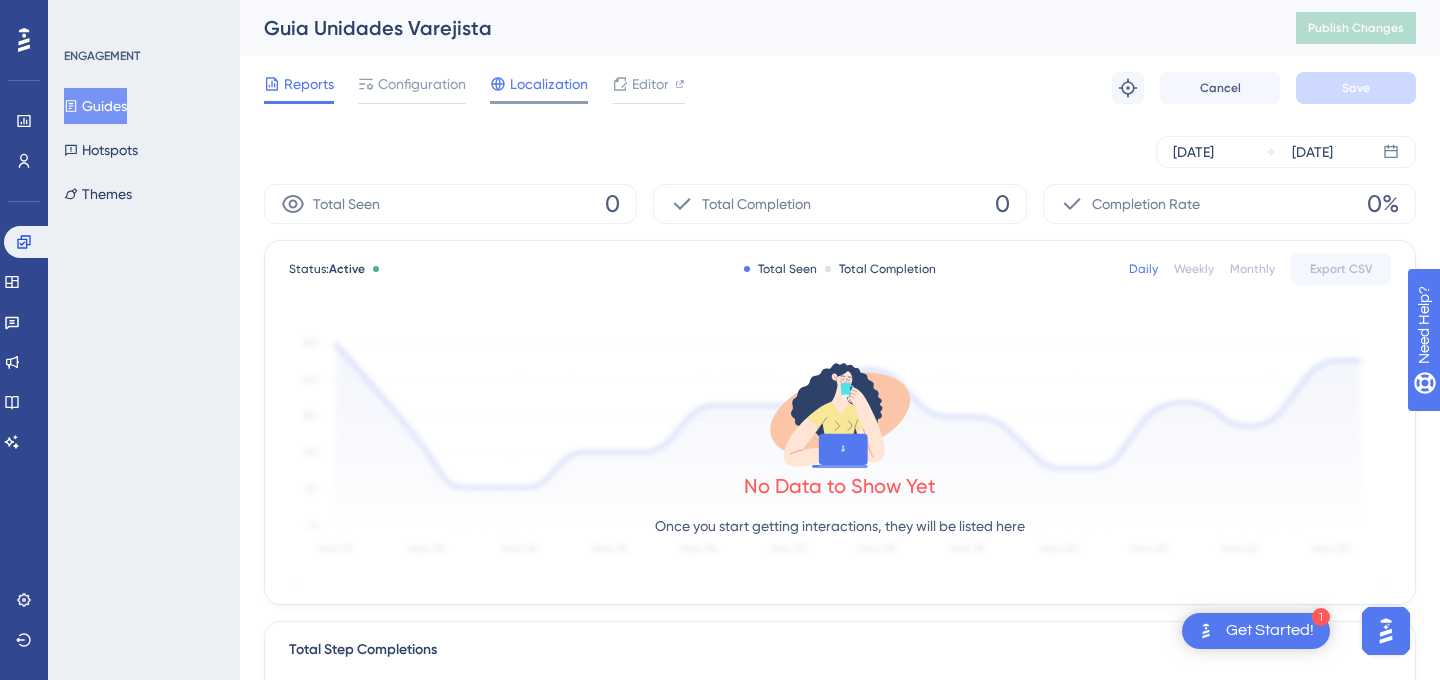 click on "Localization" at bounding box center [549, 84] 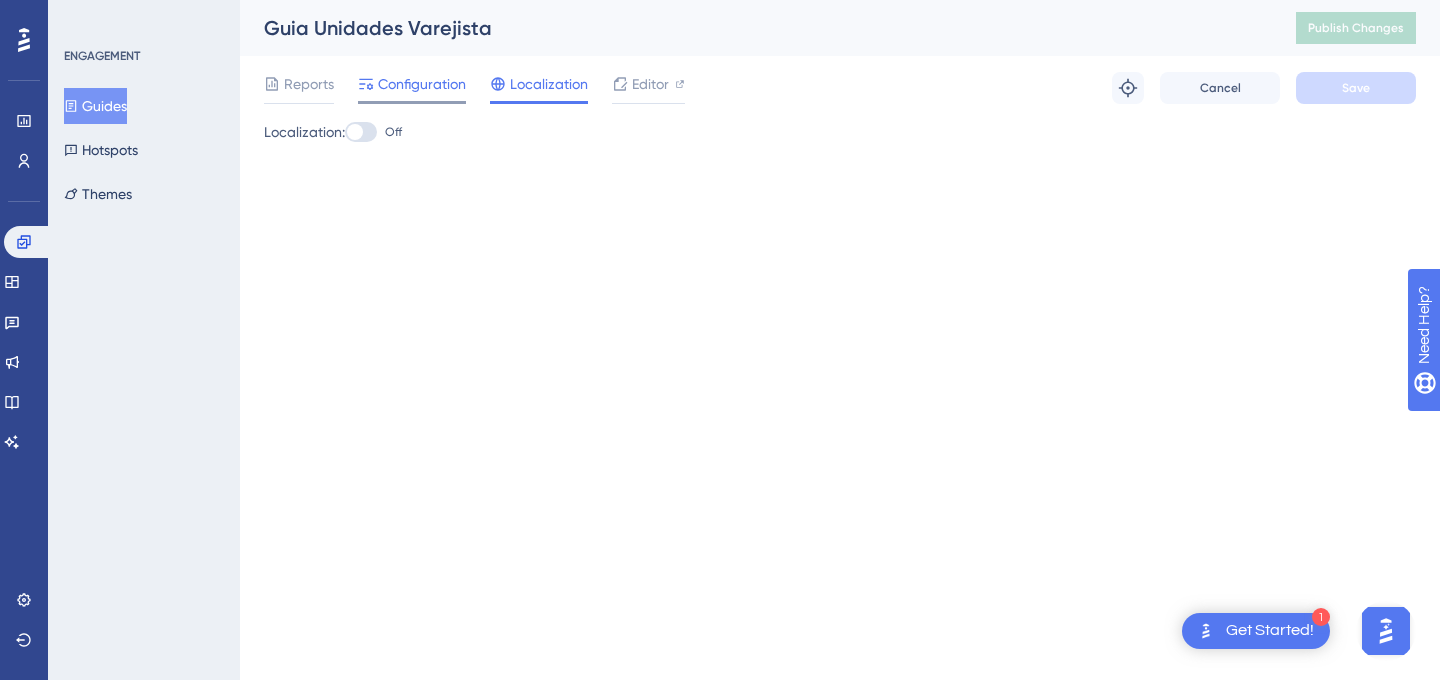 click on "Configuration" at bounding box center (422, 84) 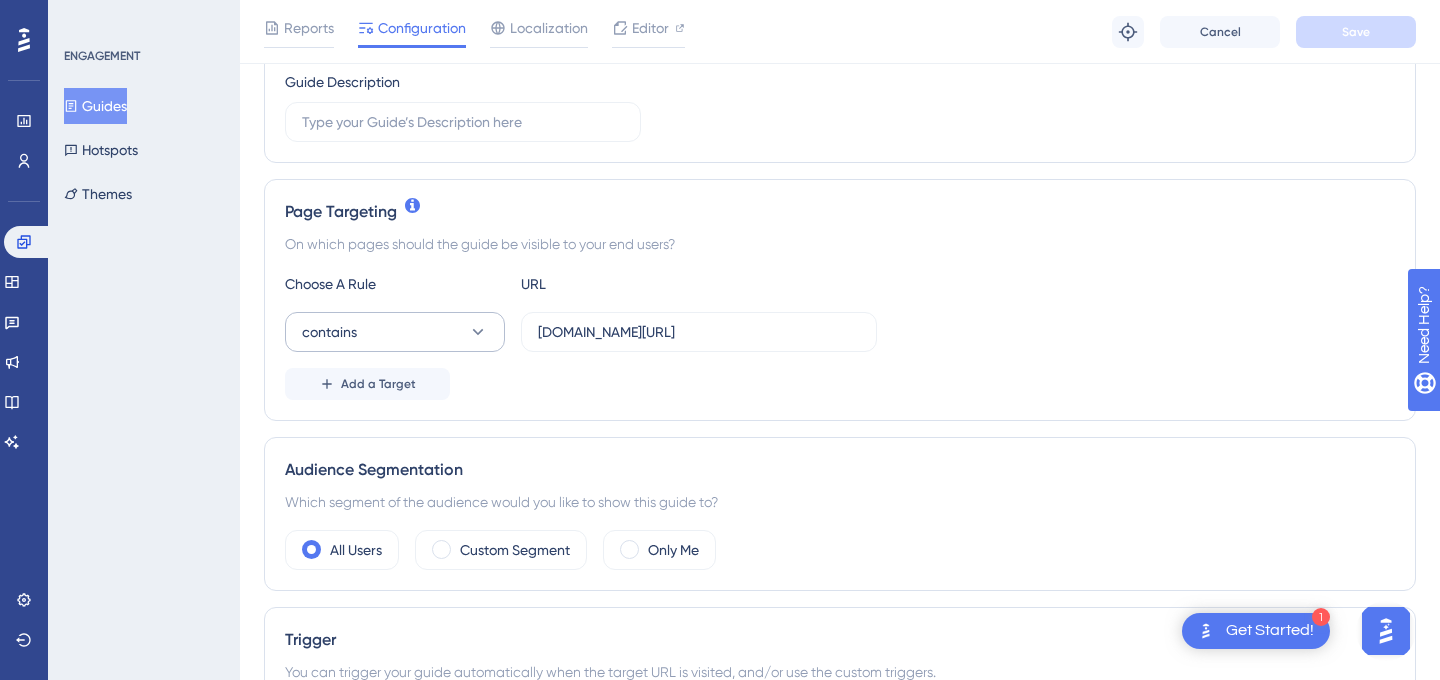 scroll, scrollTop: 354, scrollLeft: 0, axis: vertical 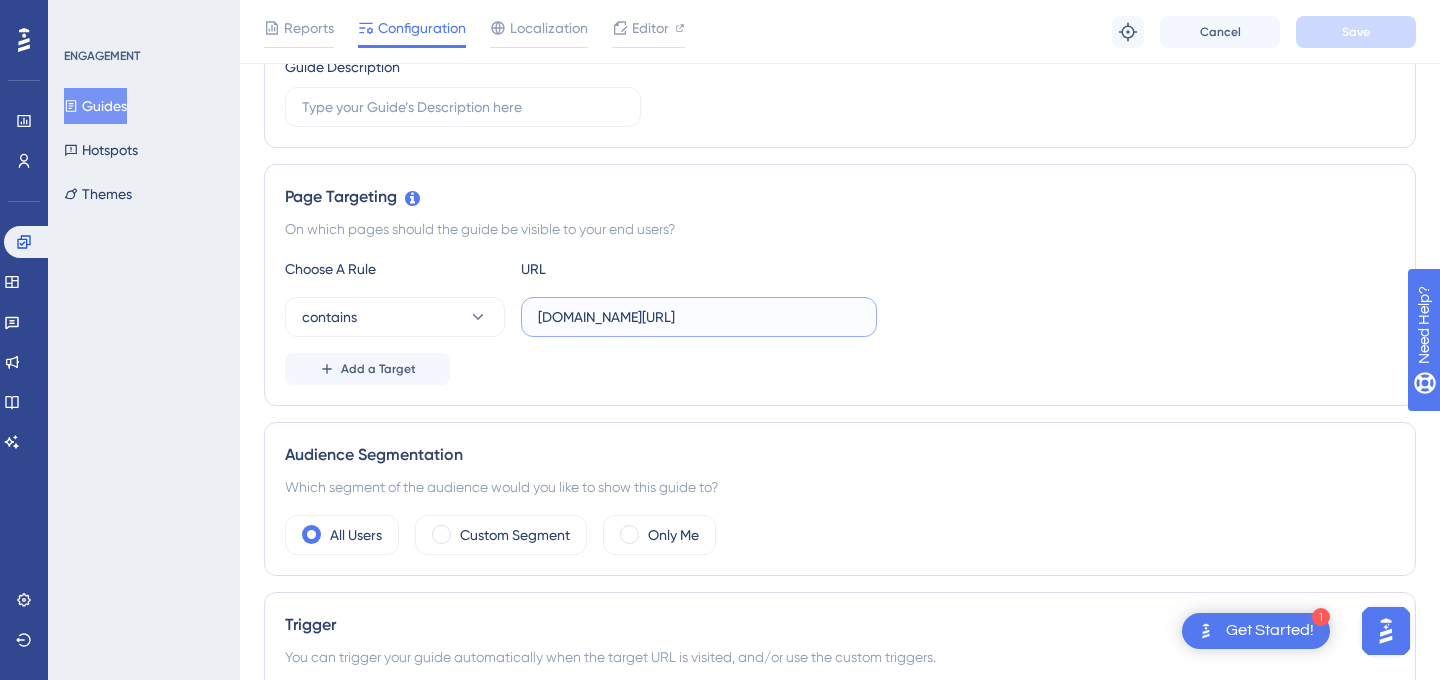 click on "powerview.comerc.com.br/portalvarejista/account" at bounding box center [699, 317] 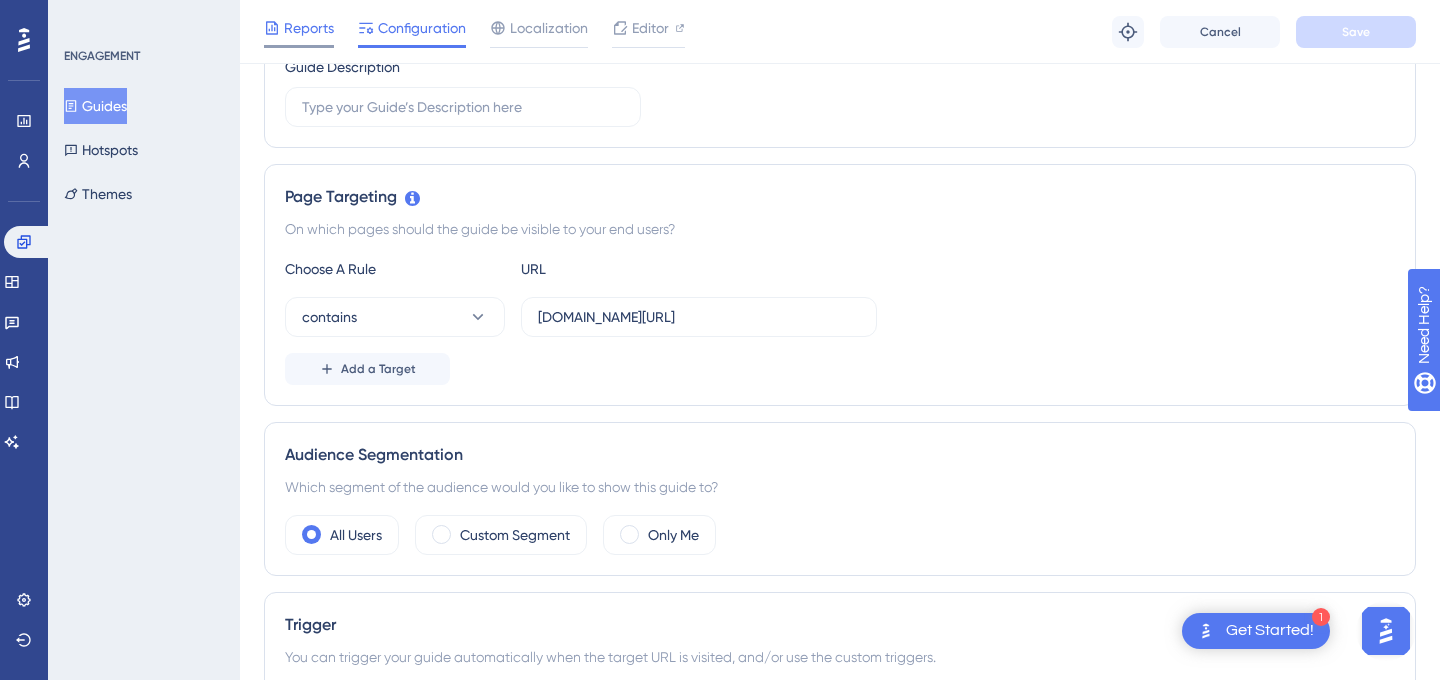 click on "Reports" at bounding box center (309, 28) 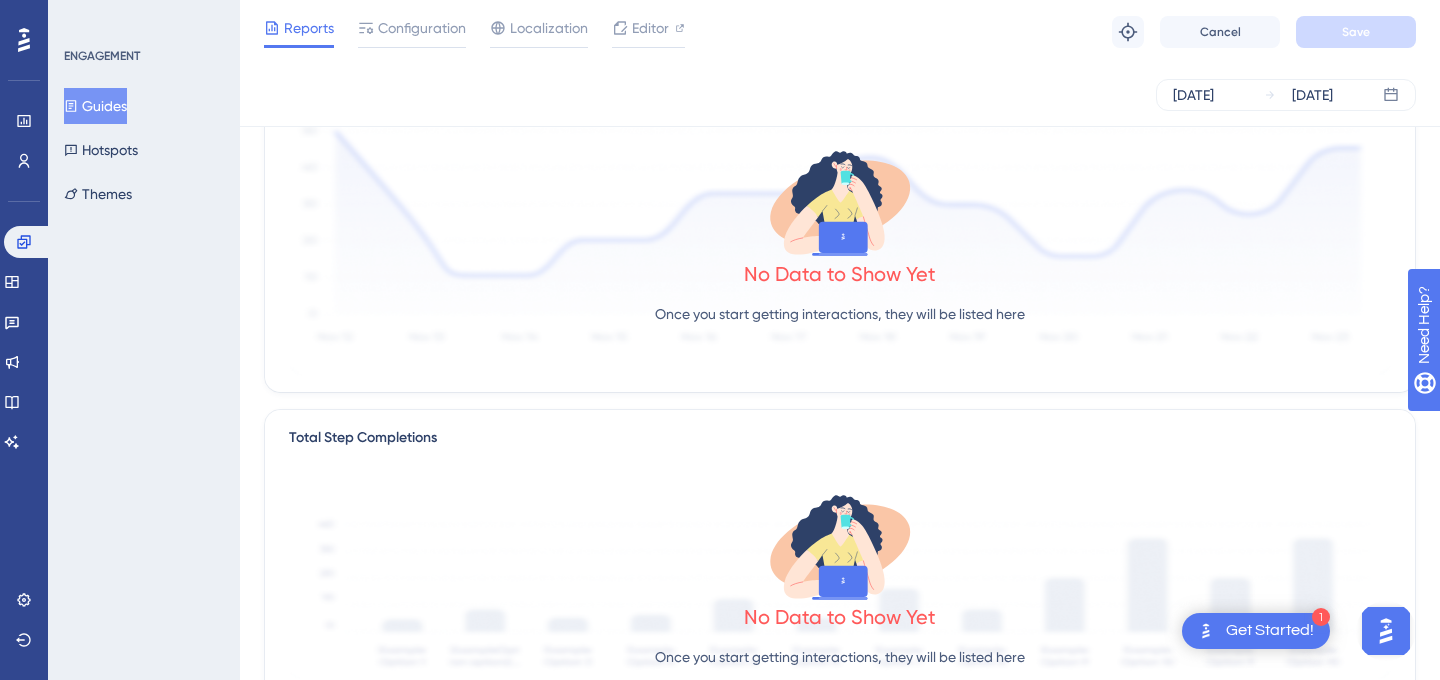 scroll, scrollTop: 0, scrollLeft: 0, axis: both 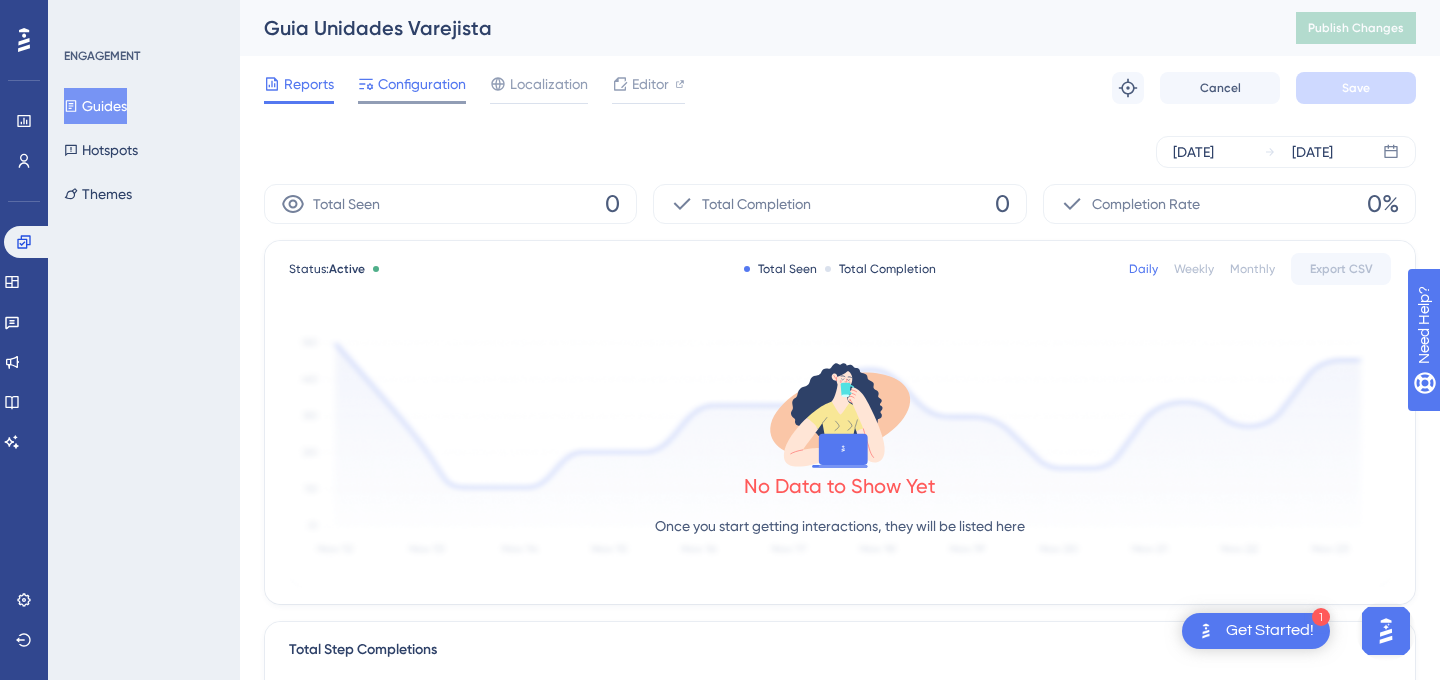 click on "Configuration" at bounding box center [422, 84] 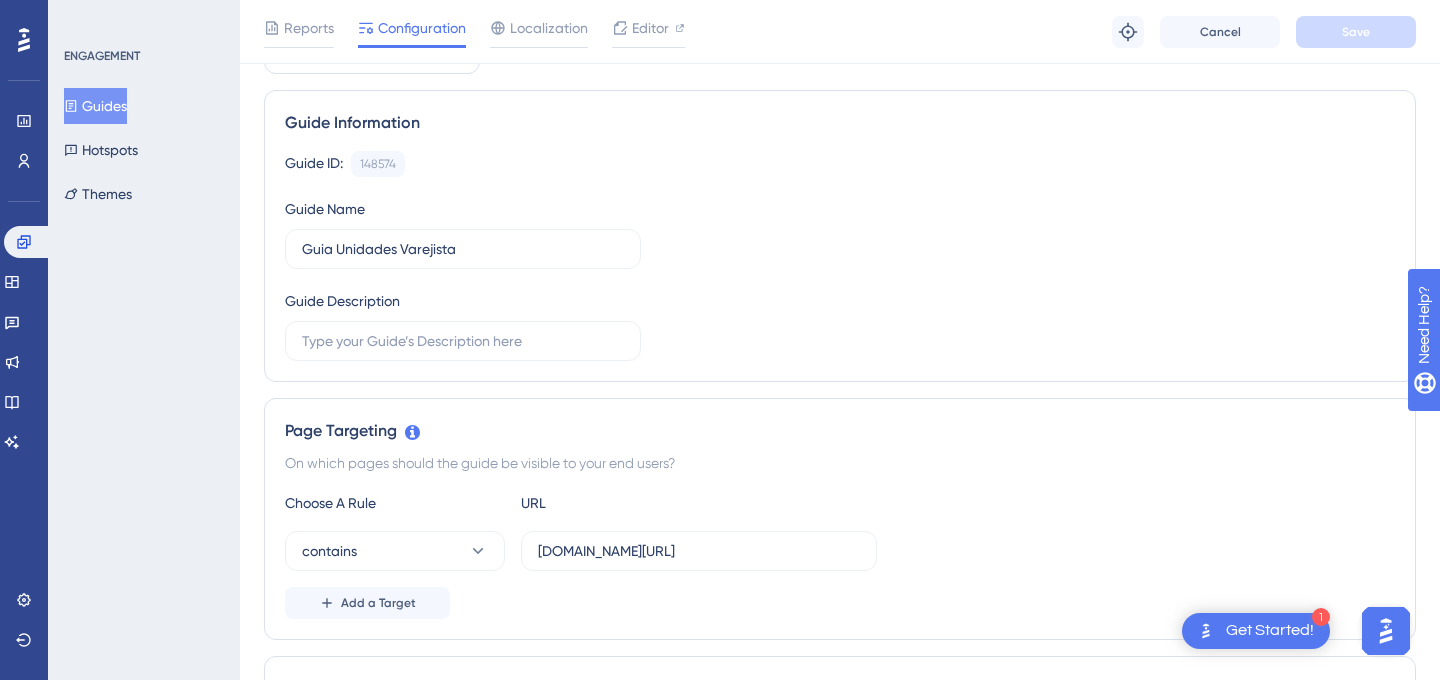 scroll, scrollTop: 0, scrollLeft: 0, axis: both 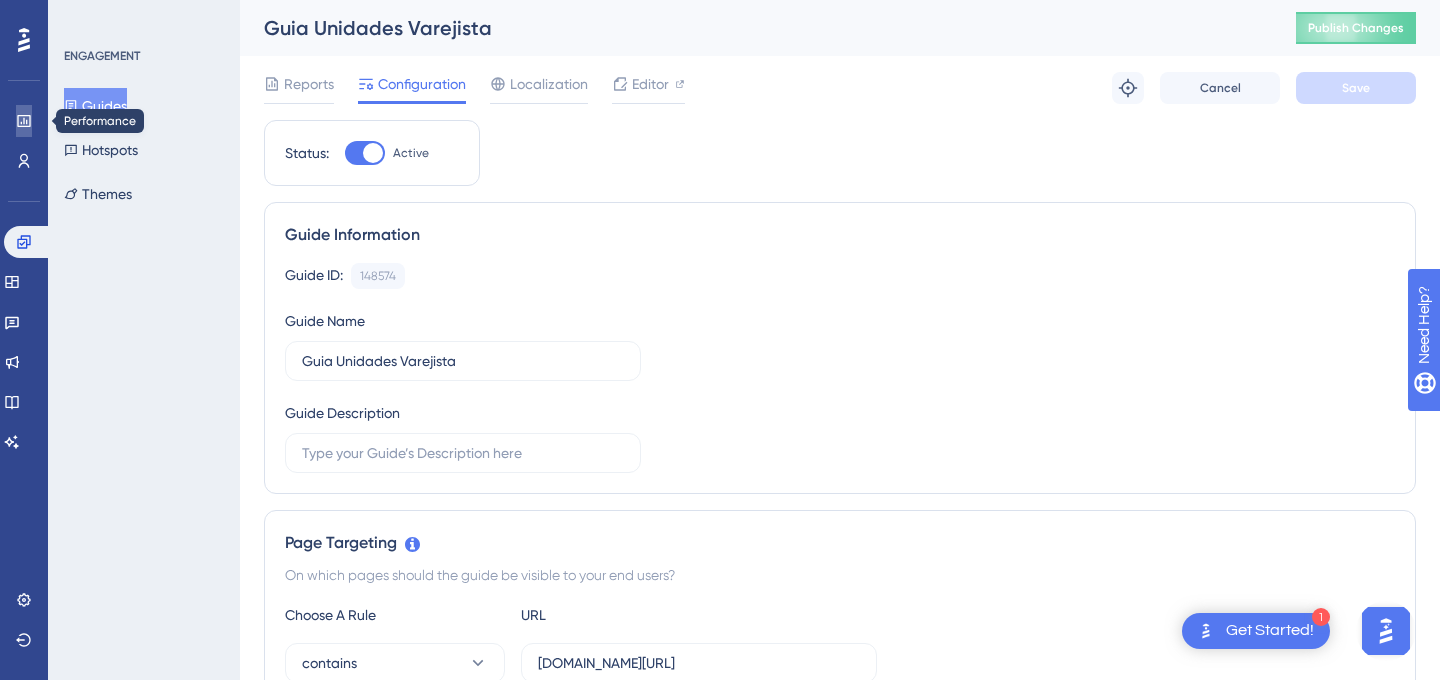 click 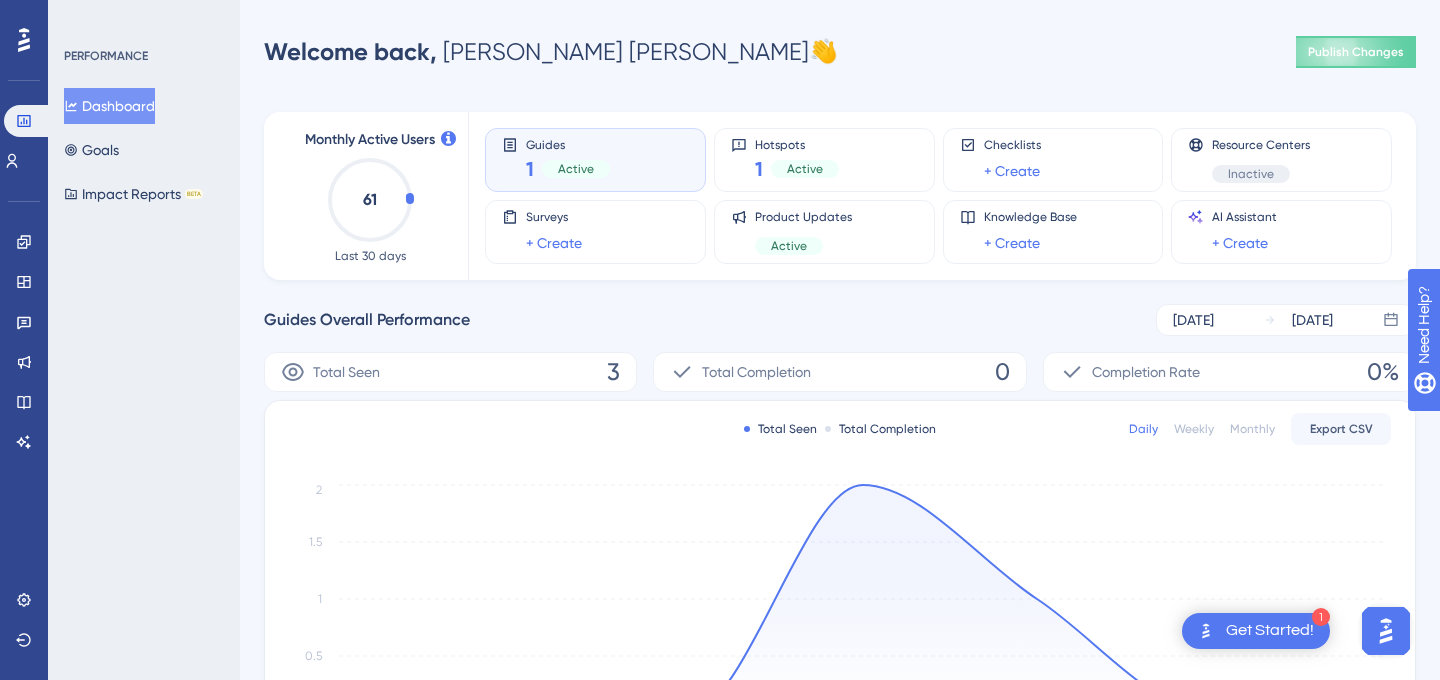 click on "Active" at bounding box center [576, 169] 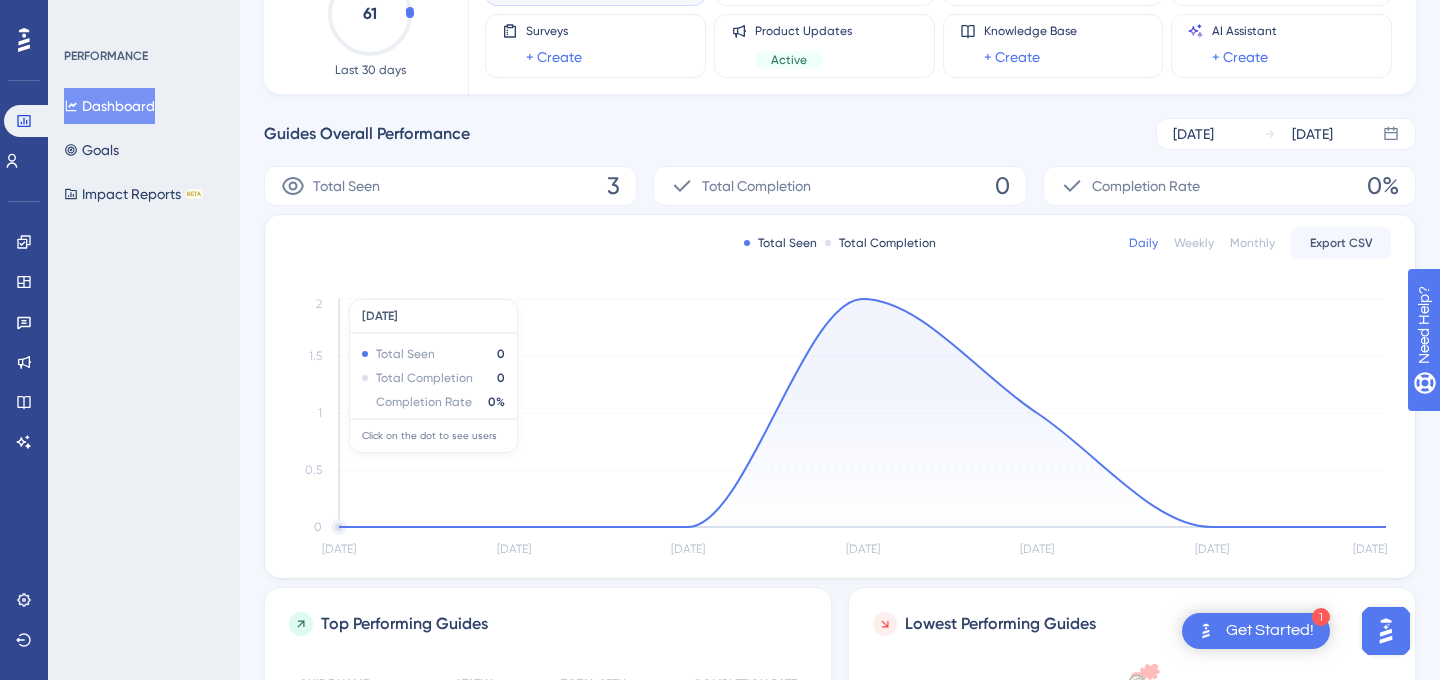scroll, scrollTop: 0, scrollLeft: 0, axis: both 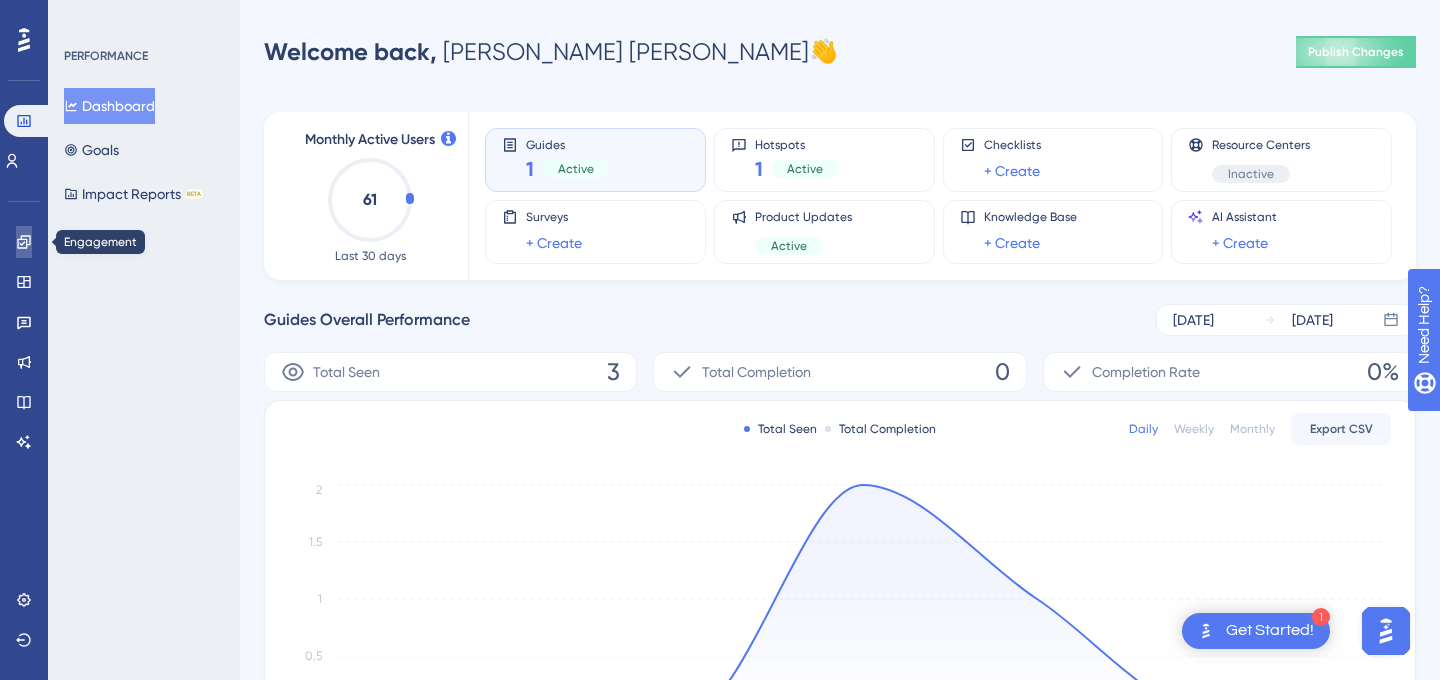 click 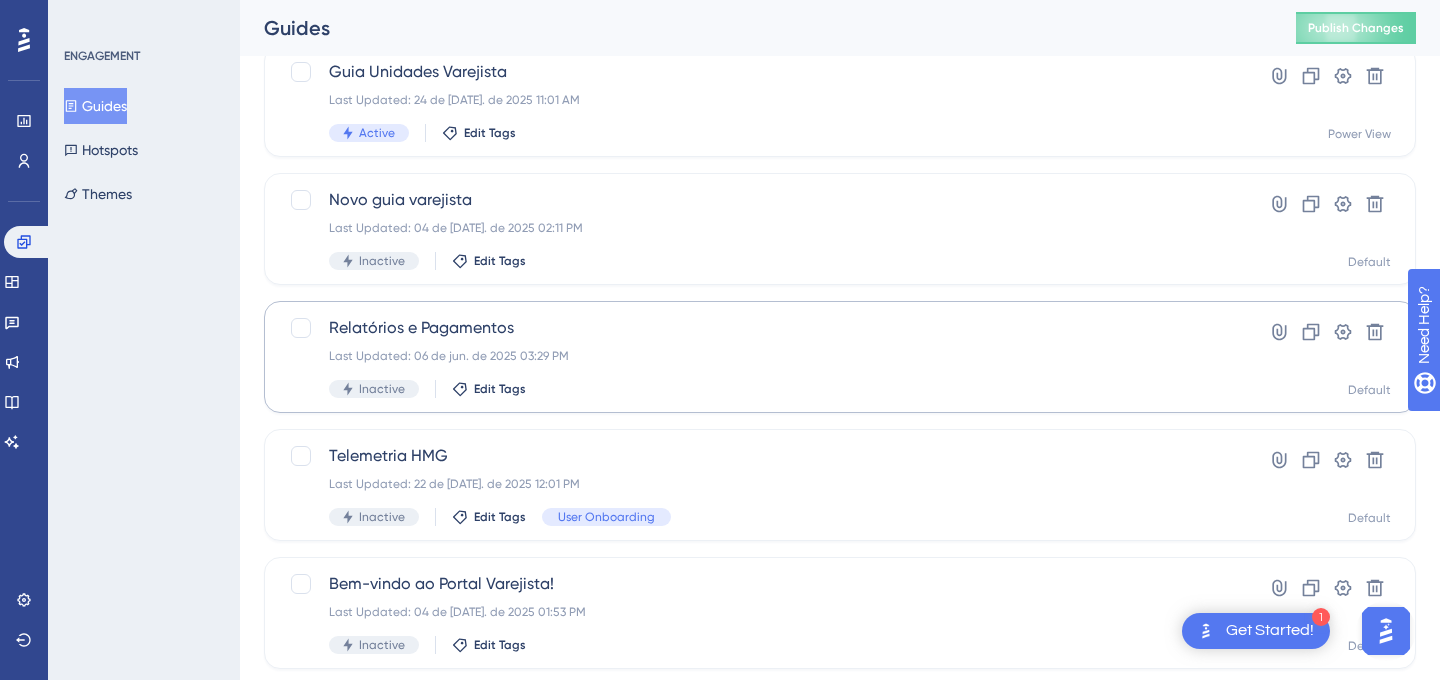 scroll, scrollTop: 0, scrollLeft: 0, axis: both 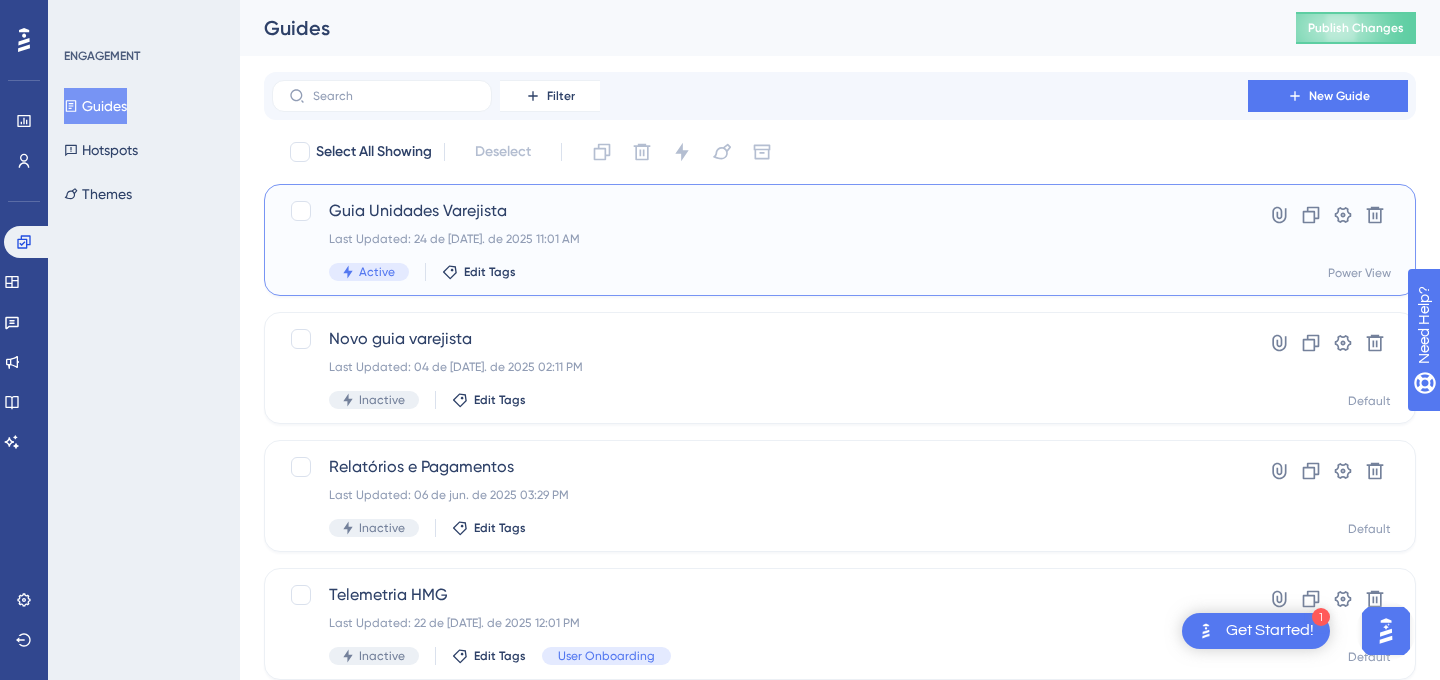 click on "Active Edit Tags" at bounding box center (760, 272) 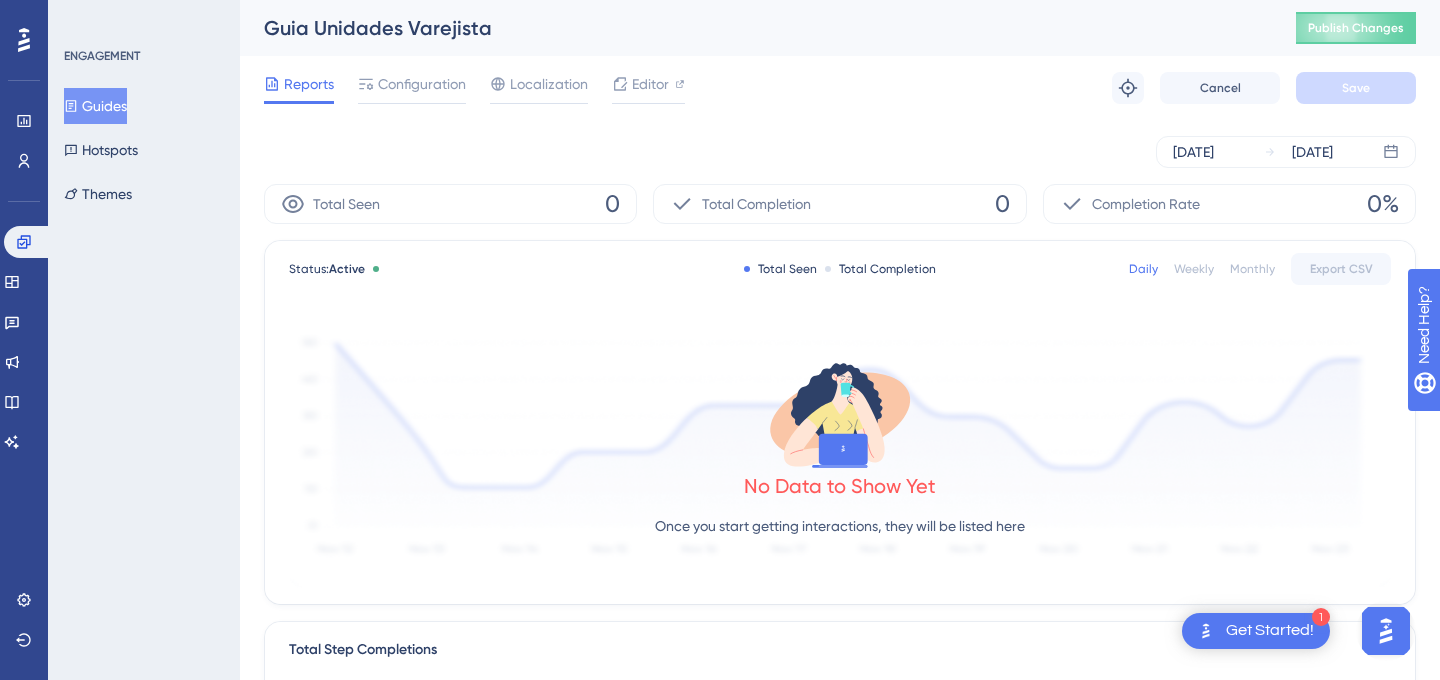 click on "Guides" at bounding box center (95, 106) 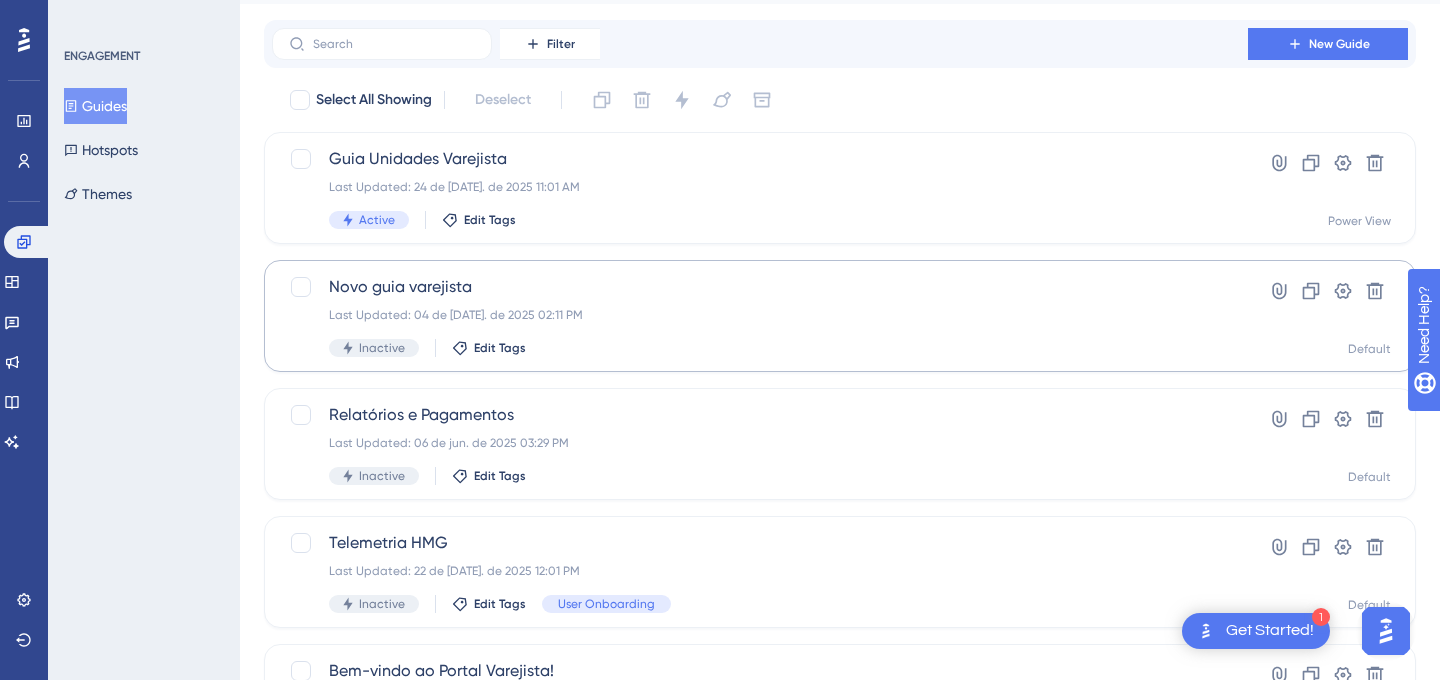 scroll, scrollTop: 55, scrollLeft: 0, axis: vertical 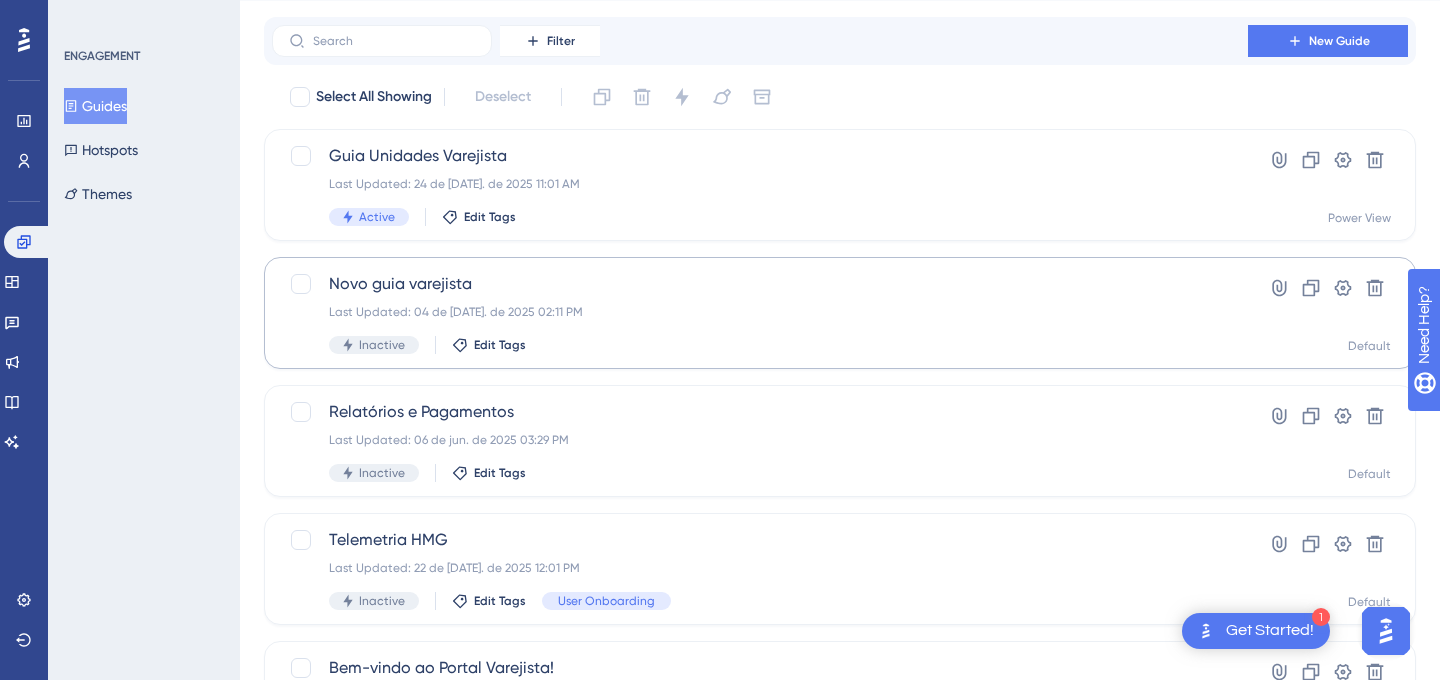 type 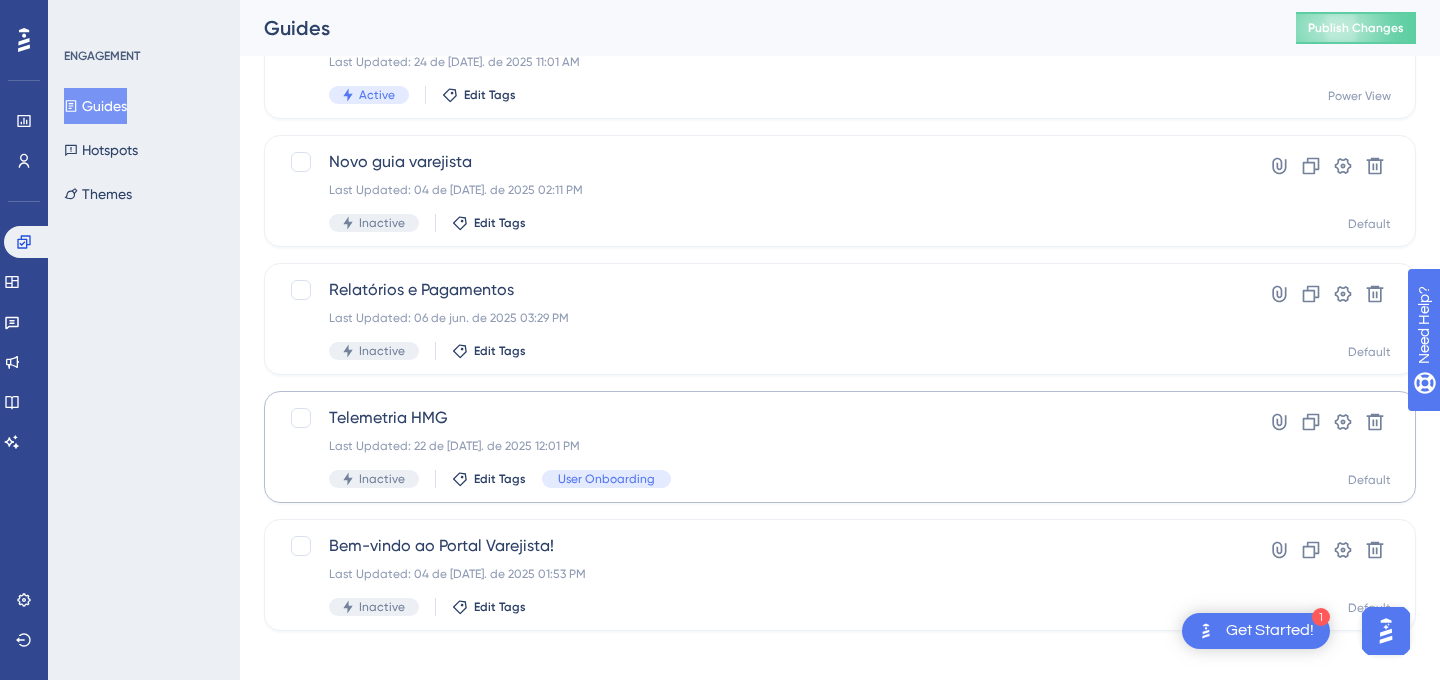 scroll, scrollTop: 0, scrollLeft: 0, axis: both 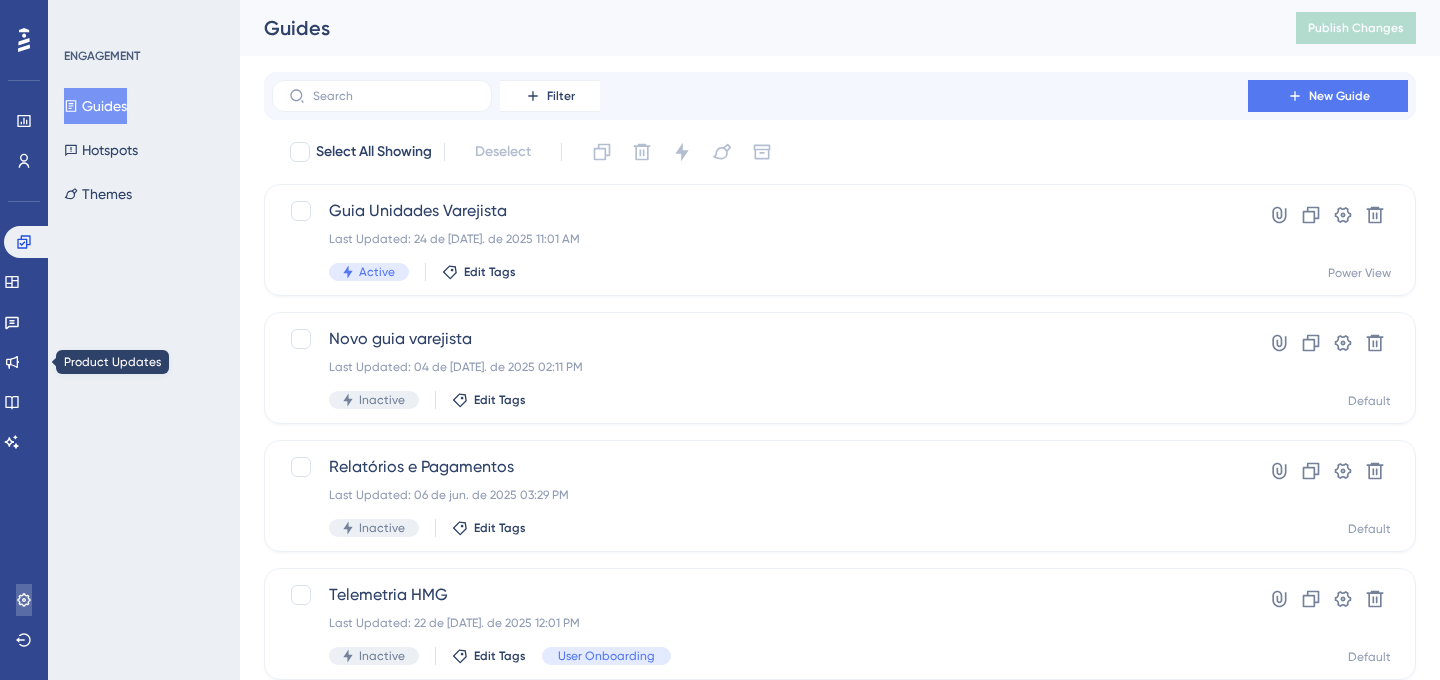 click 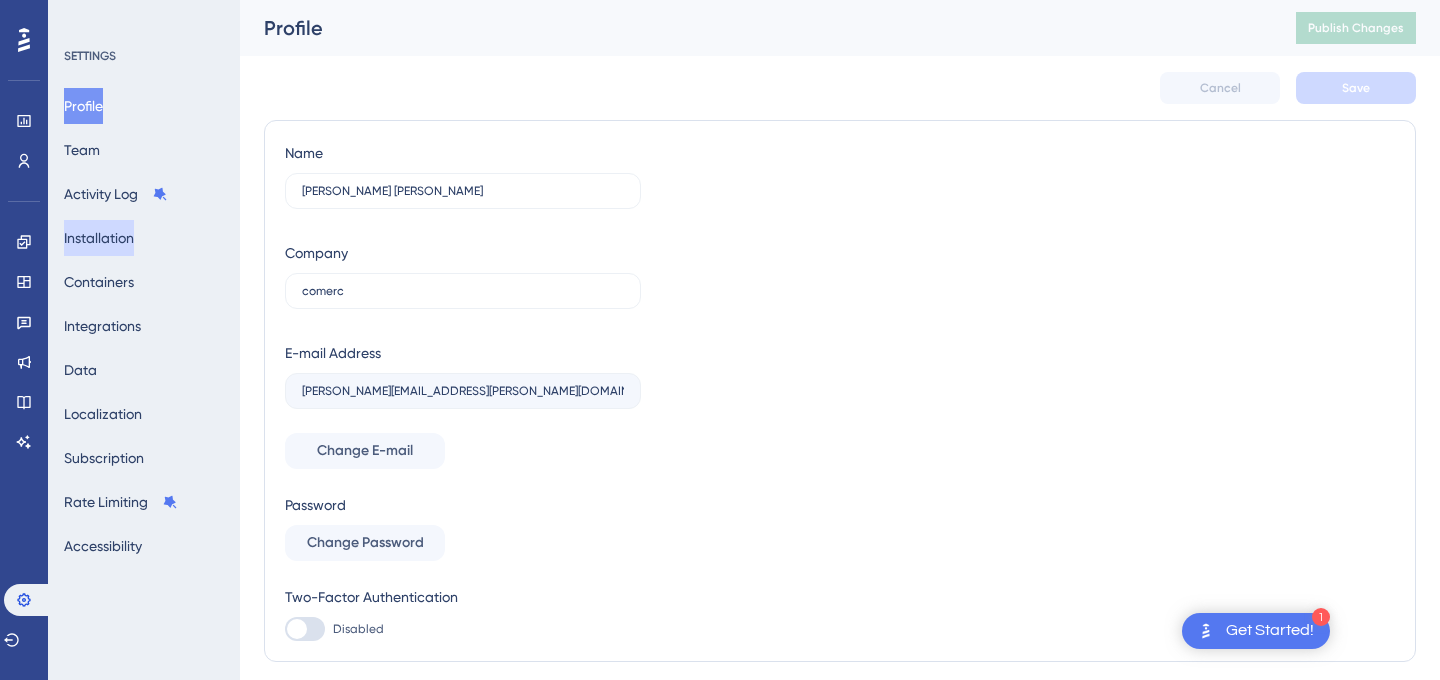 click on "Installation" at bounding box center [99, 238] 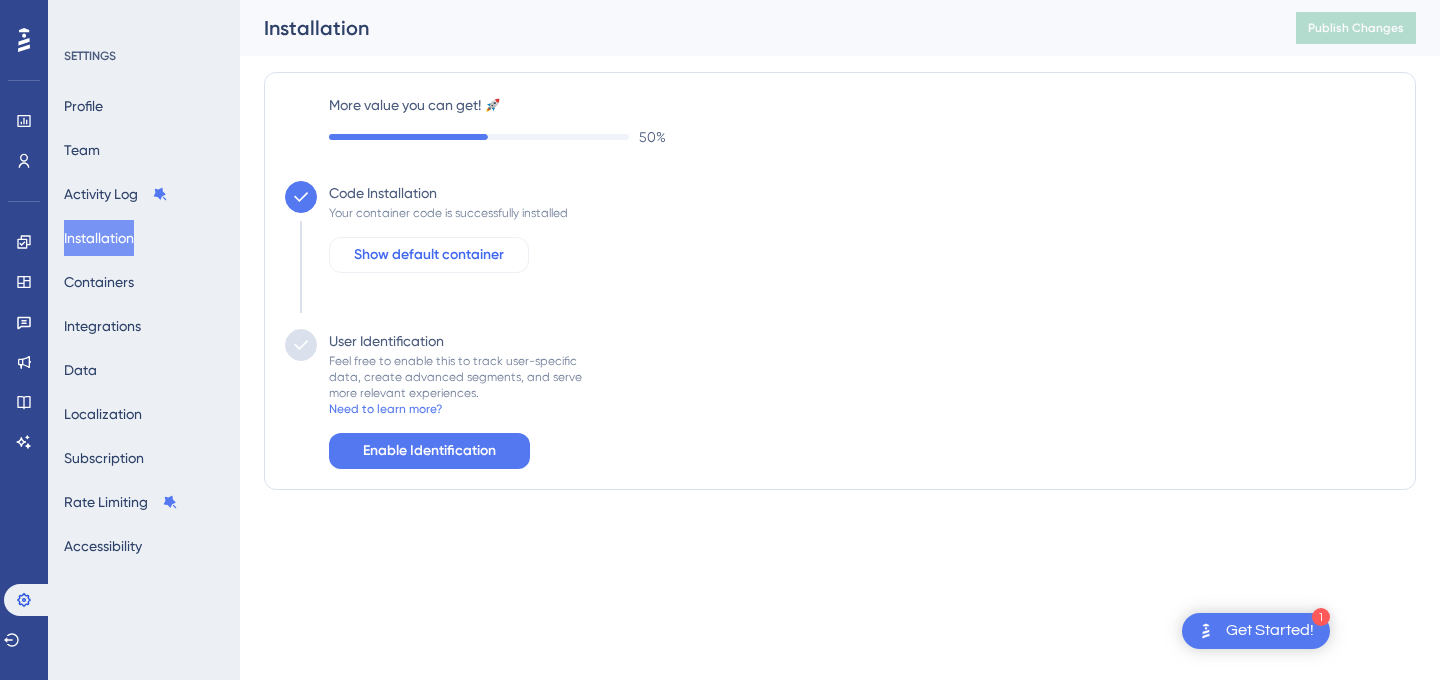 scroll, scrollTop: 0, scrollLeft: 0, axis: both 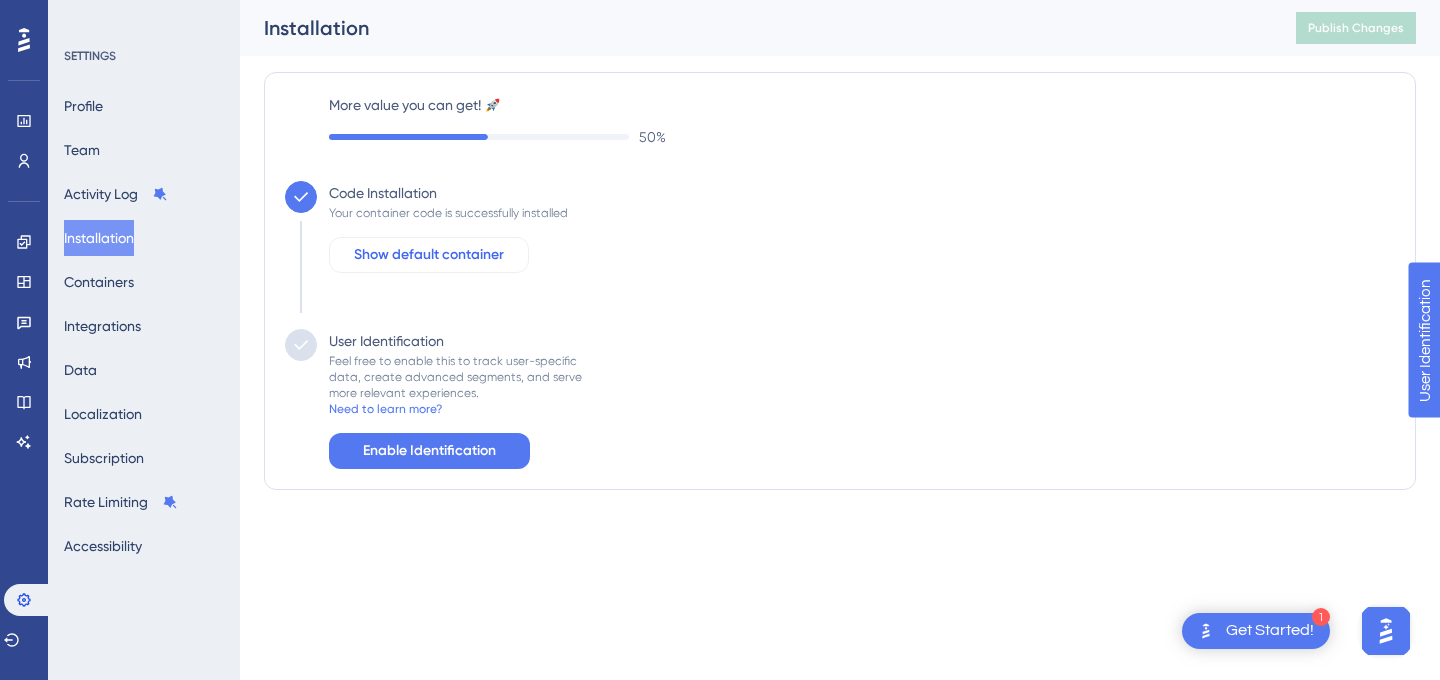 click on "Show default container" at bounding box center [429, 255] 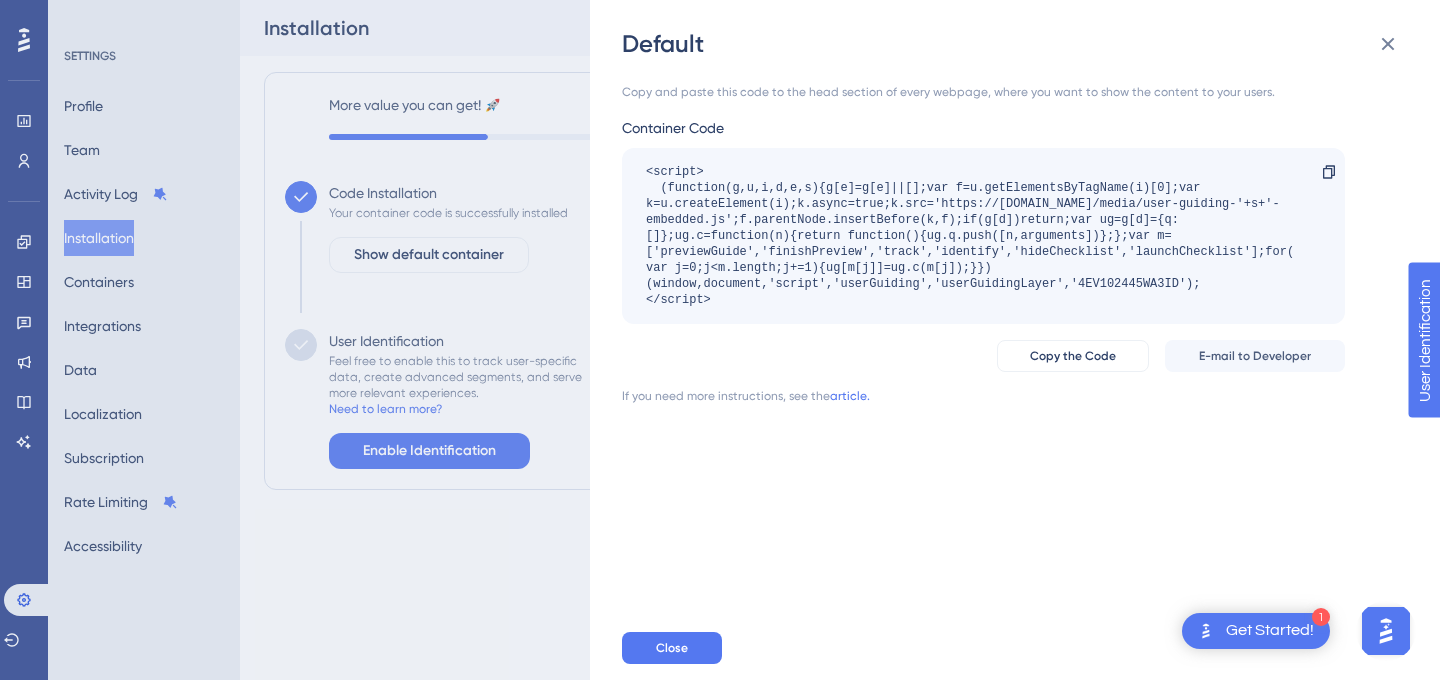 click on "Default Copy and paste this code to the head section of every webpage, where you want to show the content to your users. Container Code <script>
(function(g,u,i,d,e,s){g[e]=g[e]||[];var f=u.getElementsByTagName(i)[0];var k=u.createElement(i);k.async=true;k.src='https://[DOMAIN_NAME]/media/user-guiding-'+s+'-embedded.js';f.parentNode.insertBefore(k,f);if(g[d])return;var ug=g[d]={q:[]};ug.c=function(n){return function(){ug.q.push([n,arguments])};};var m=['previewGuide','finishPreview','track','identify','hideChecklist','launchChecklist'];for(var j=0;j<m.length;j+=1){ug[m[j]]=ug.c(m[j]);}})(window,document,'script','userGuiding','userGuidingLayer','4EV102445WA3ID');
</script>
Copy Copy the Code E-mail to Developer If you need more instructions, see the  article. Close" at bounding box center (720, 340) 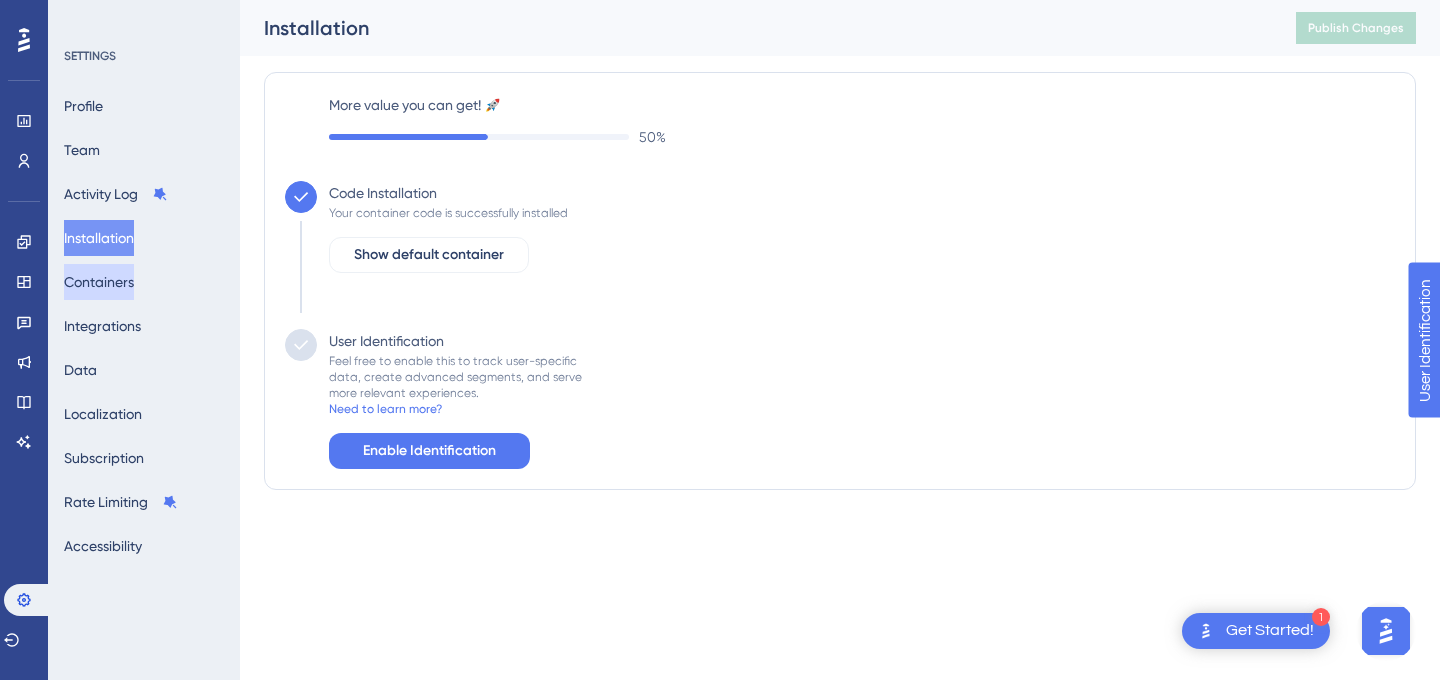 click on "Containers" at bounding box center (99, 282) 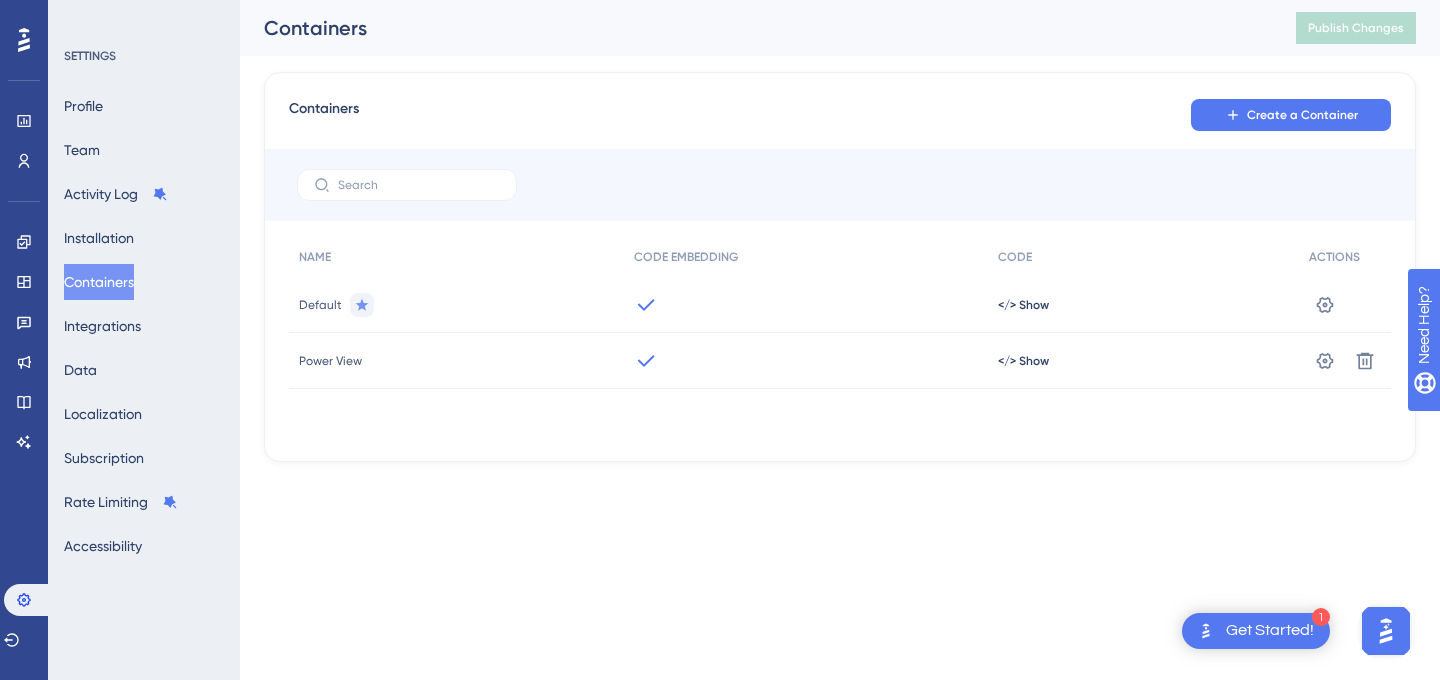 scroll, scrollTop: 0, scrollLeft: 0, axis: both 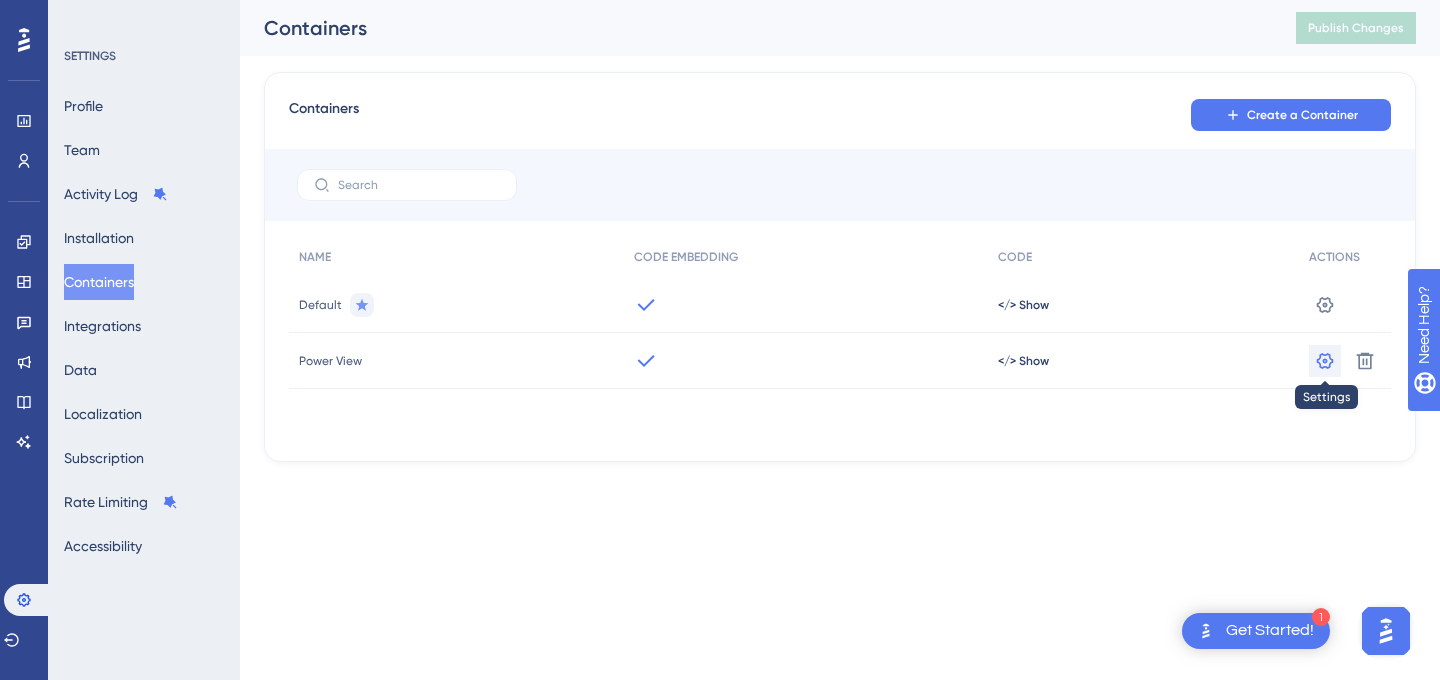 click 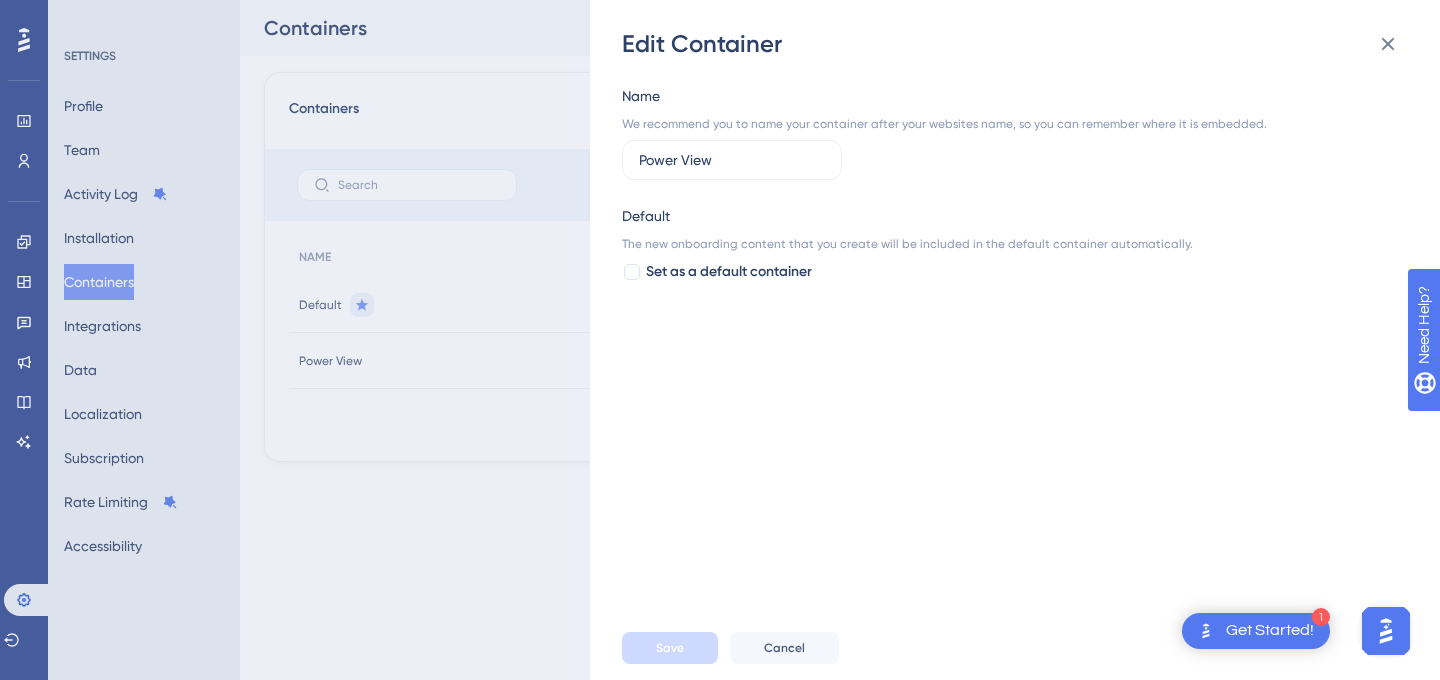 click on "Edit Container Name We recommend you to name your container after your websites name, so you can remember where it is embedded. Power View Default The new onboarding content that you create will be included in the default container automatically. Set as a default container Save Cancel" at bounding box center [720, 340] 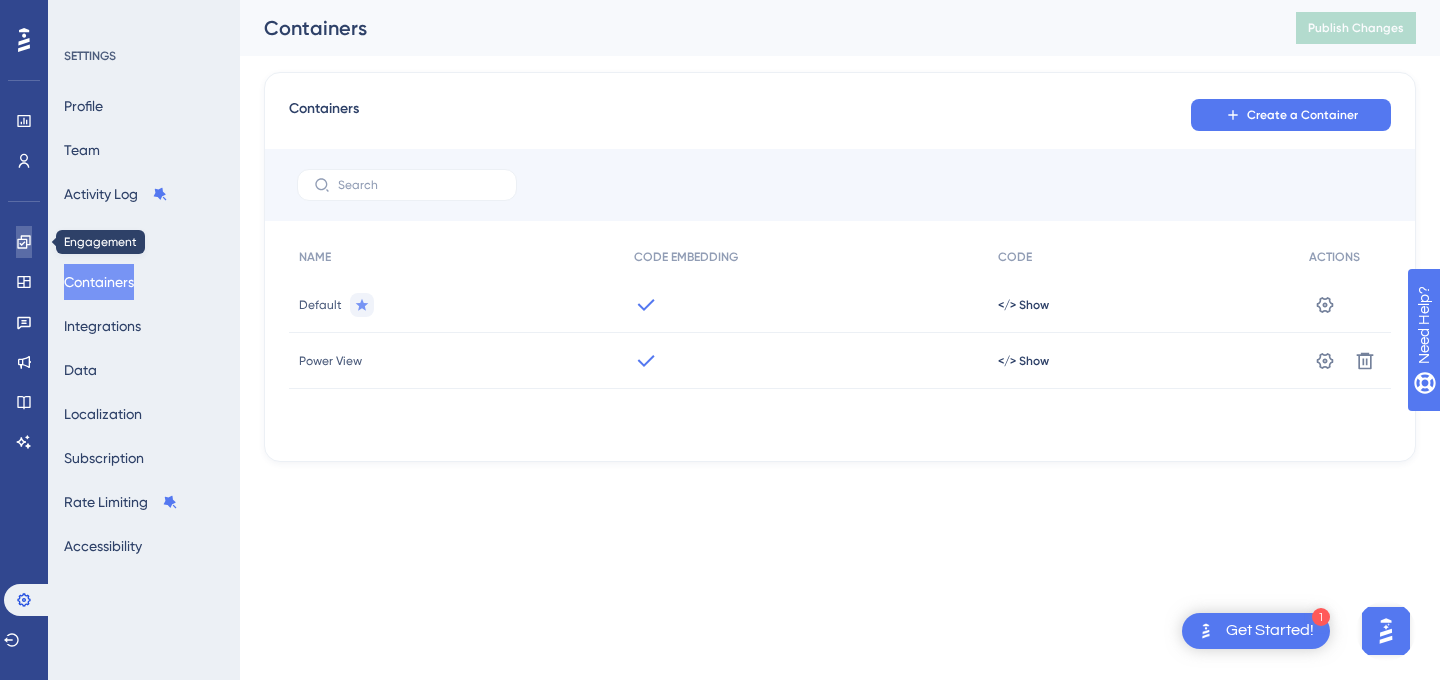 click at bounding box center [24, 242] 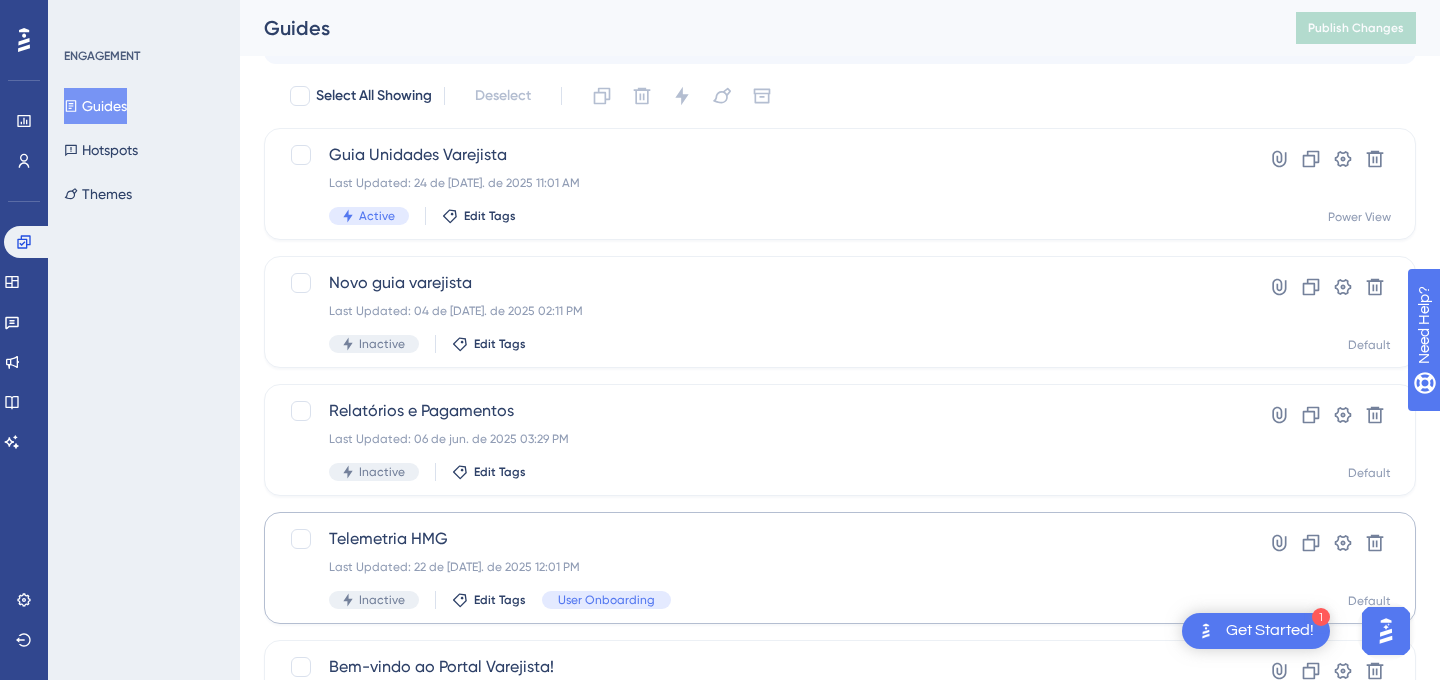 scroll, scrollTop: 50, scrollLeft: 0, axis: vertical 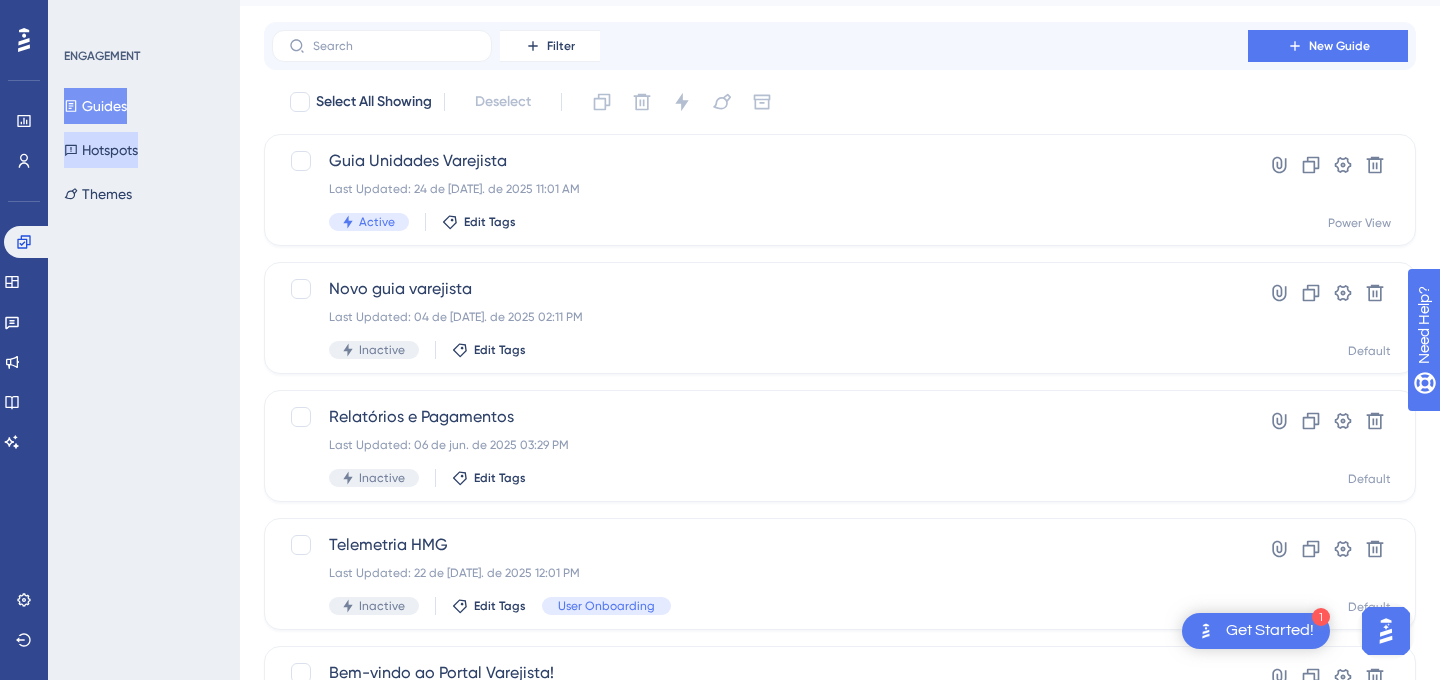 click on "Hotspots" at bounding box center [101, 150] 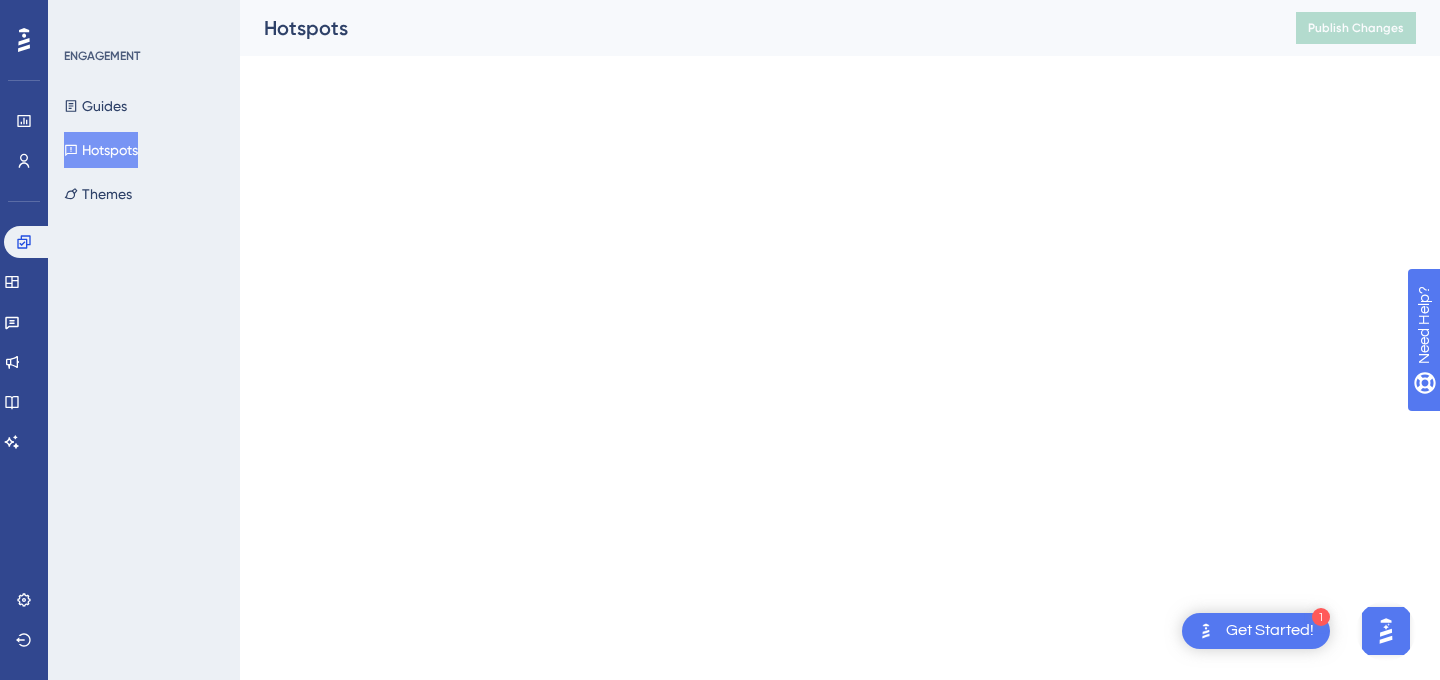 scroll, scrollTop: 0, scrollLeft: 0, axis: both 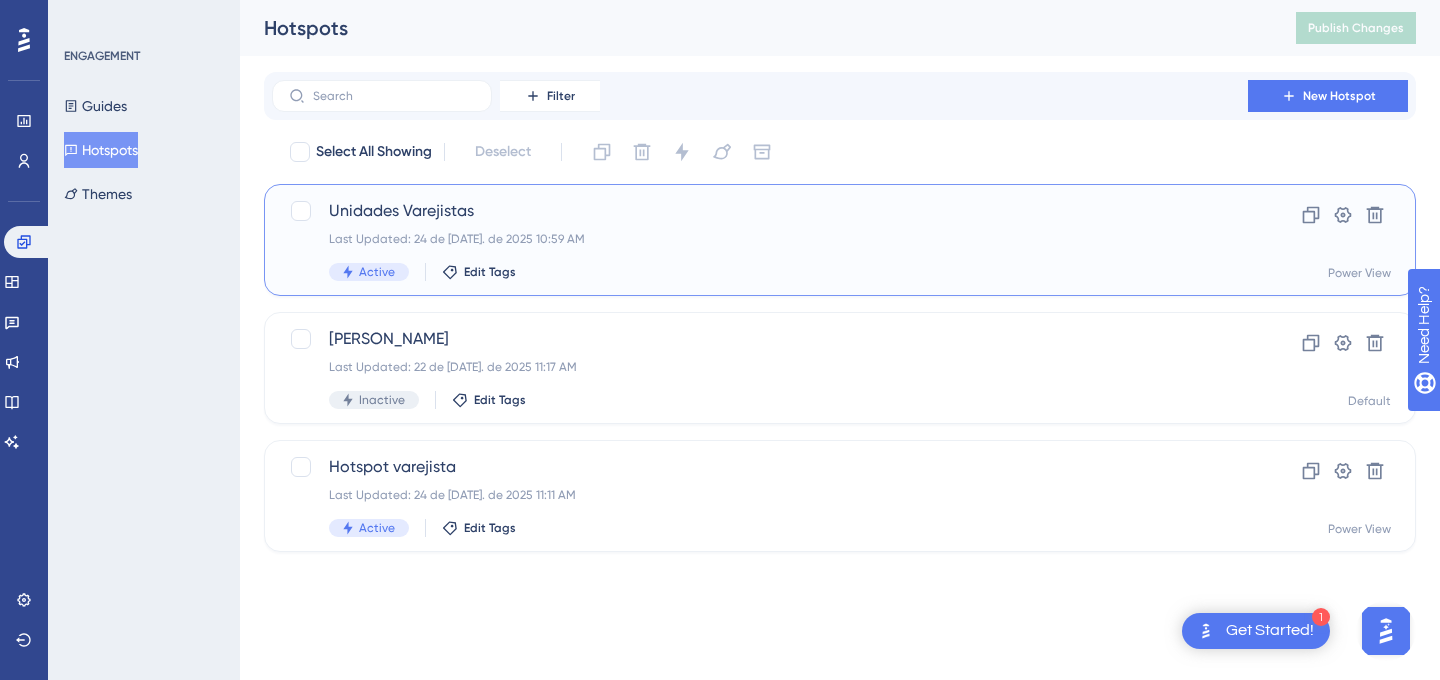click on "Active Edit Tags" at bounding box center (760, 272) 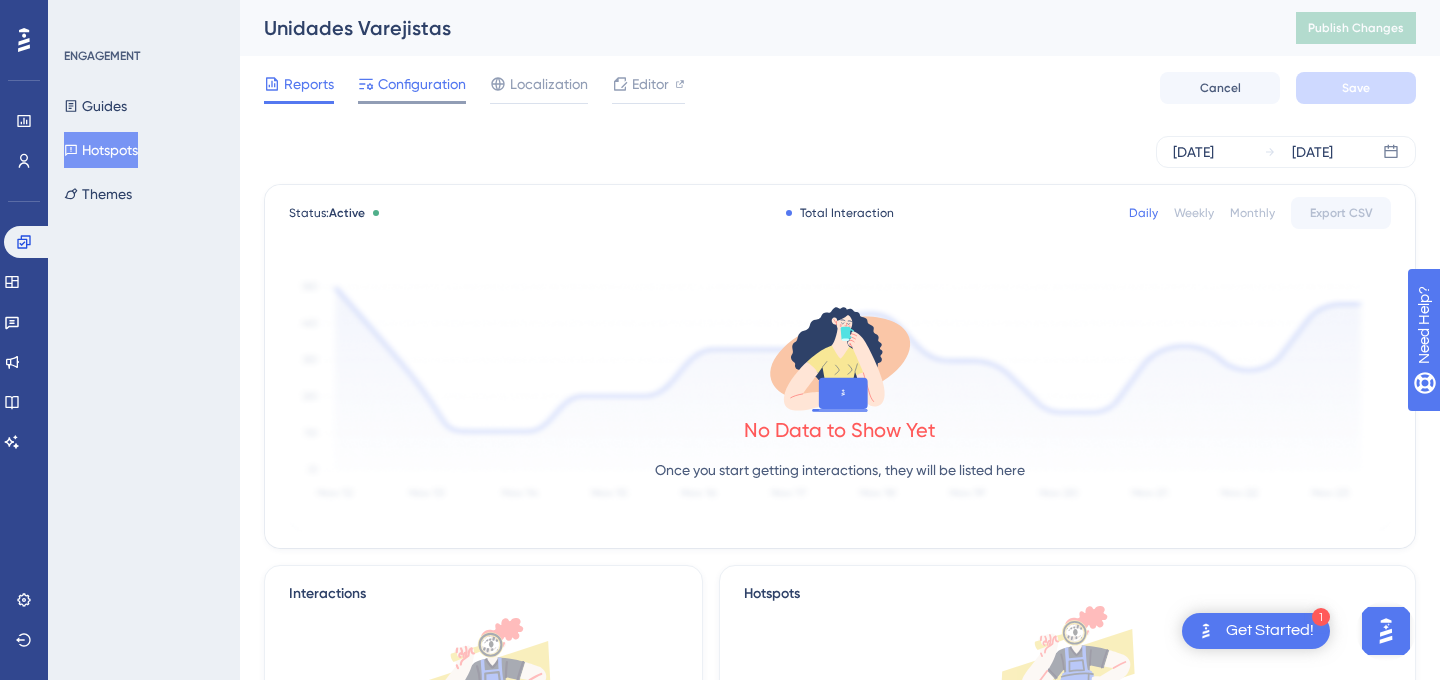 click on "Configuration" at bounding box center [422, 84] 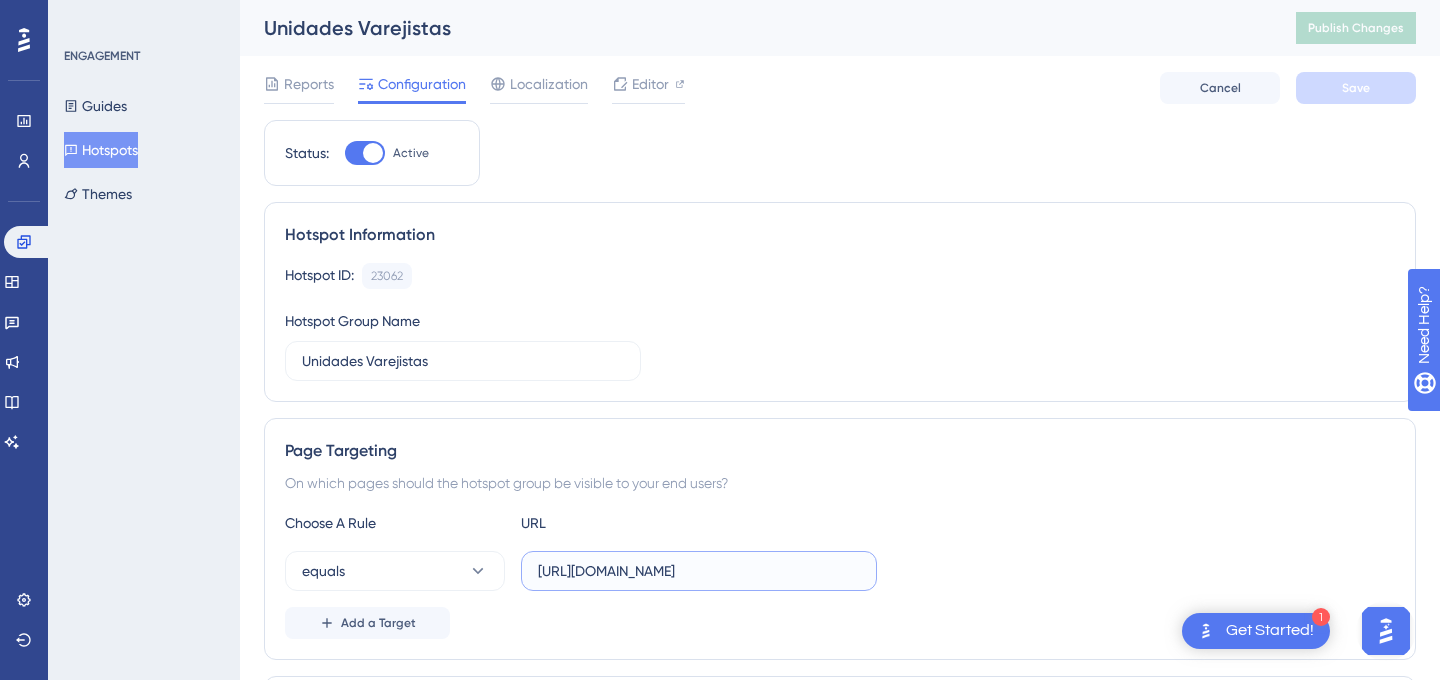 click on "[URL][DOMAIN_NAME]" at bounding box center [699, 571] 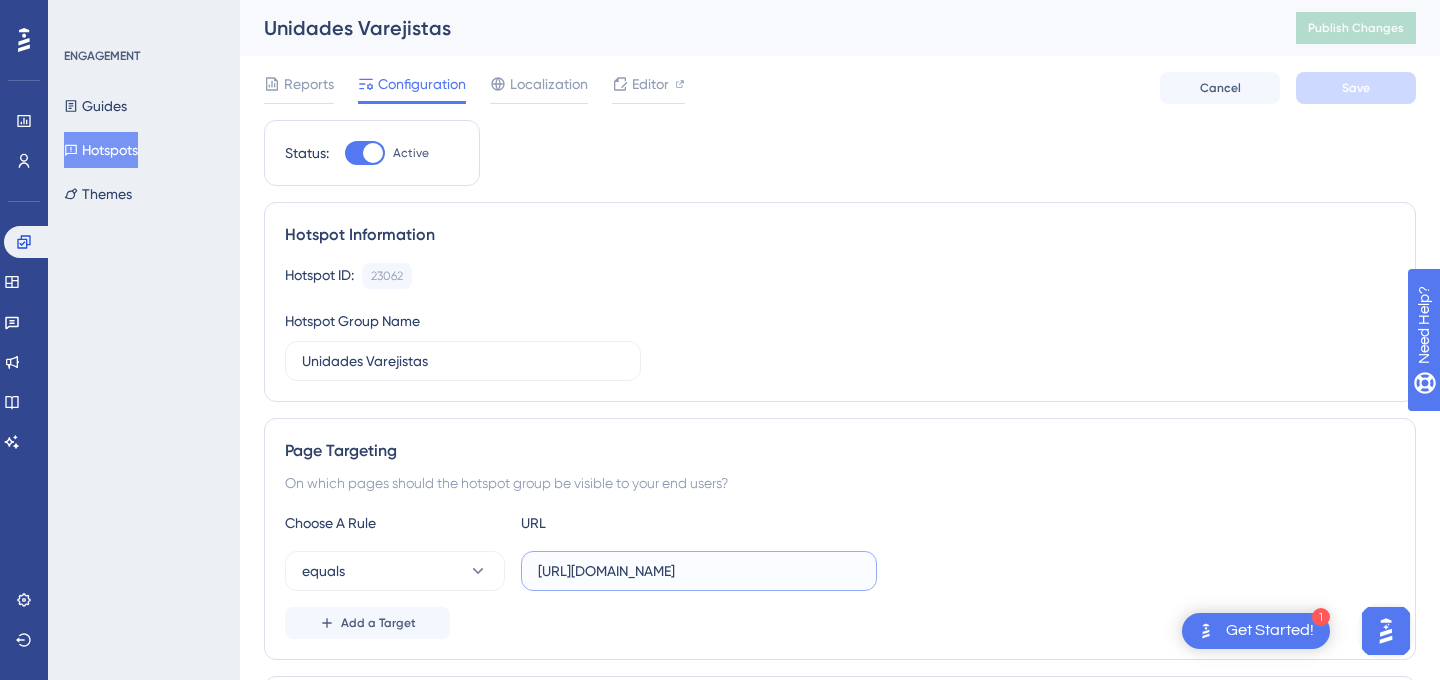 click on "[URL][DOMAIN_NAME]" at bounding box center [699, 571] 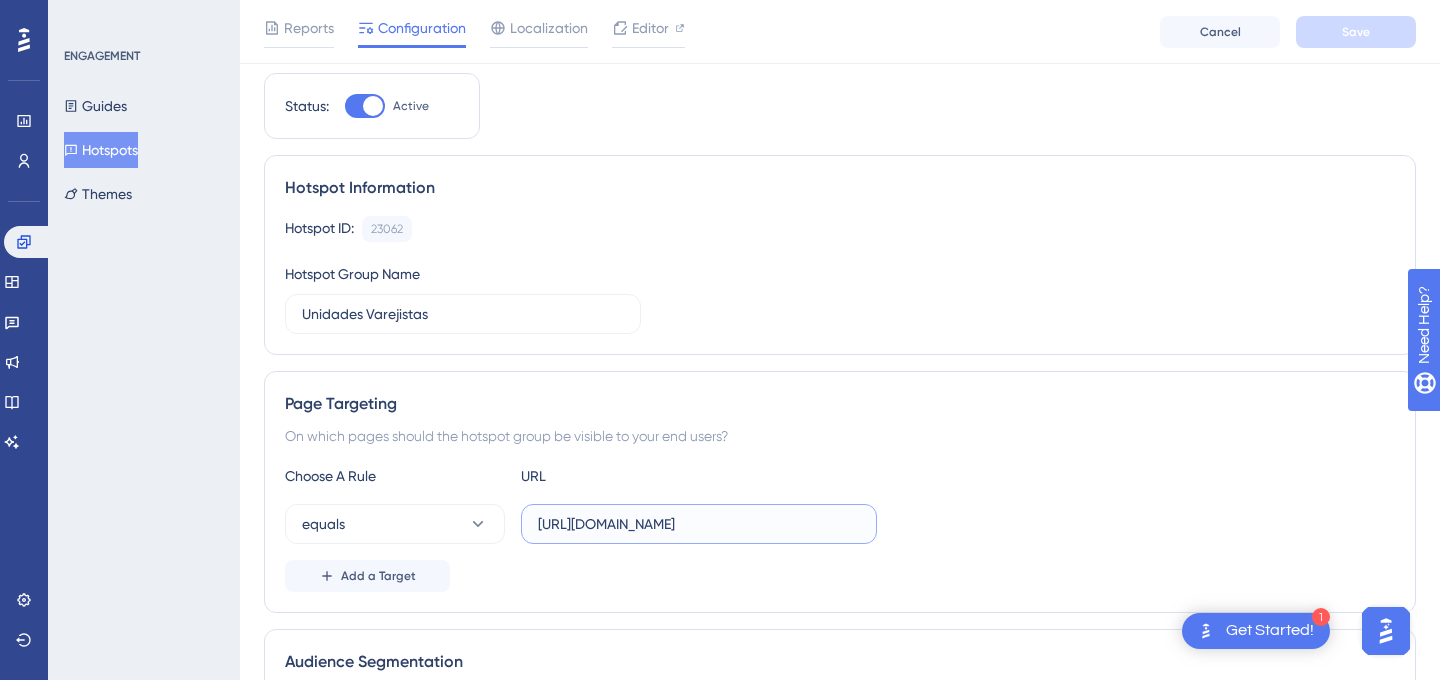 scroll, scrollTop: 0, scrollLeft: 0, axis: both 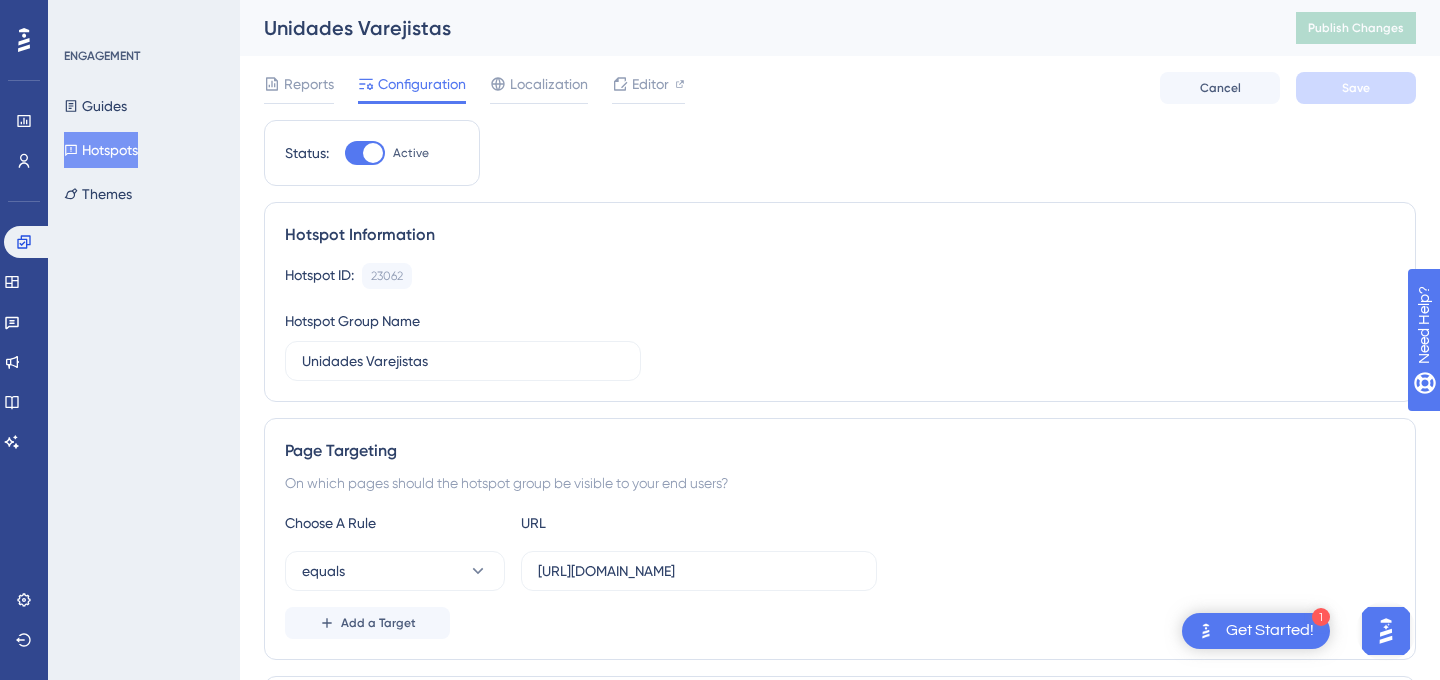 click on "Hotspots" at bounding box center (101, 150) 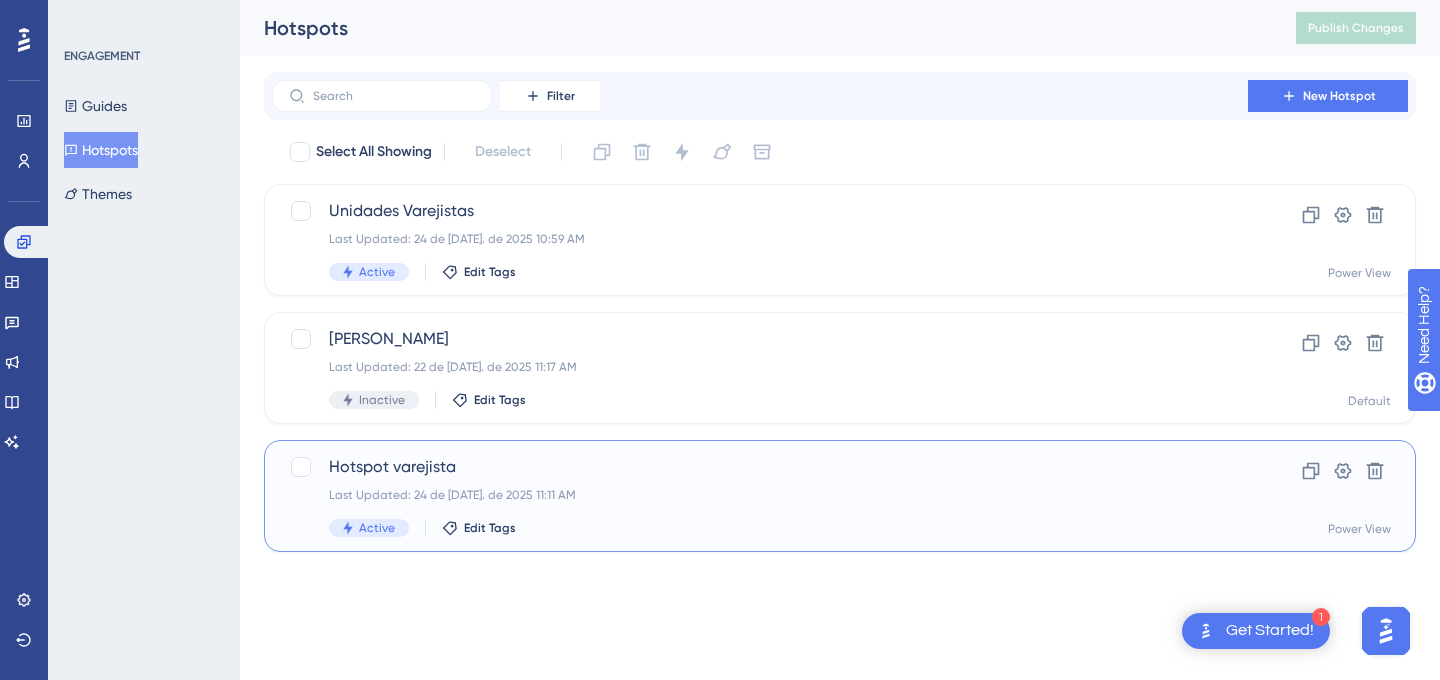 click on "Hotspot varejista Last Updated: 24 de [DATE]. de 2025 11:11 AM Active Edit Tags" at bounding box center [760, 496] 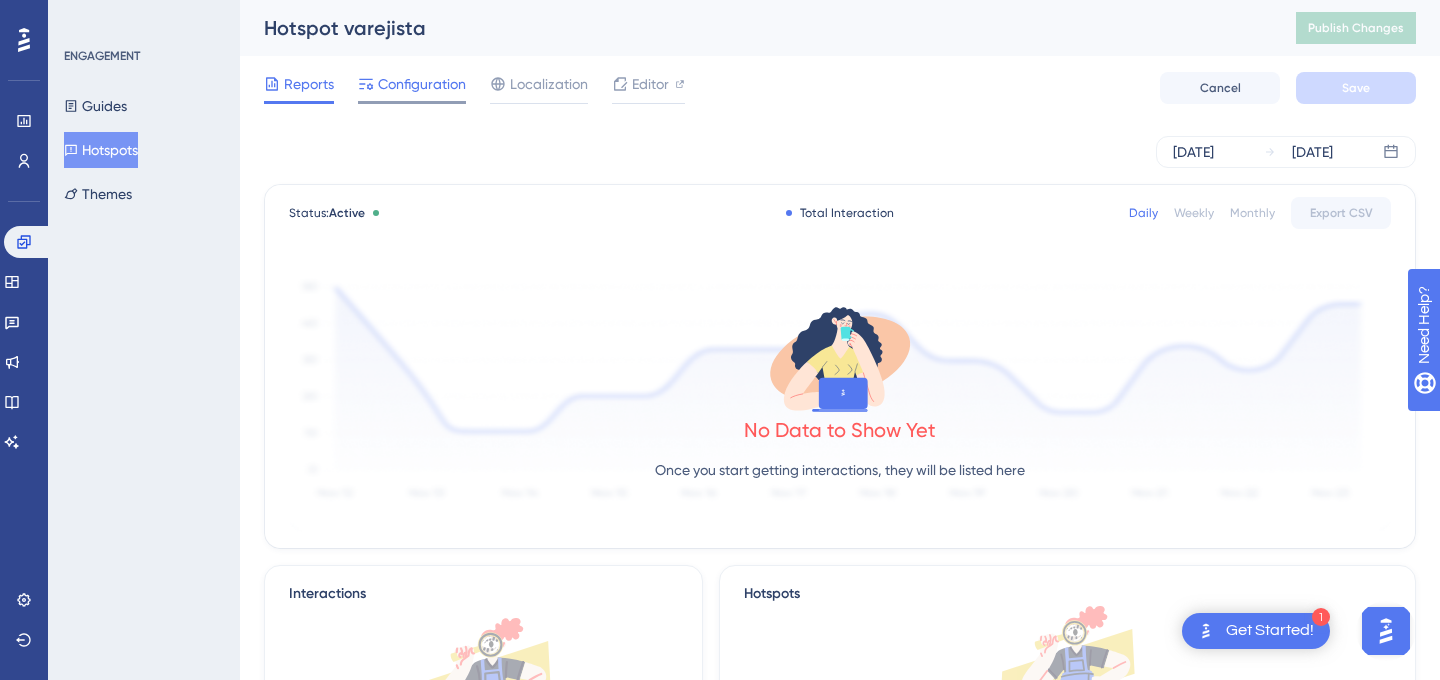 click on "Configuration" at bounding box center [422, 84] 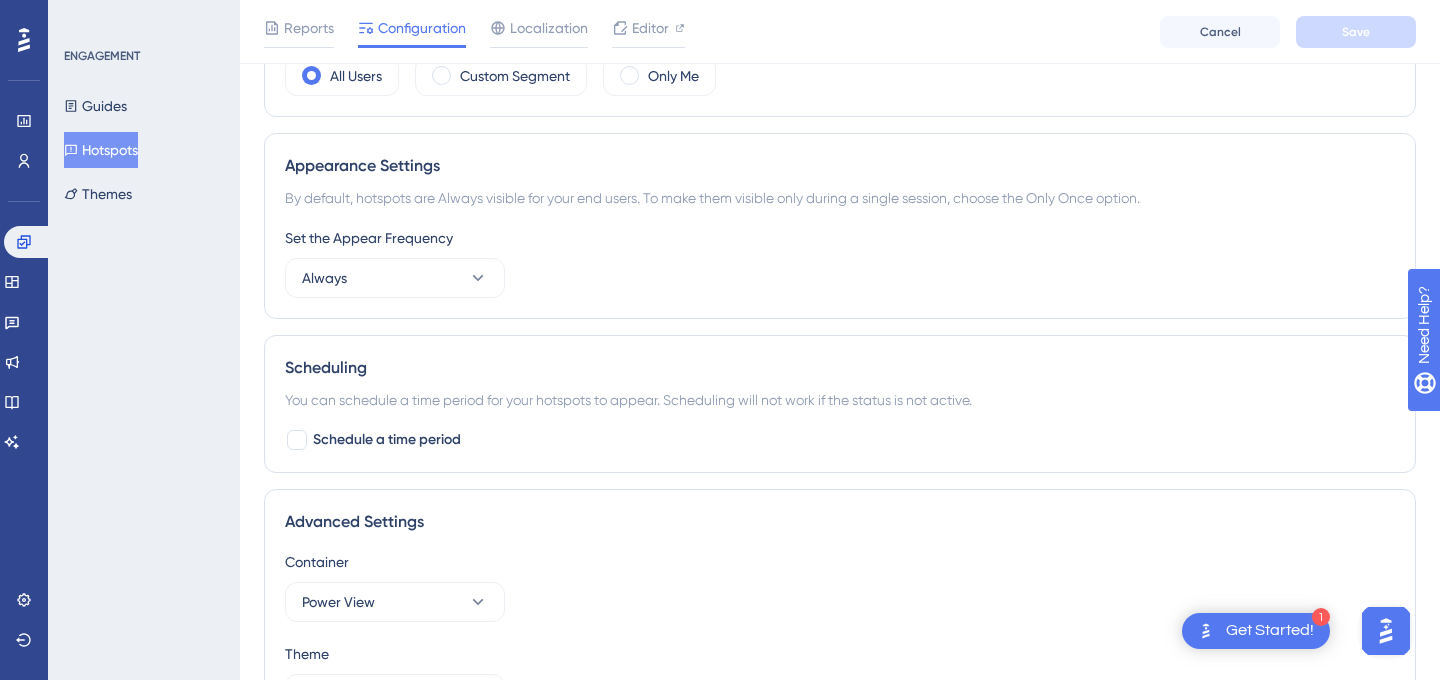 scroll, scrollTop: 723, scrollLeft: 0, axis: vertical 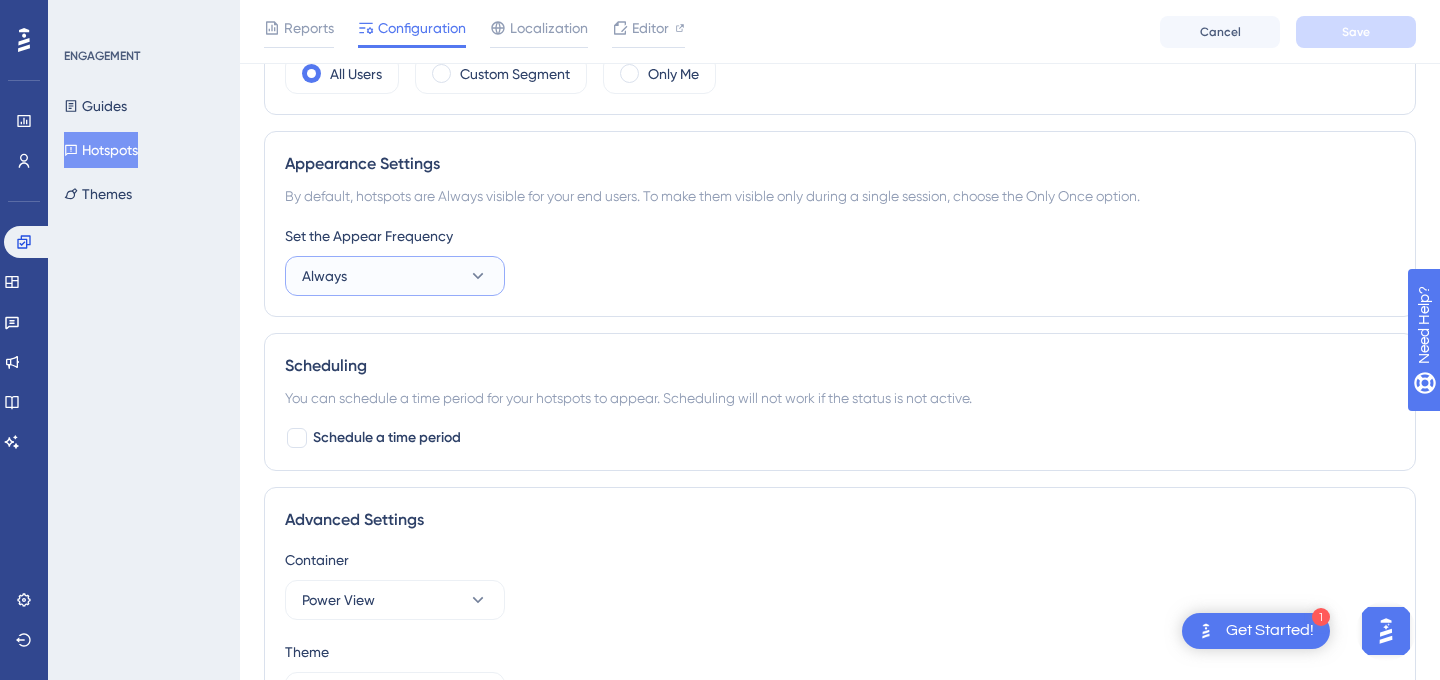 click 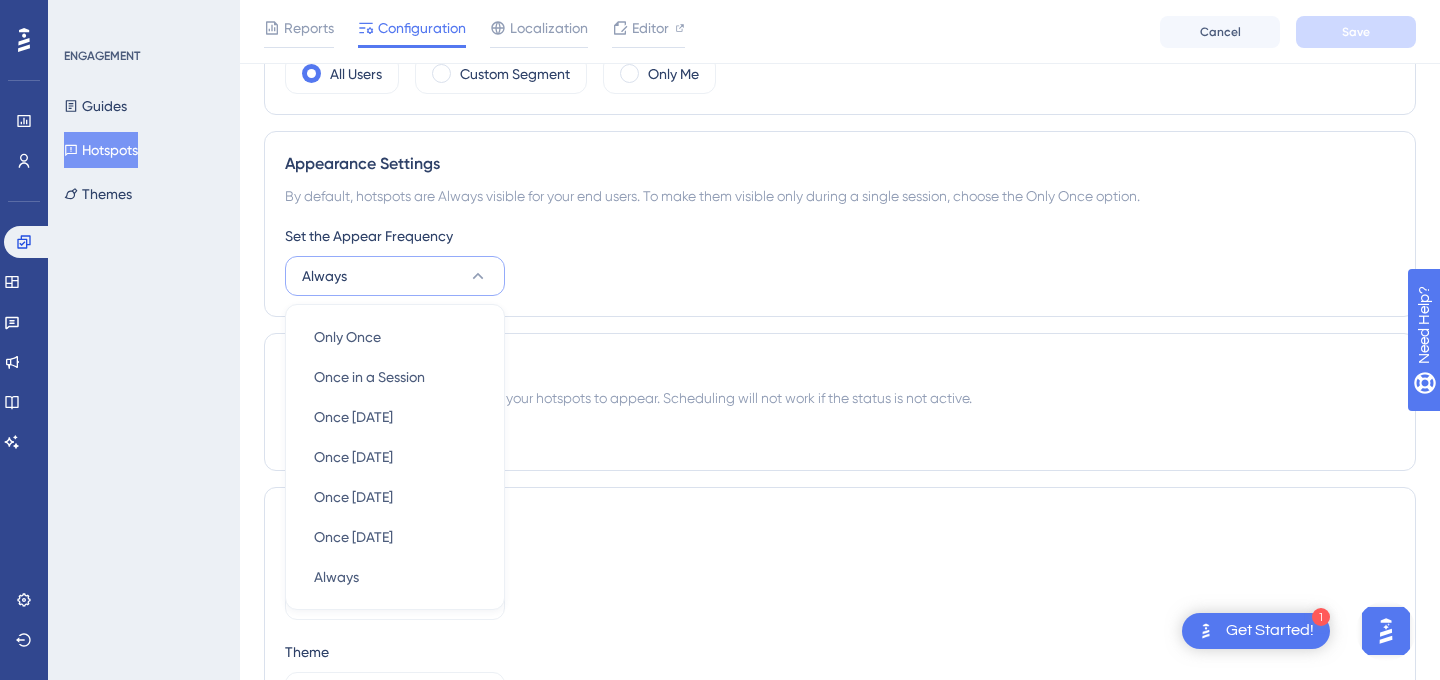 scroll, scrollTop: 837, scrollLeft: 0, axis: vertical 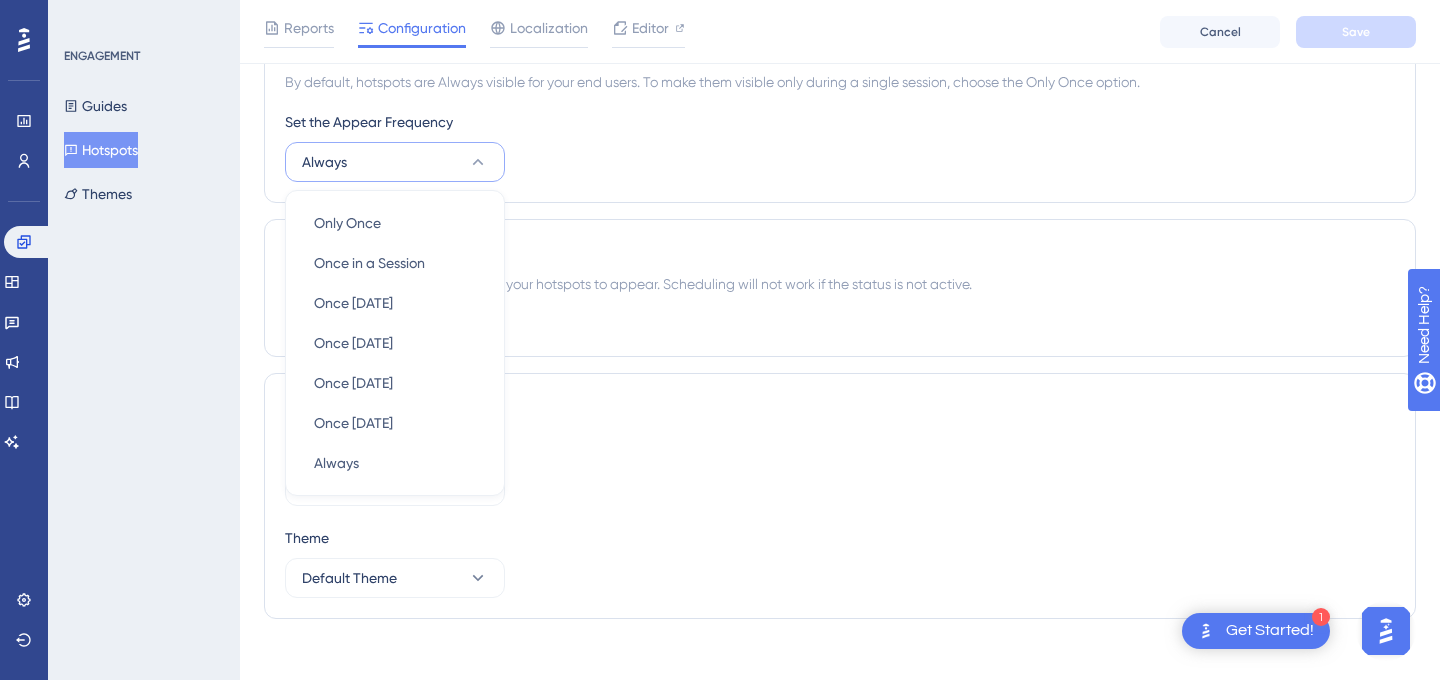click on "Appearance Settings By default, hotspots are Always visible for your end users. To make them
visible only during a single session, choose the Only Once option. Set the Appear Frequency Always Only Once Only Once Once in a Session Once in a Session Once [DATE] Once [DATE] Once [DATE] Once [DATE] Once [DATE] Once [DATE] Once [DATE] Once [DATE] Always Always" at bounding box center (840, 110) 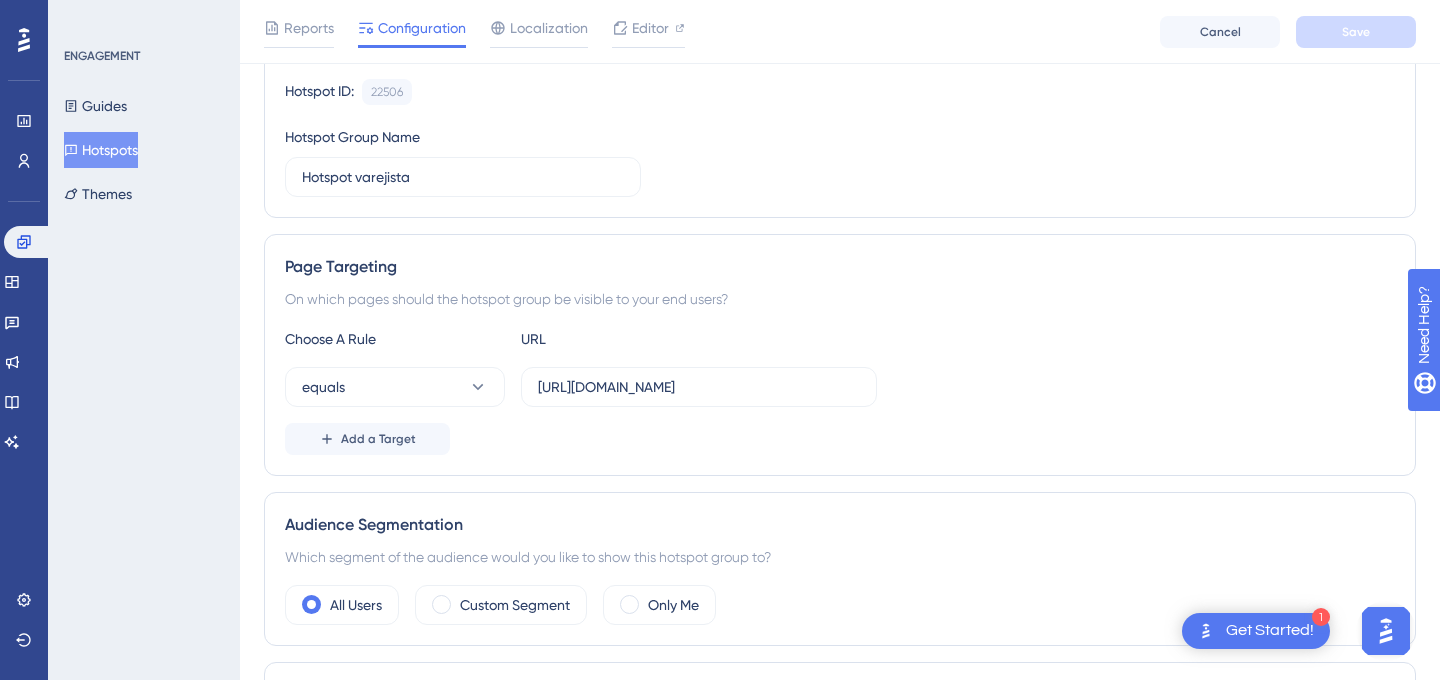 scroll, scrollTop: 188, scrollLeft: 0, axis: vertical 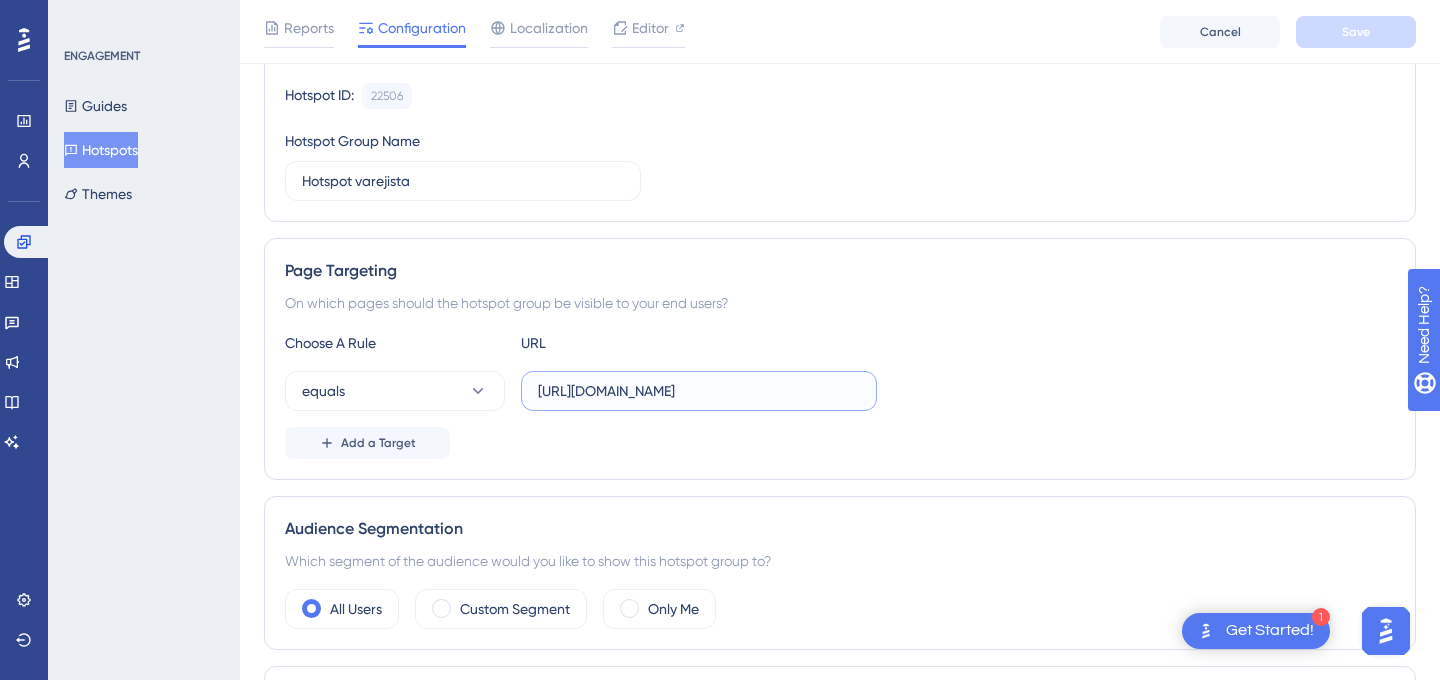 click on "[URL][DOMAIN_NAME]" at bounding box center (699, 391) 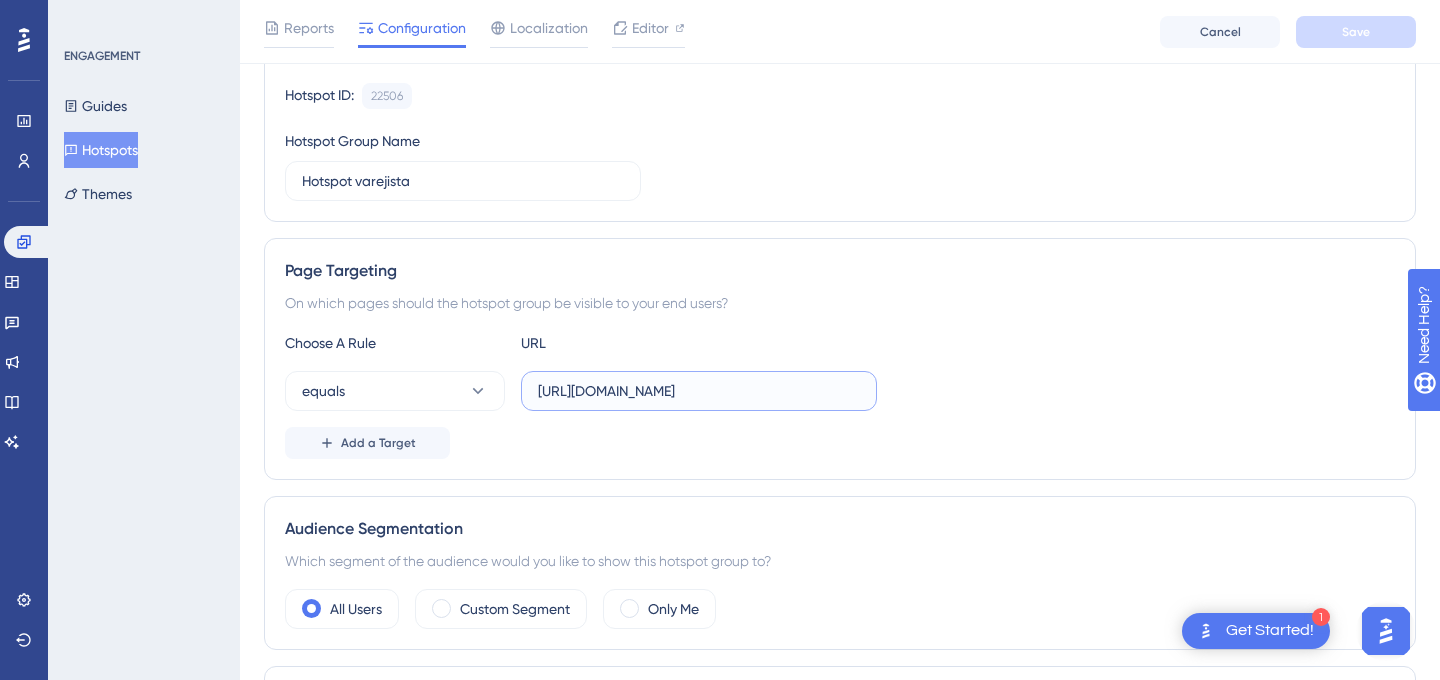 scroll, scrollTop: 0, scrollLeft: 0, axis: both 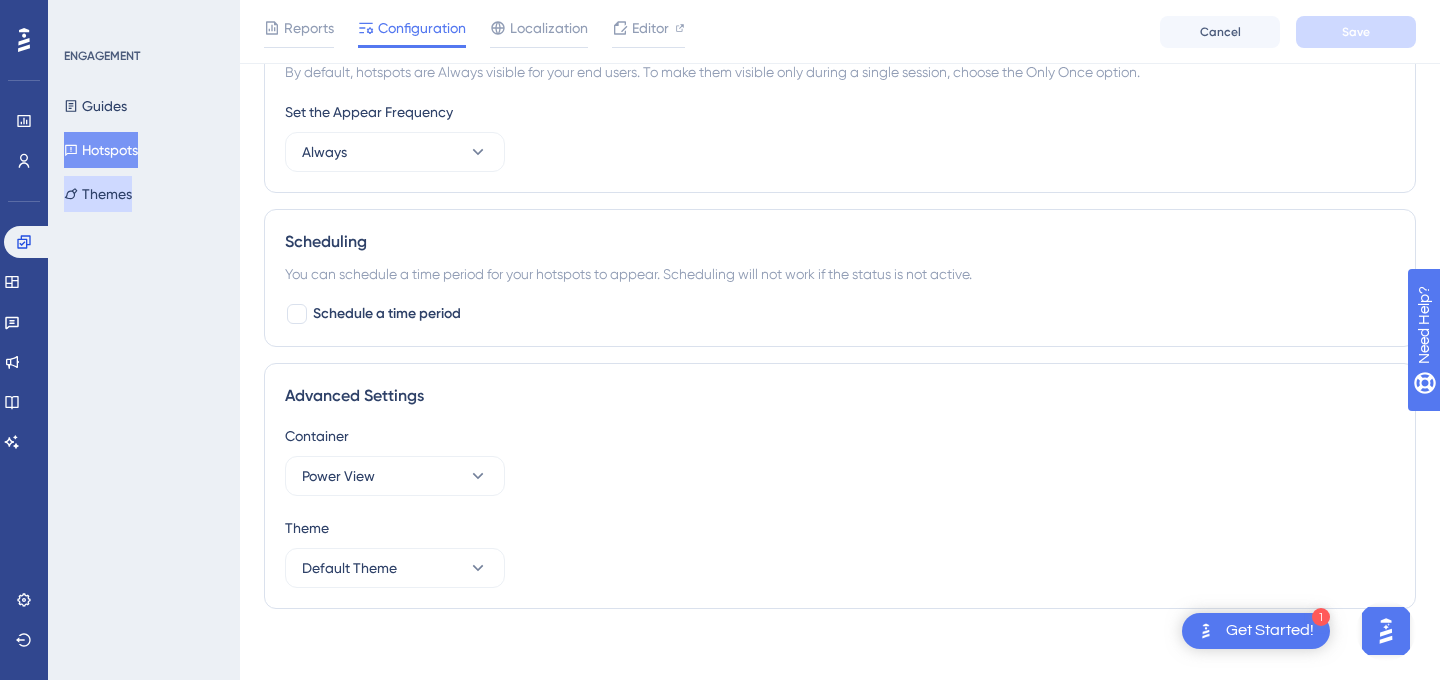 click on "Themes" at bounding box center (98, 194) 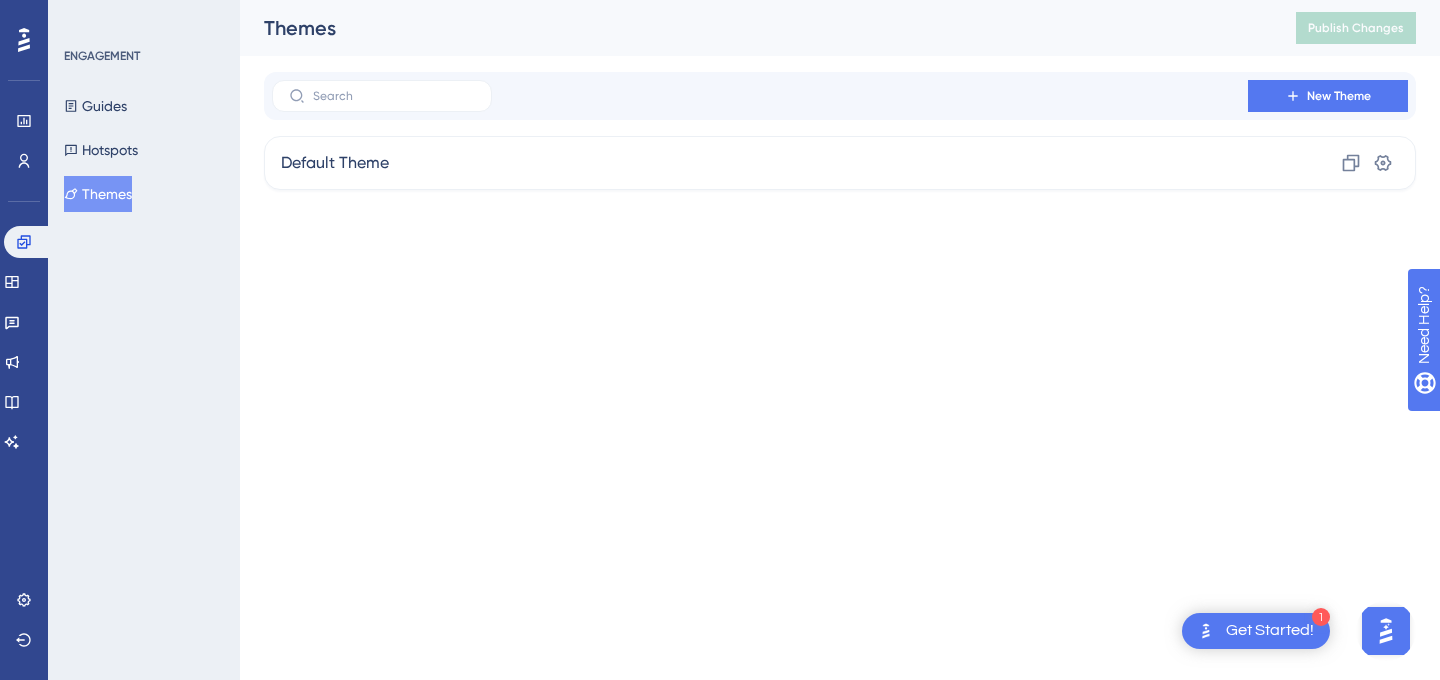 scroll, scrollTop: 0, scrollLeft: 0, axis: both 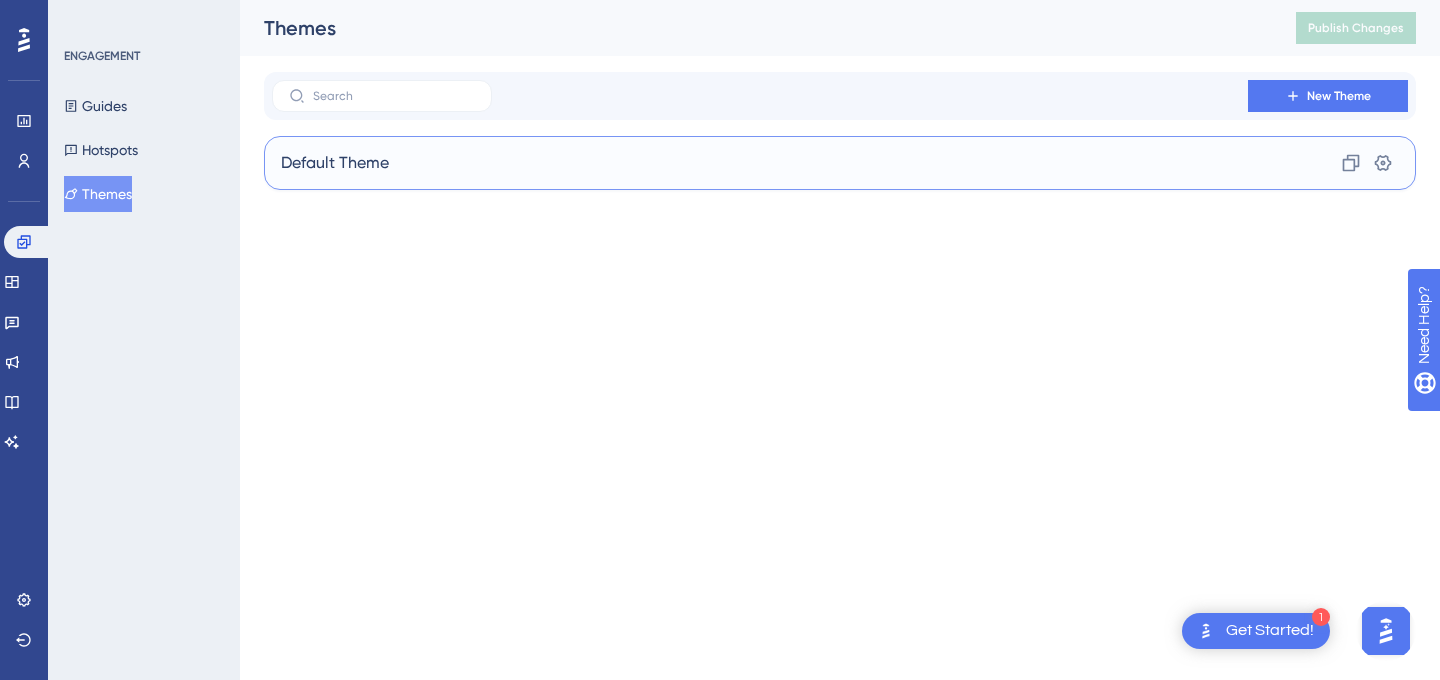 click on "Default Theme Clone Settings" at bounding box center (840, 163) 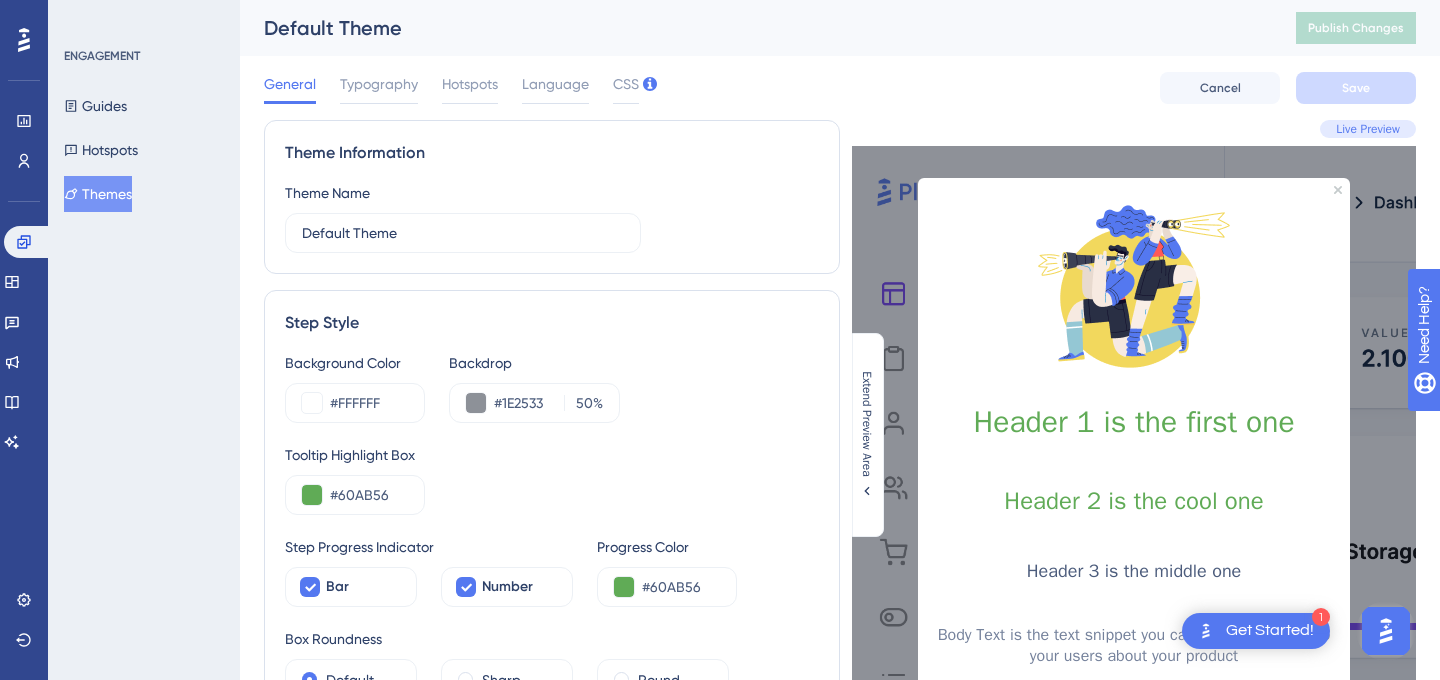 click on "Header 1 is the first one" at bounding box center (1134, 422) 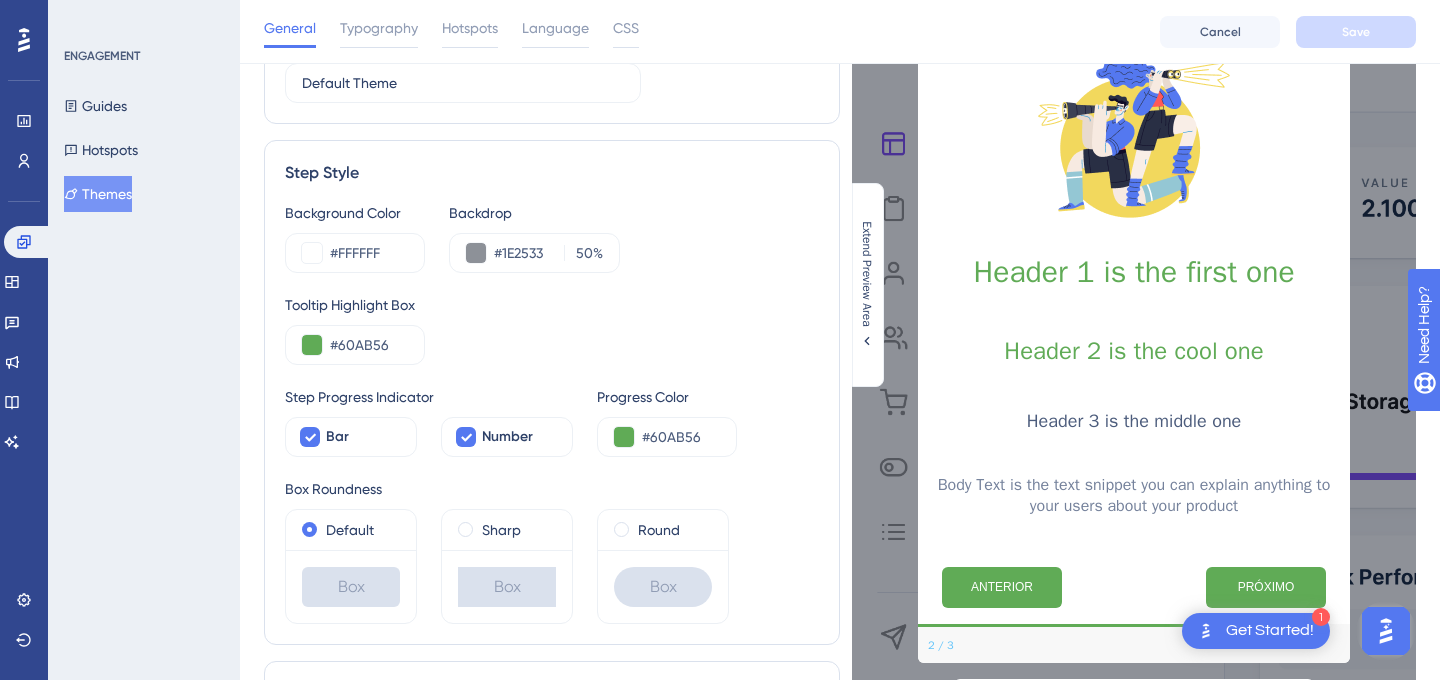 scroll, scrollTop: 160, scrollLeft: 0, axis: vertical 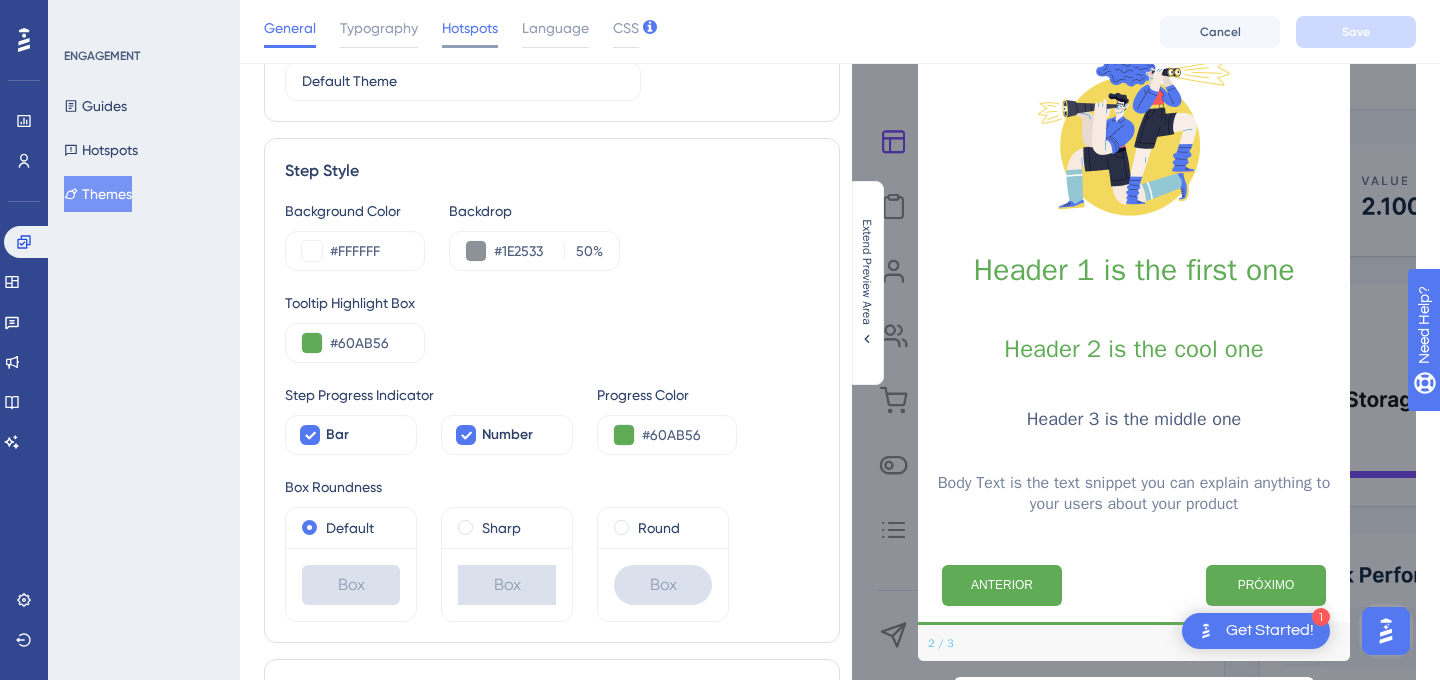 click on "Hotspots" at bounding box center [470, 28] 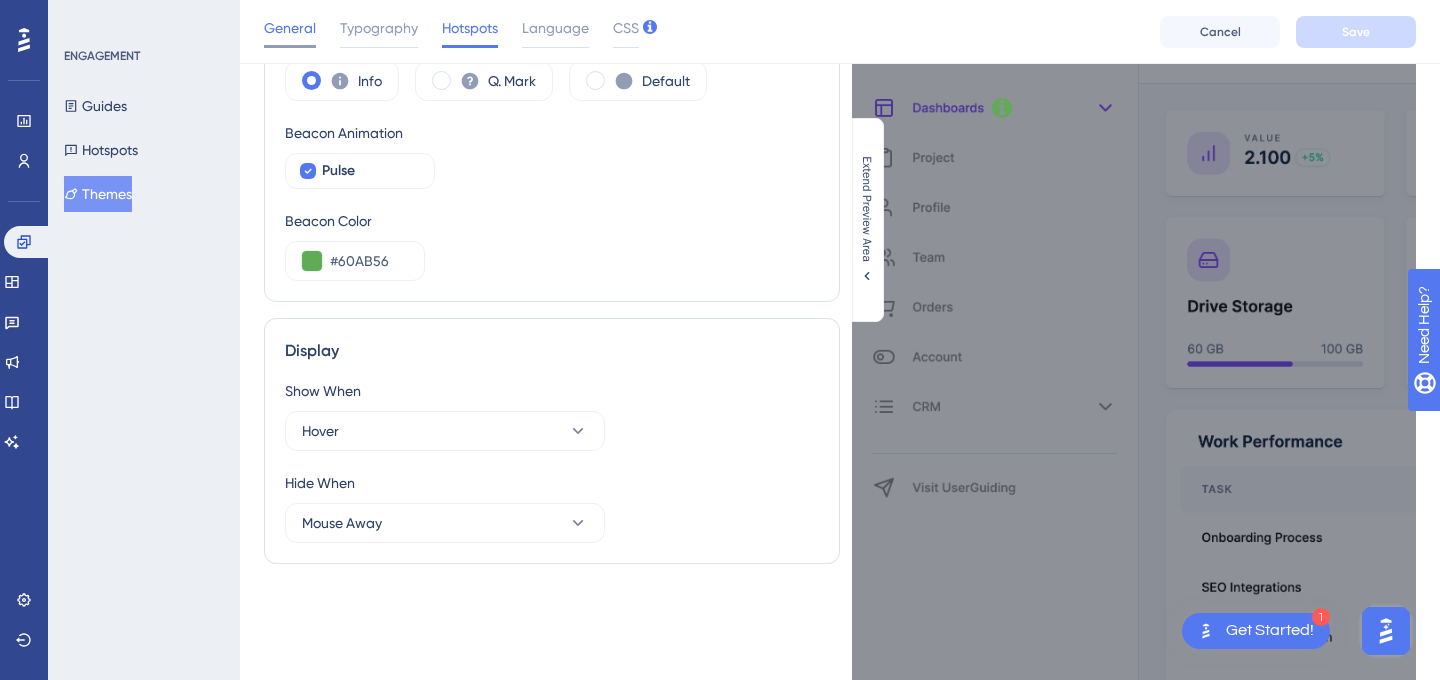 click on "General" at bounding box center [290, 28] 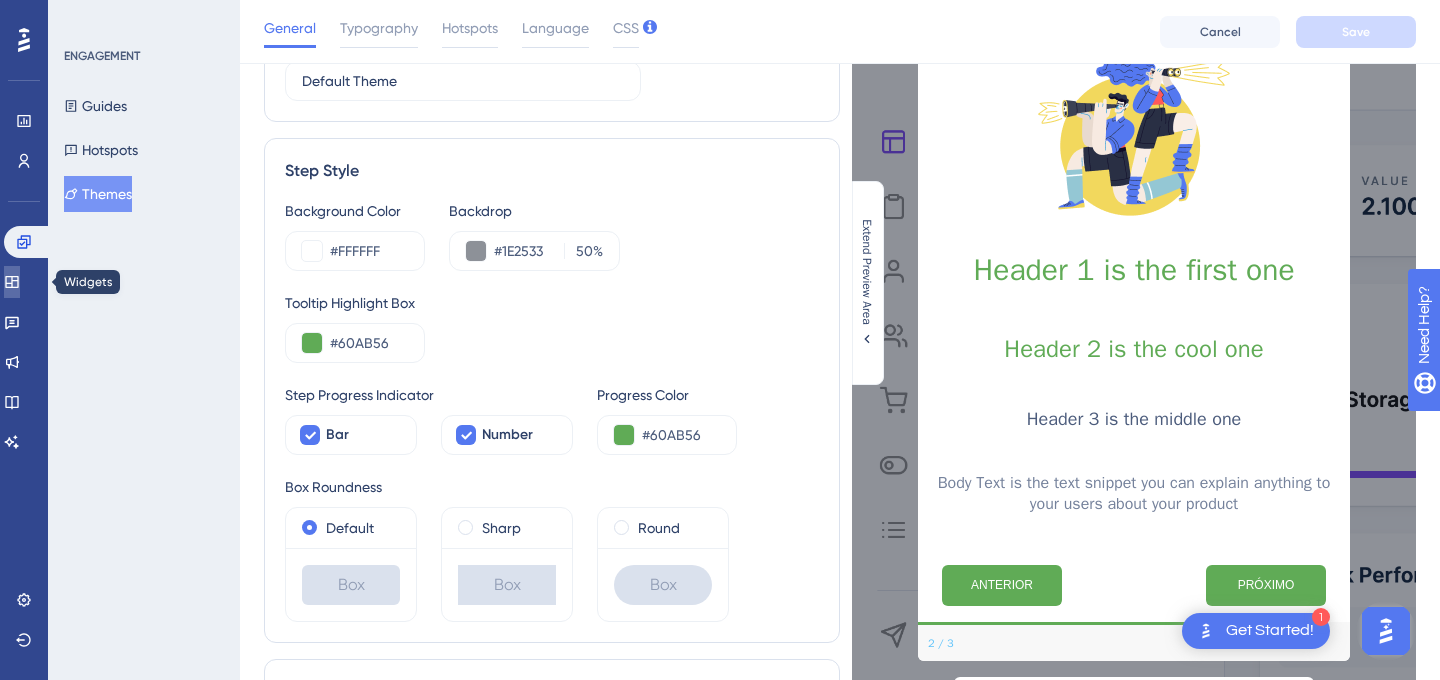 click 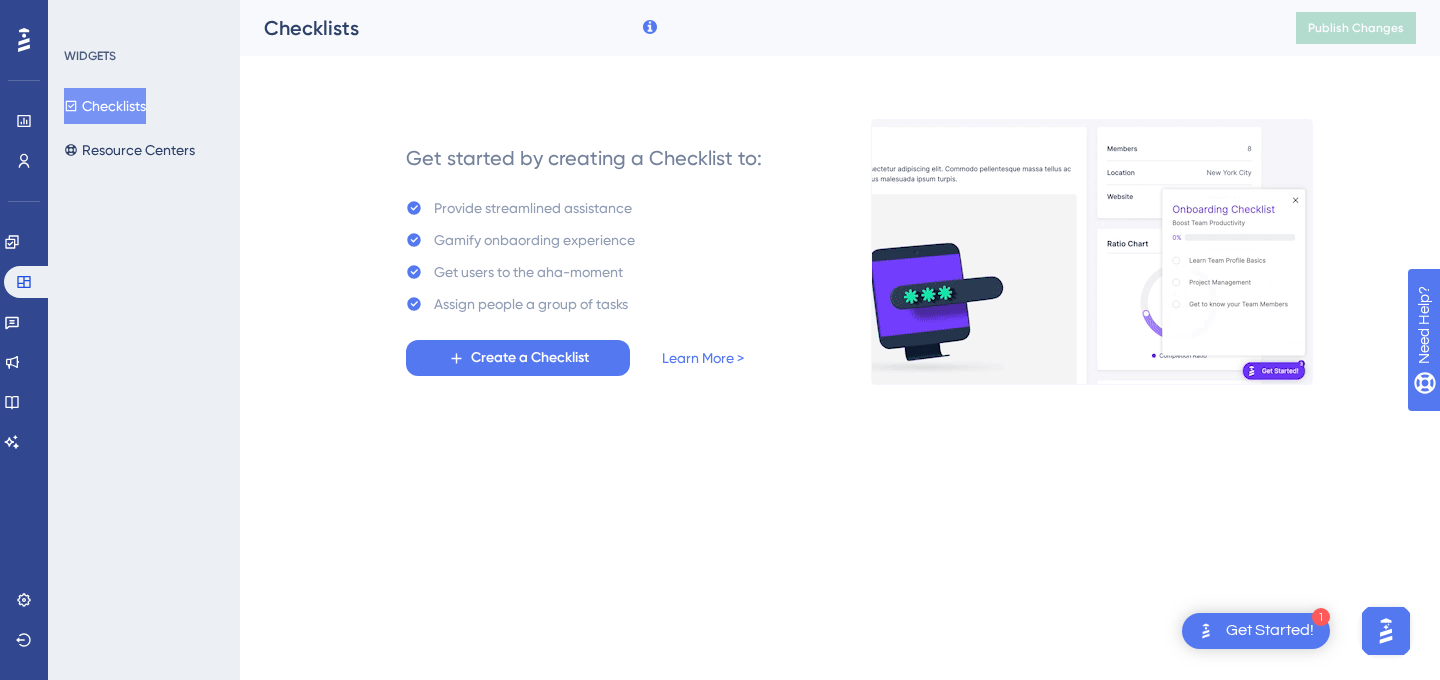 scroll, scrollTop: 0, scrollLeft: 0, axis: both 